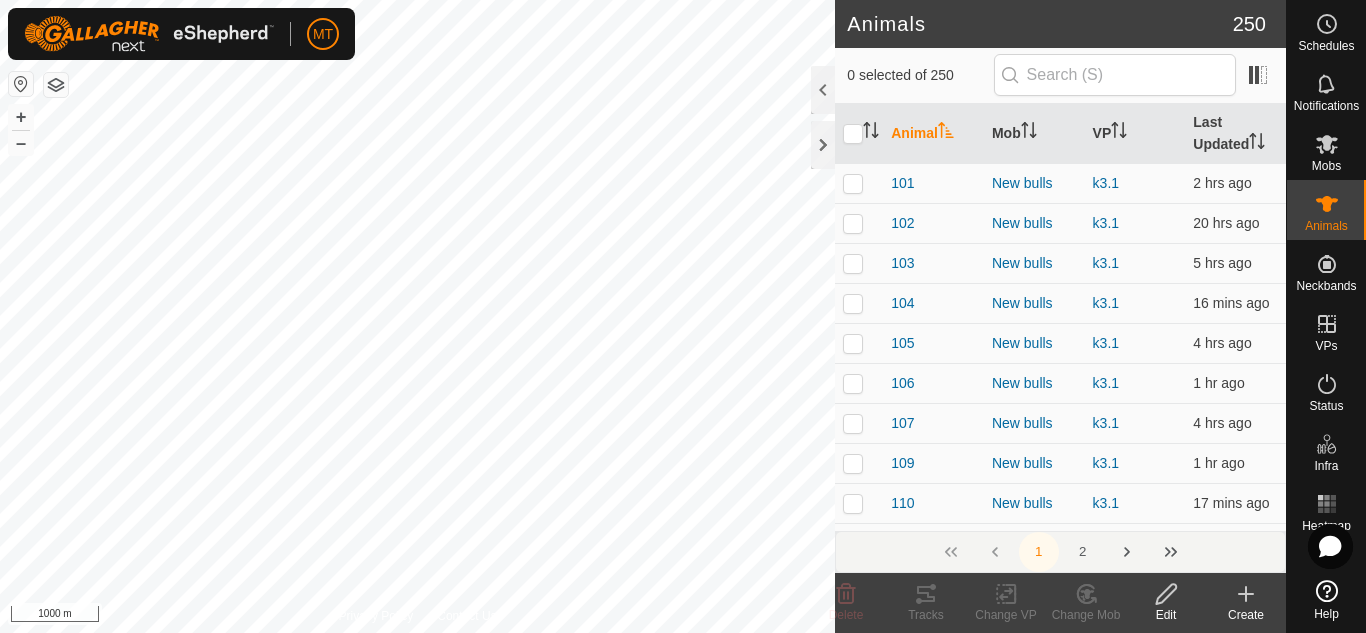 scroll, scrollTop: 0, scrollLeft: 0, axis: both 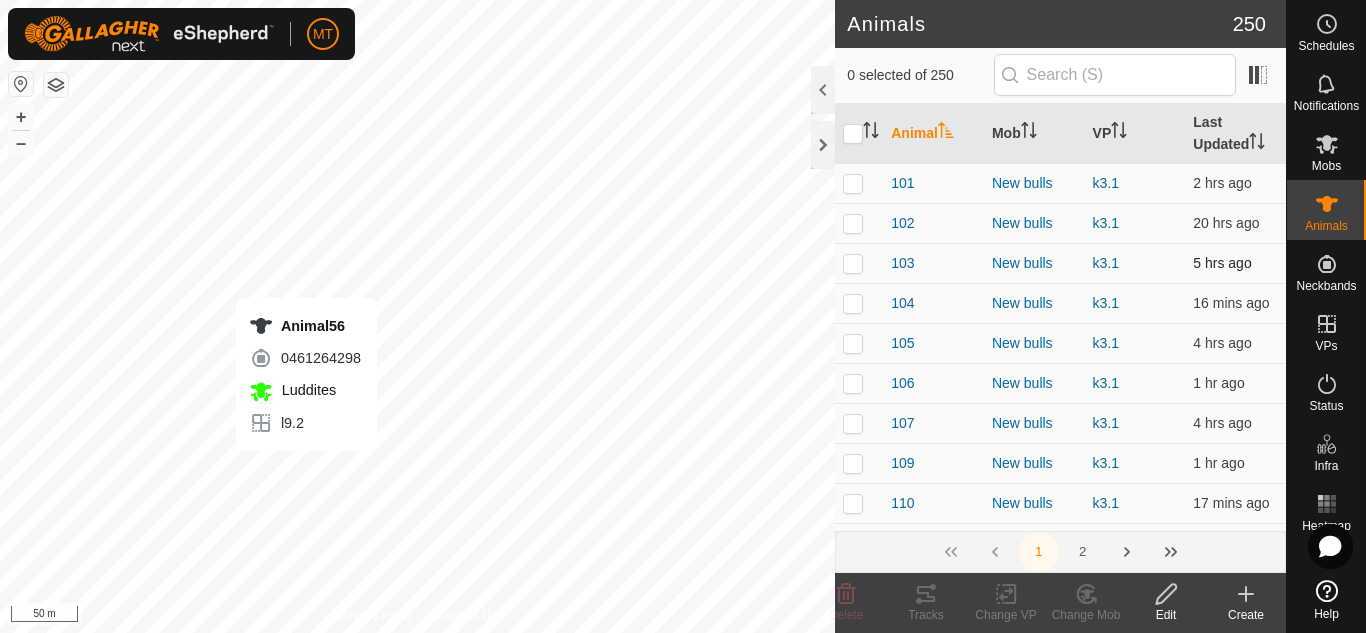 click on "Animal56
0461264298
Luddites
l9.2 + – ⇧ i 50 m" at bounding box center [417, 316] 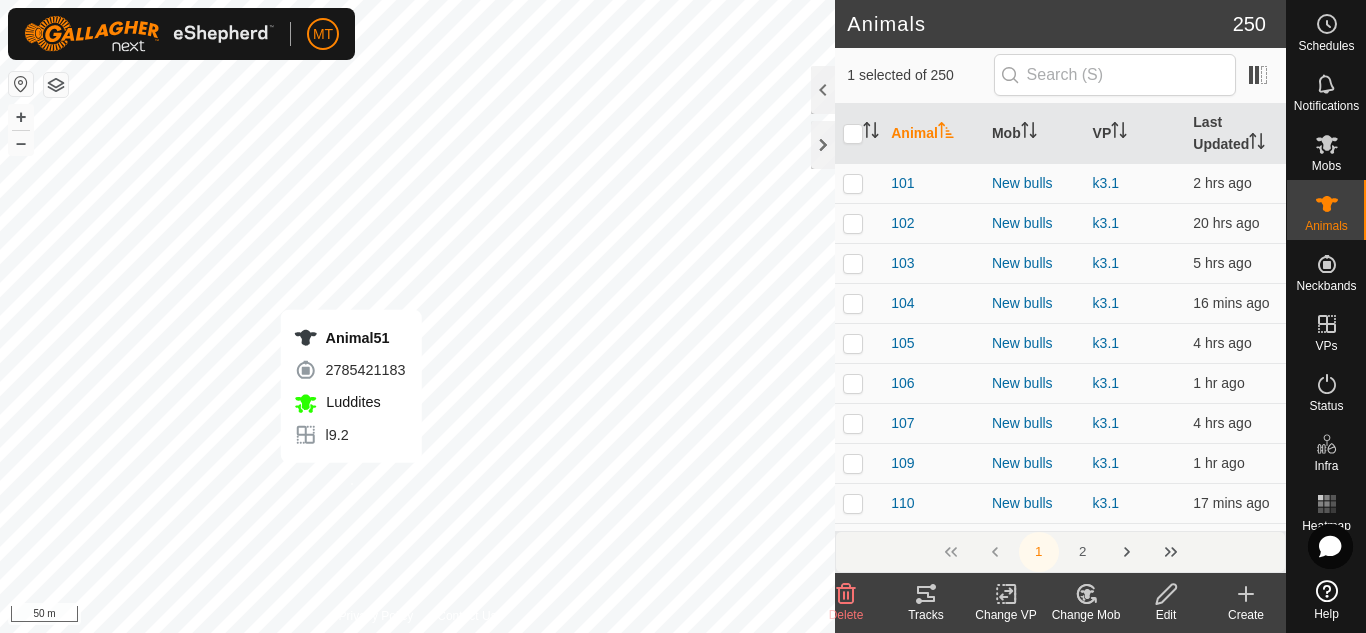 click on "Animal51
2785421183
Luddites
l9.2 + – ⇧ i 50 m" at bounding box center (417, 316) 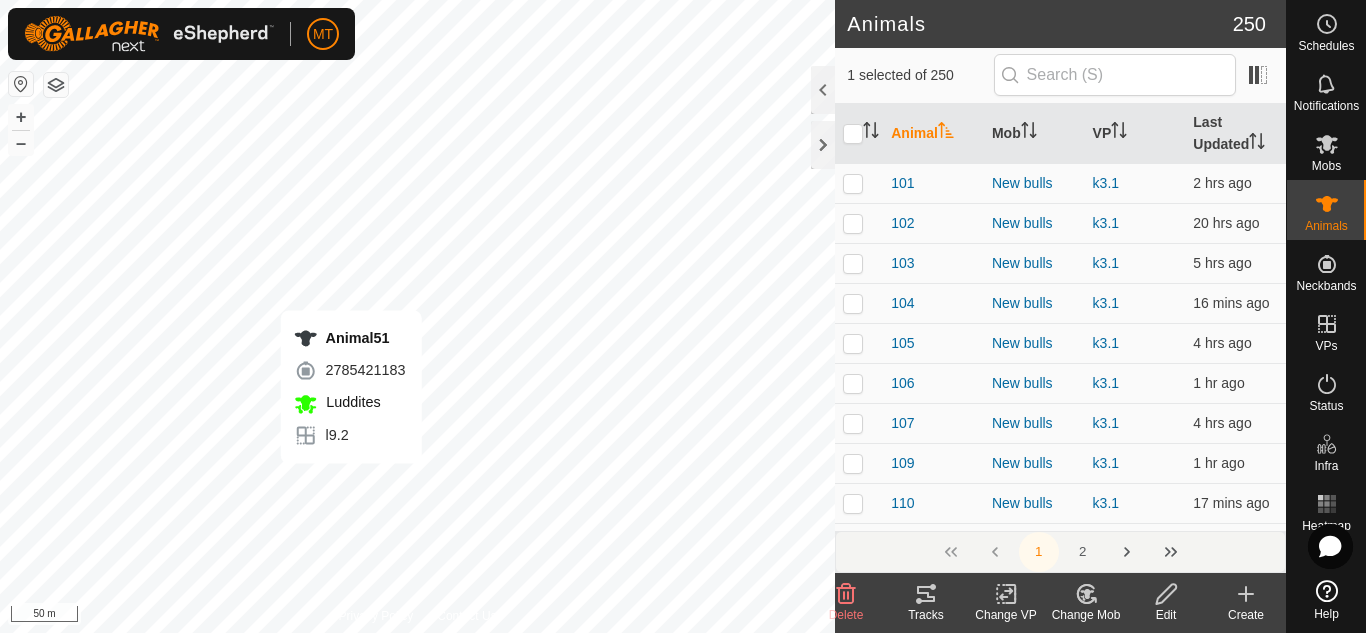 checkbox on "true" 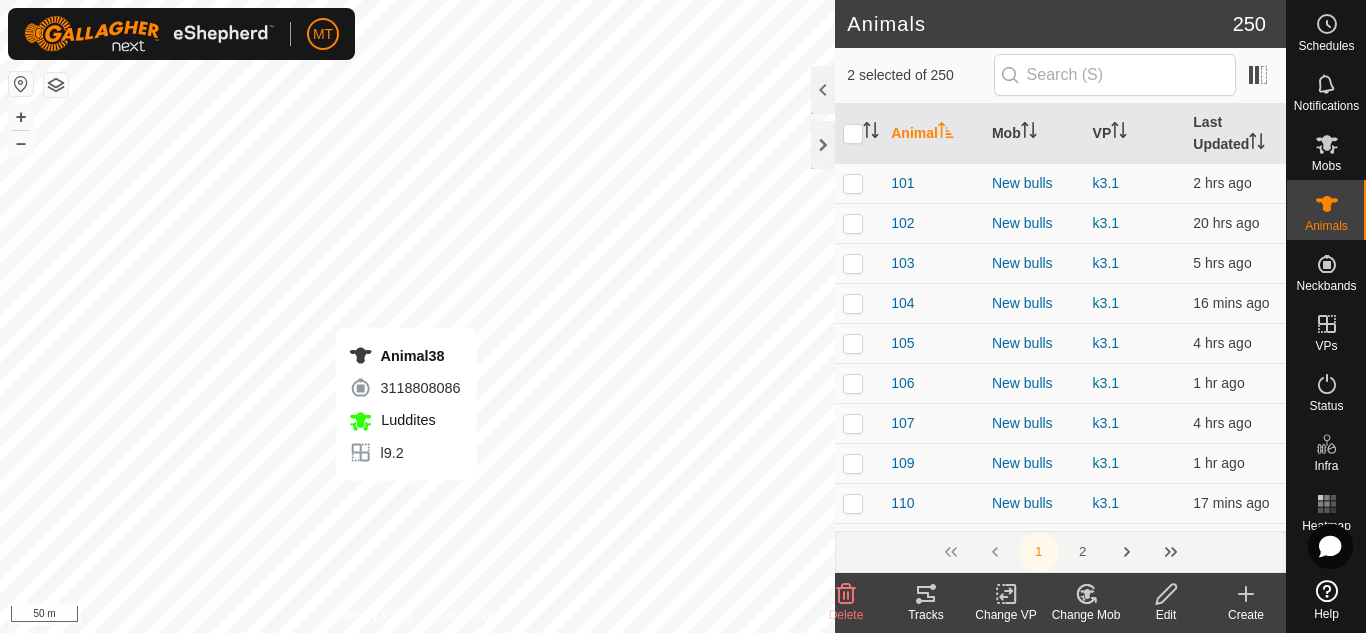 click on "Animal38
3118808086
Luddites
l9.2 + – ⇧ i 50 m" at bounding box center (417, 316) 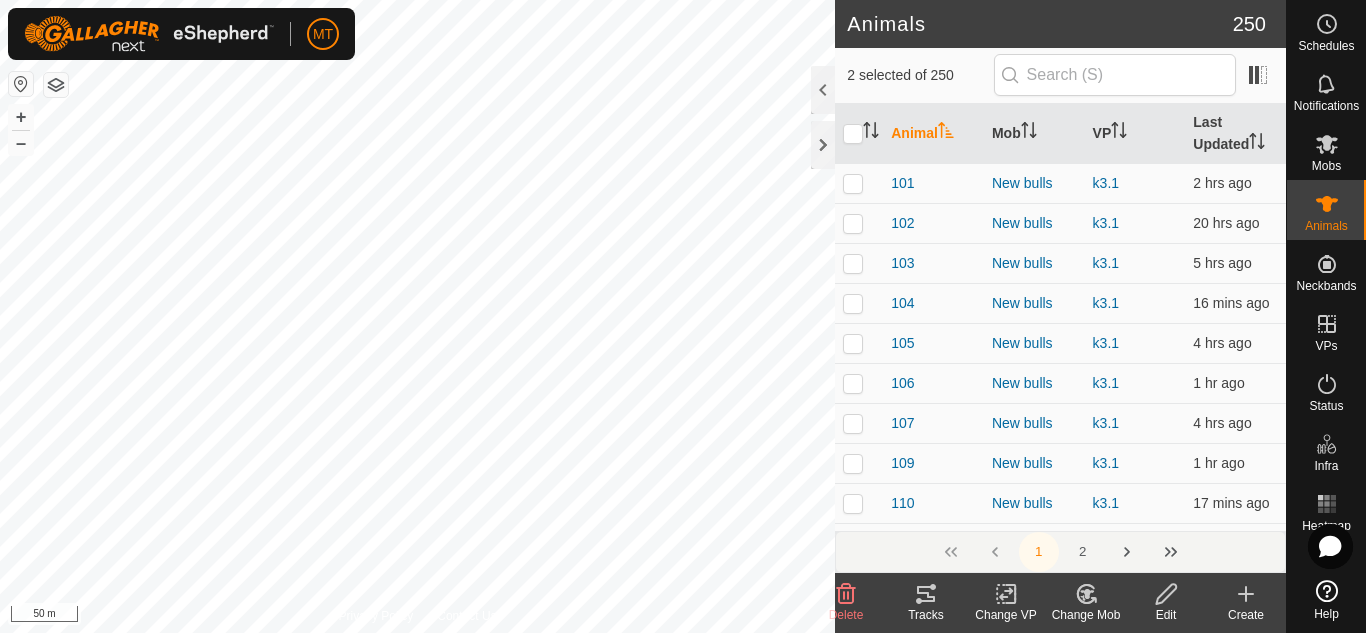 checkbox on "true" 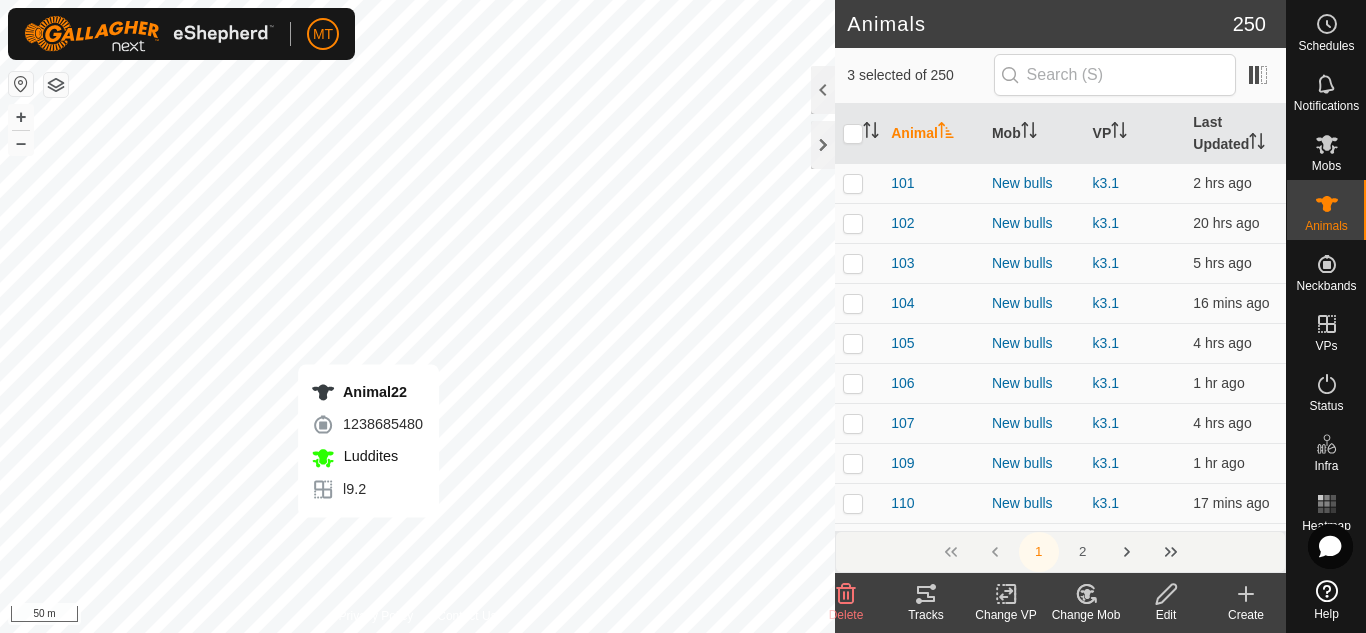 click on "Animal22
1238685480
Luddites
l9.2 + – ⇧ i 50 m" at bounding box center [417, 316] 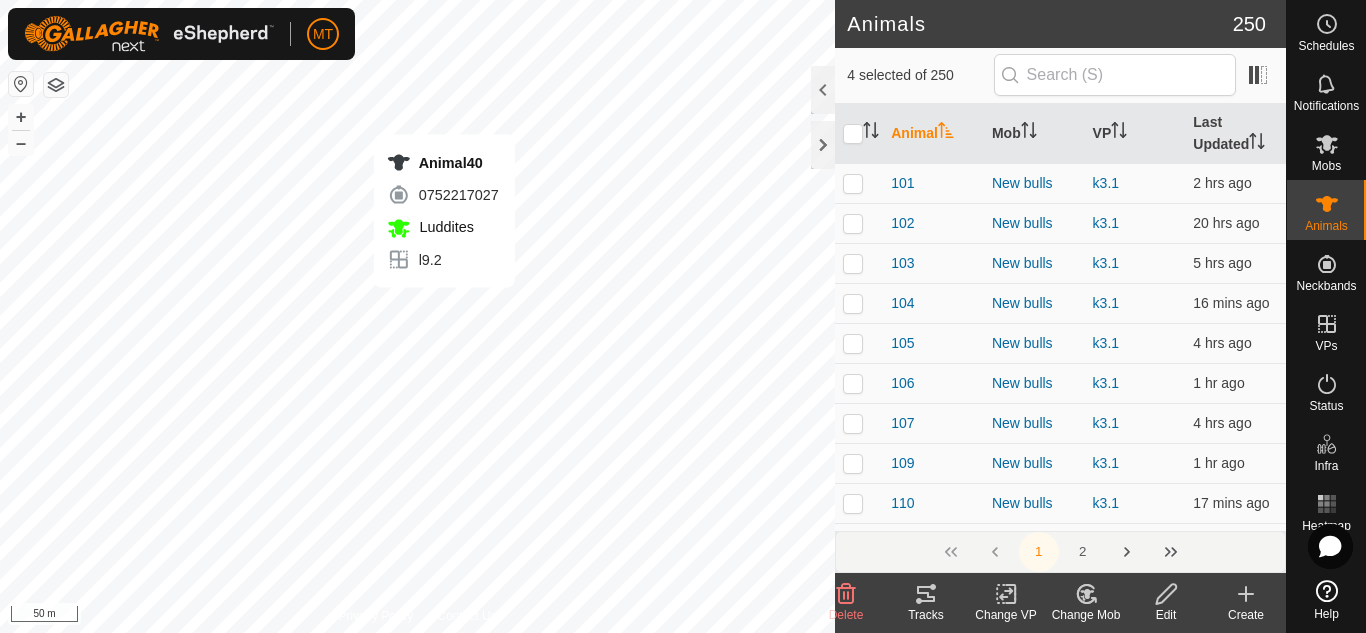 click on "Animal40
0752217027
Luddites
l9.2 + – ⇧ i 50 m" at bounding box center (417, 316) 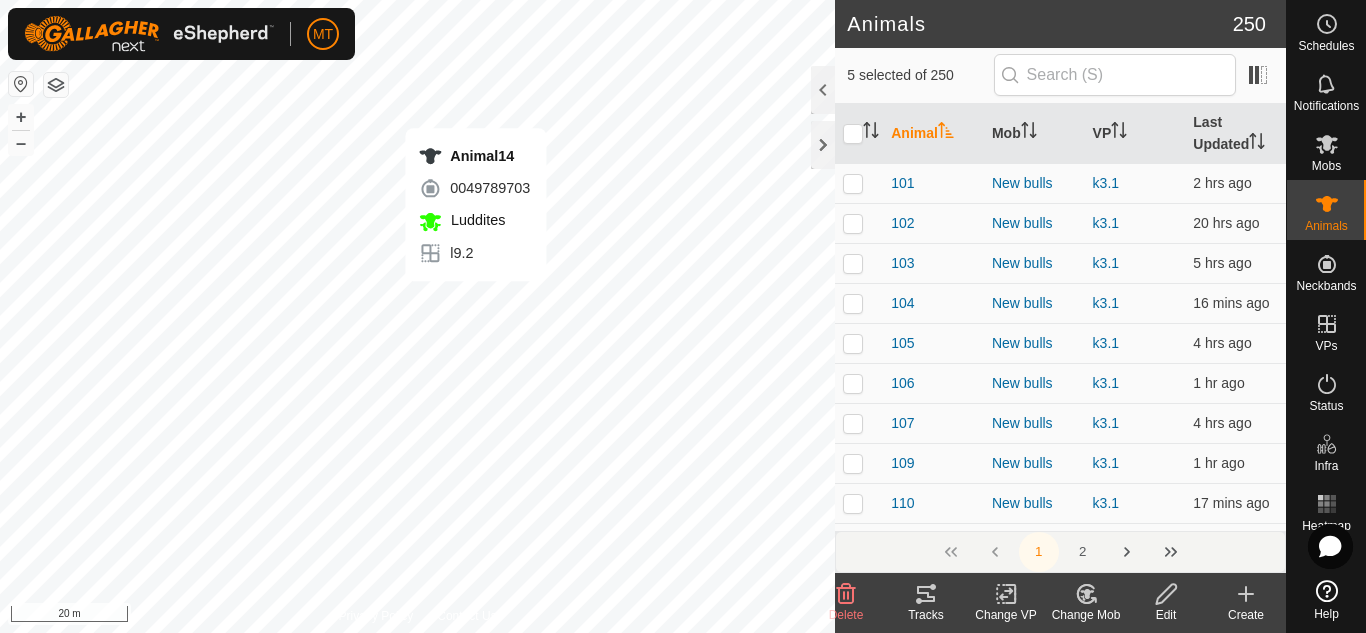 click on "Animal14
0049789703
Luddites
l9.2 + – ⇧ i 20 m" at bounding box center (417, 316) 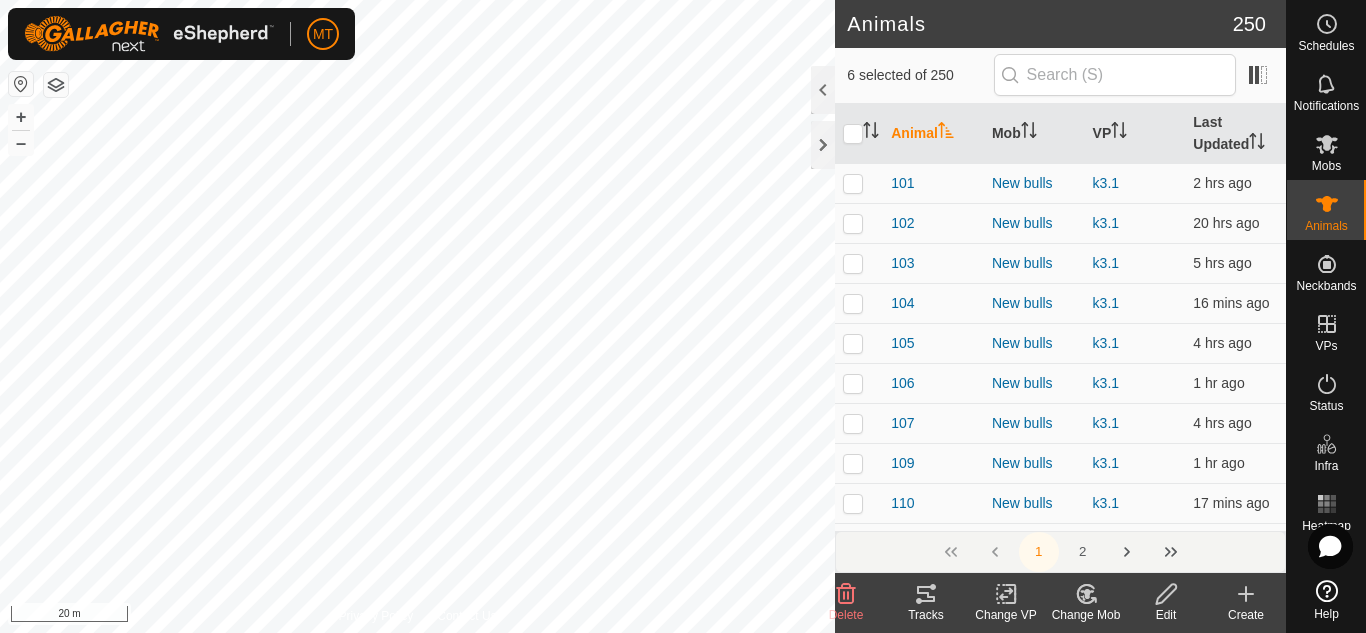 click 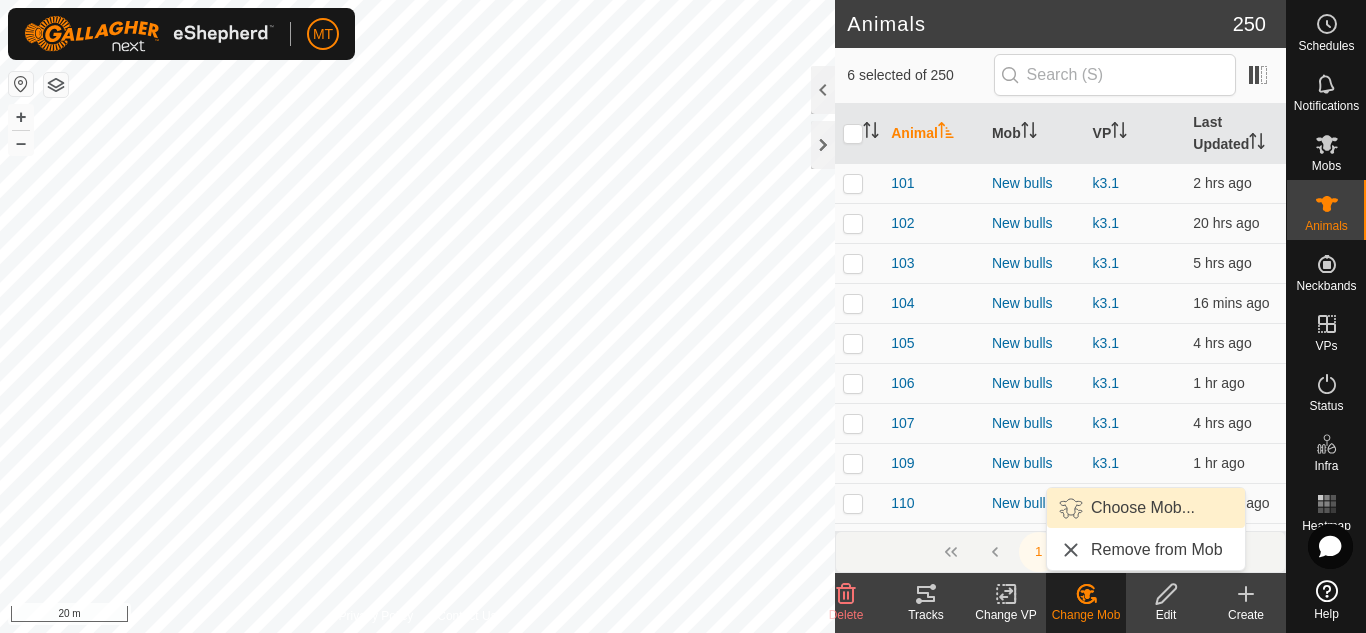 click on "Choose Mob..." at bounding box center [1146, 508] 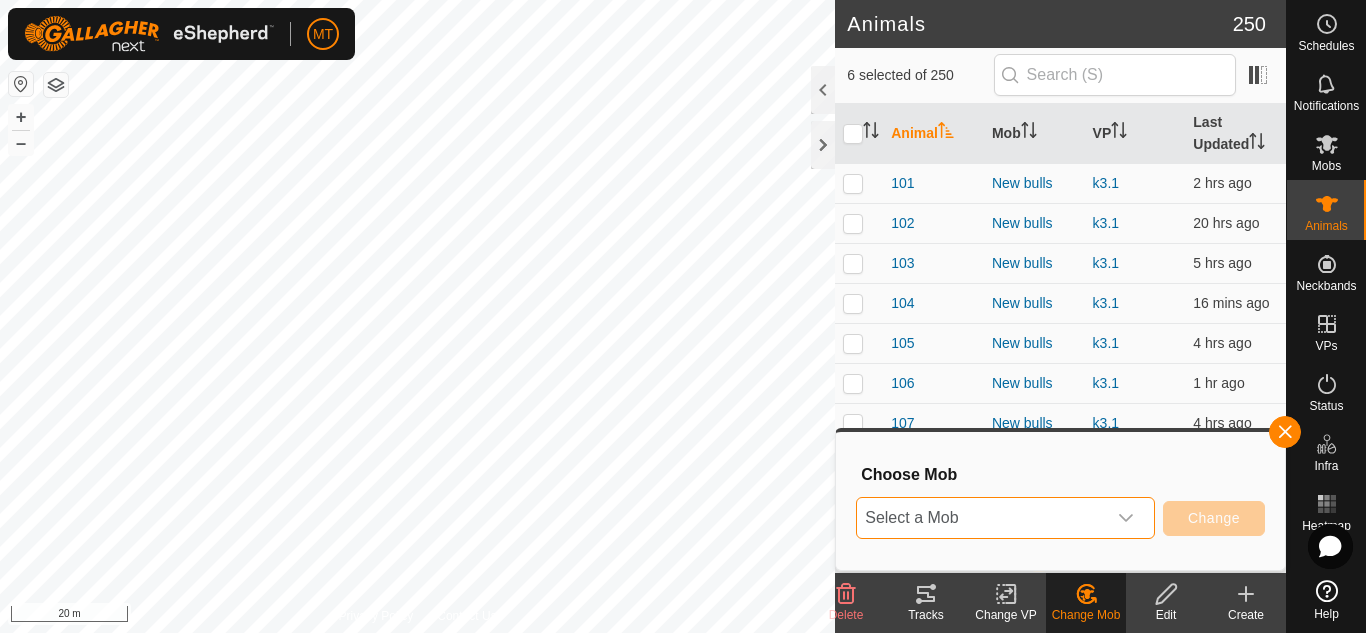 click on "Select a Mob" at bounding box center (981, 518) 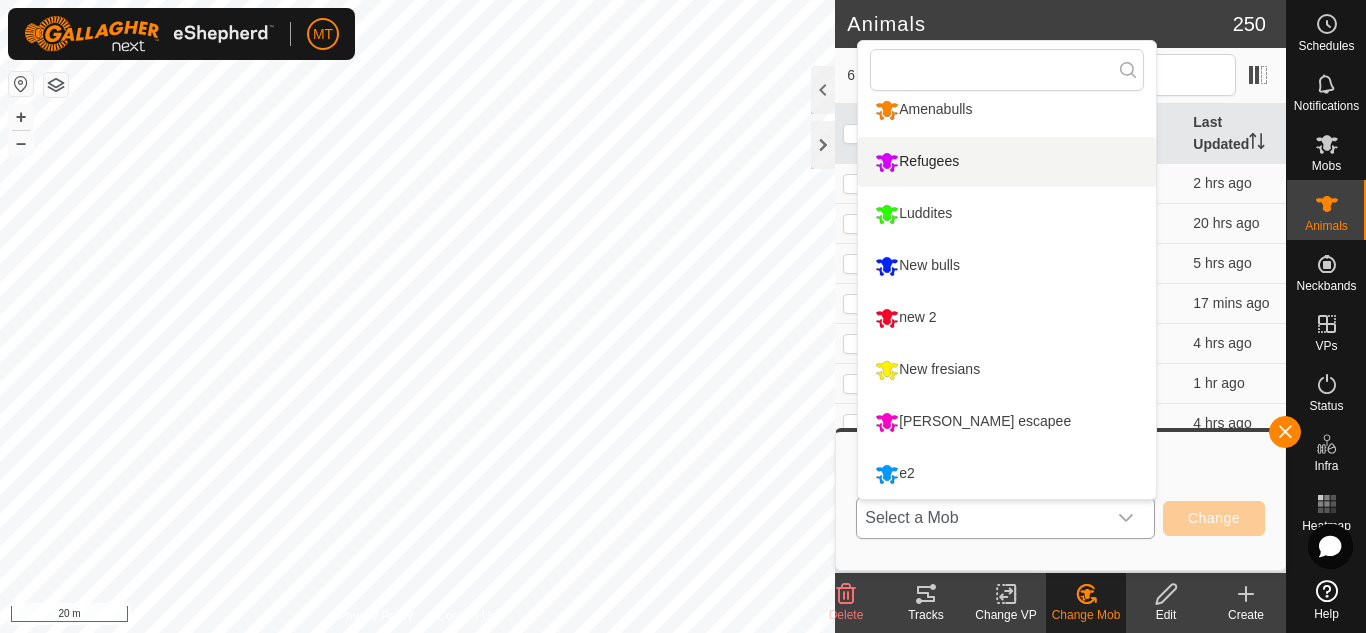 scroll, scrollTop: 0, scrollLeft: 0, axis: both 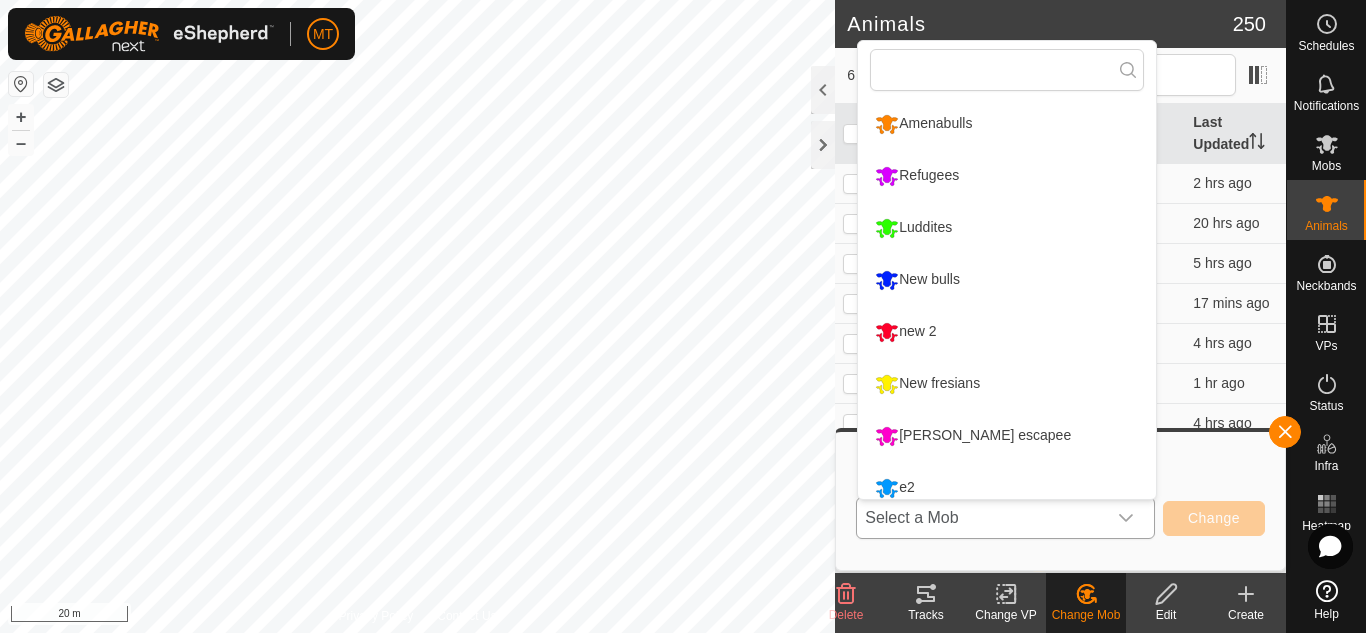 click on "Amenabulls" at bounding box center (1007, 124) 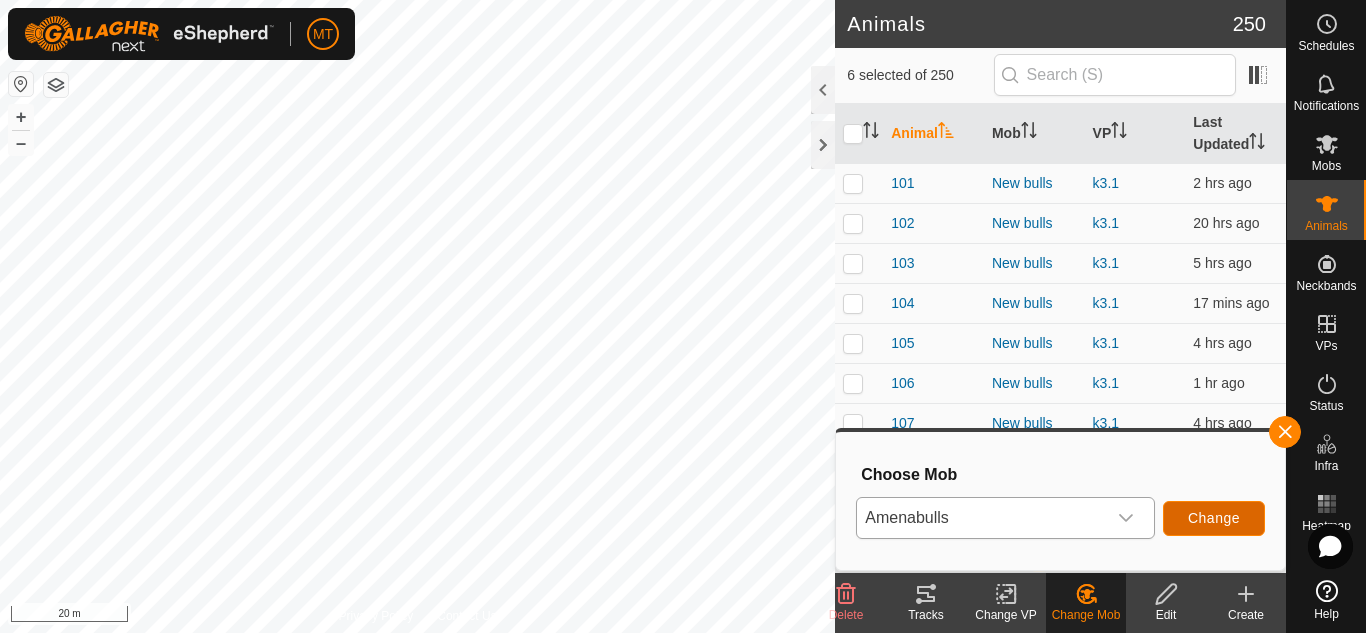 click on "Change" at bounding box center [1214, 518] 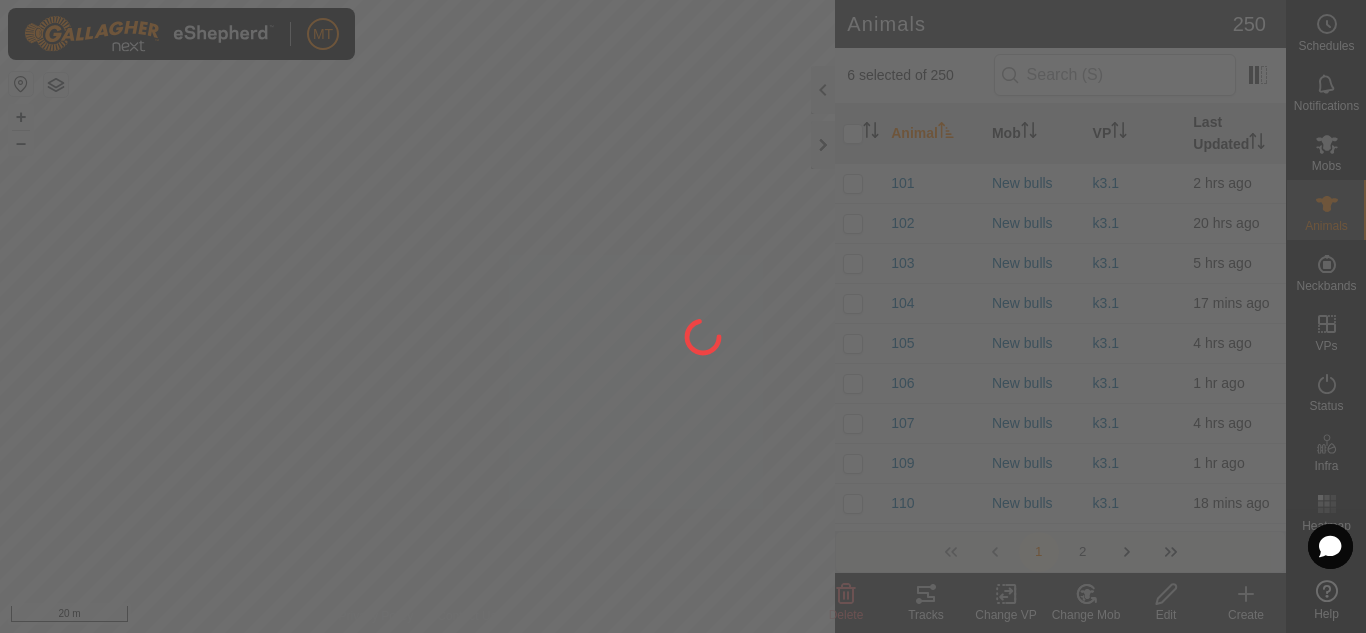 checkbox on "false" 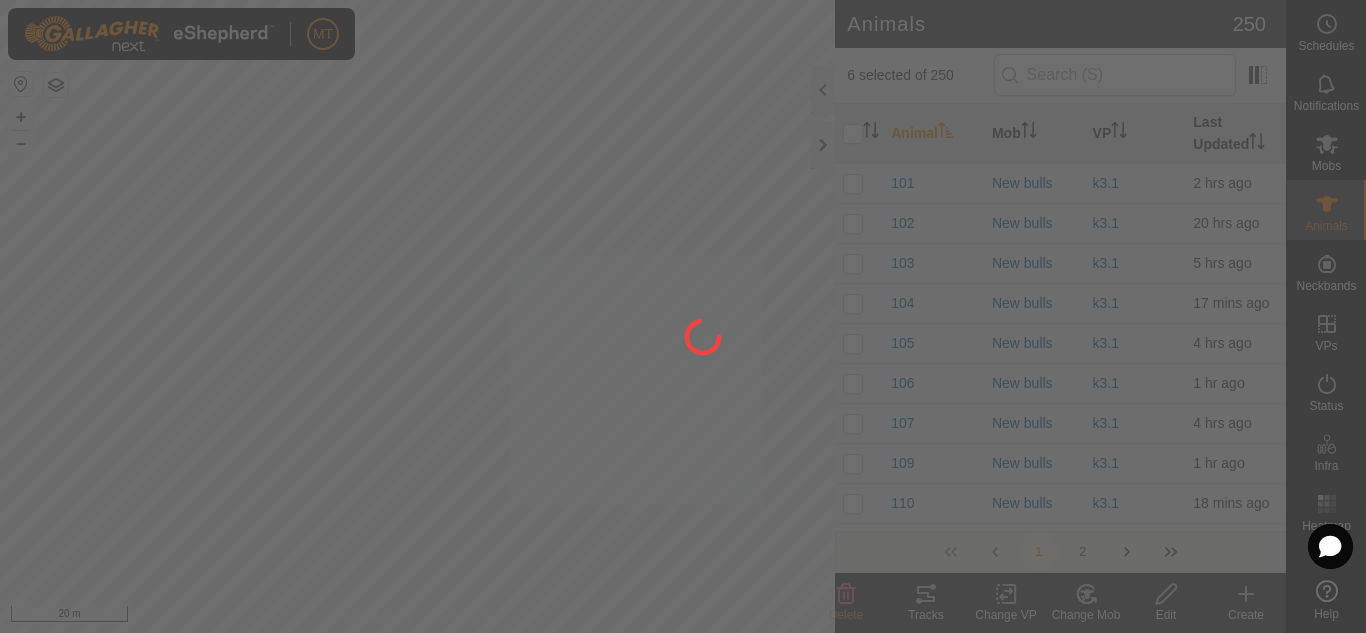 checkbox on "false" 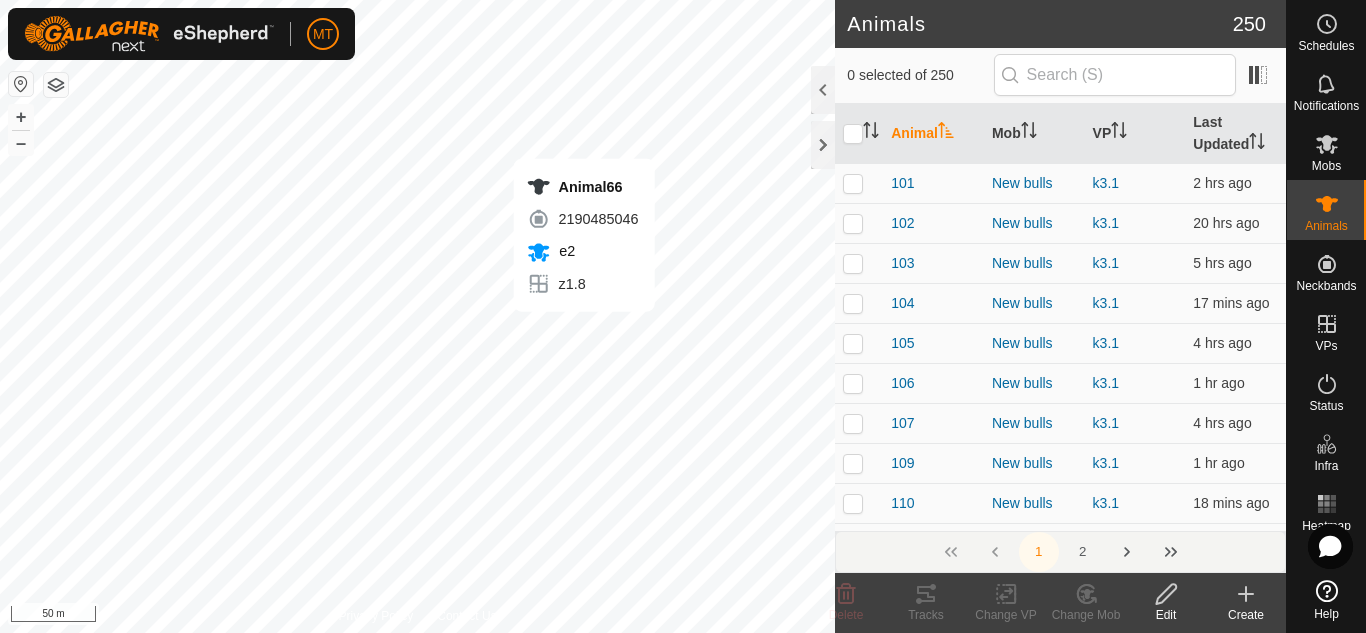 click on "Animal66
2190485046
e2
z1.8 + – ⇧ i 50 m" at bounding box center (417, 316) 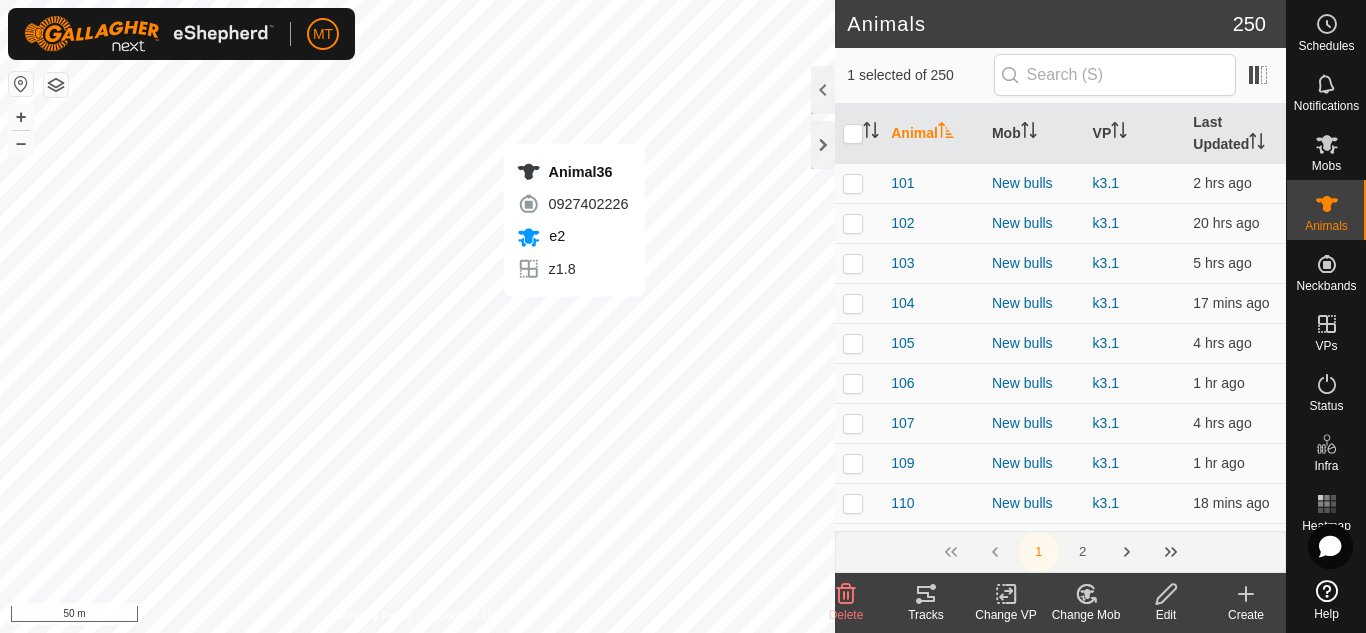 click on "Animal36
0927402226
e2
z1.8 + – ⇧ i 50 m" at bounding box center [417, 316] 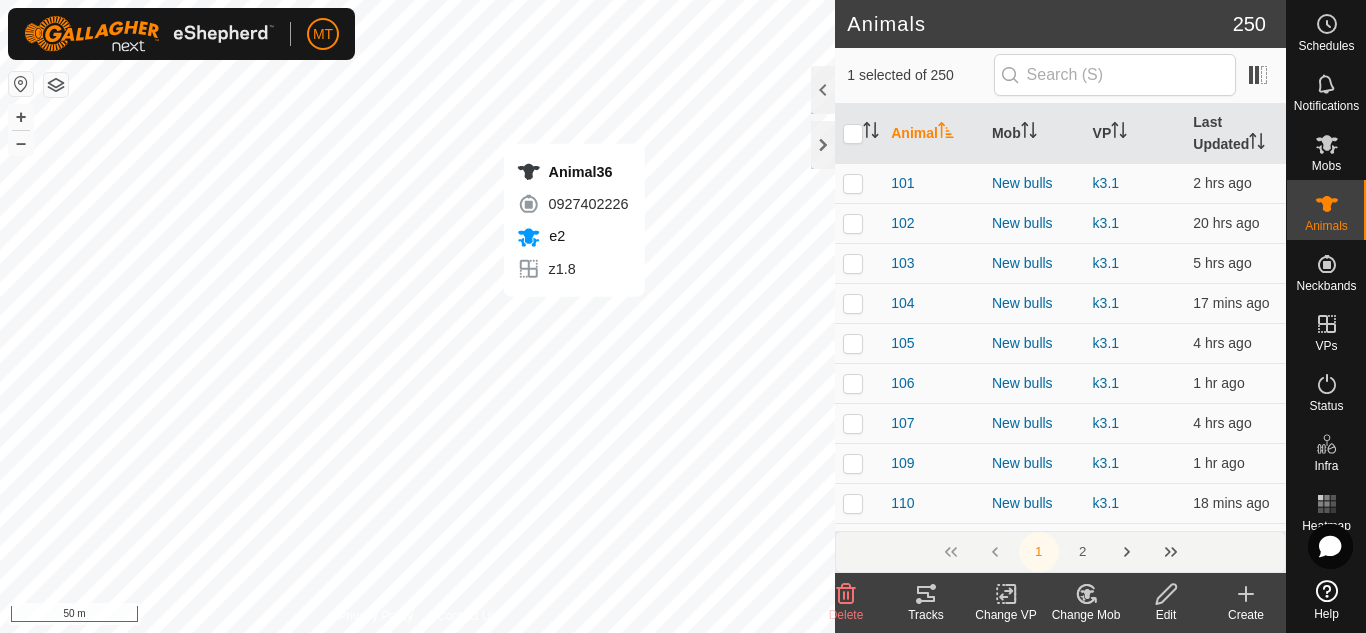 checkbox on "true" 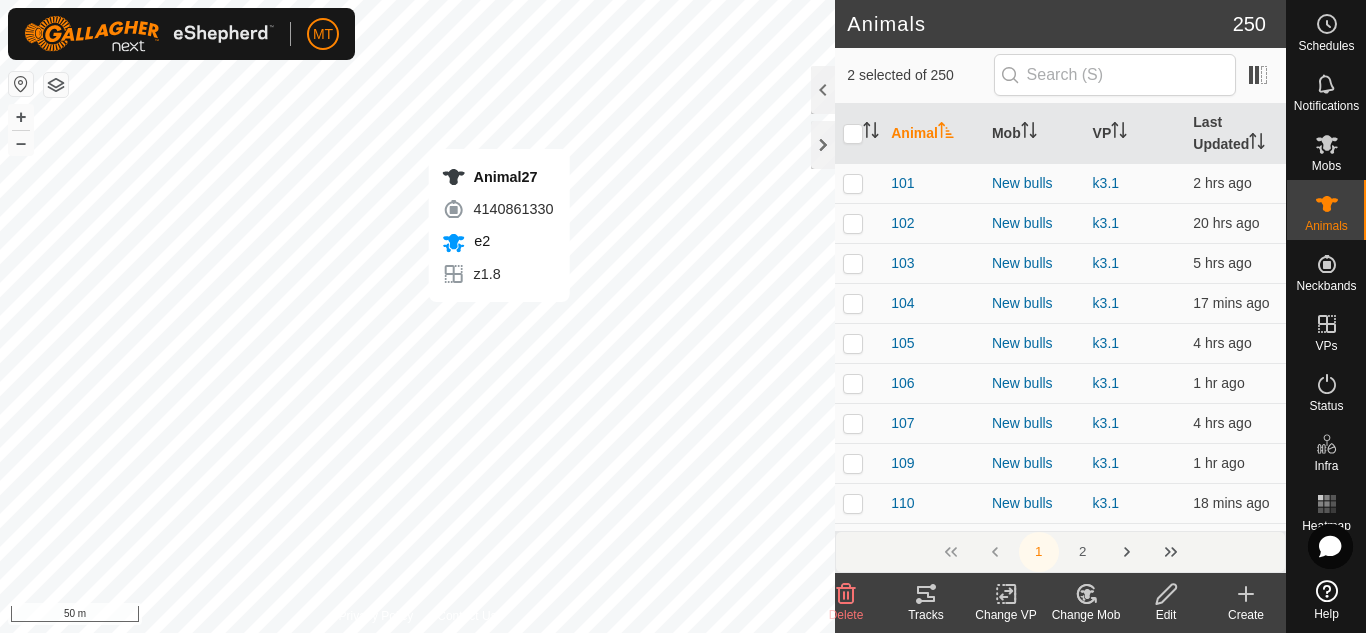 click on "Animal27
4140861330
e2
z1.8 + – ⇧ i 50 m" at bounding box center (417, 316) 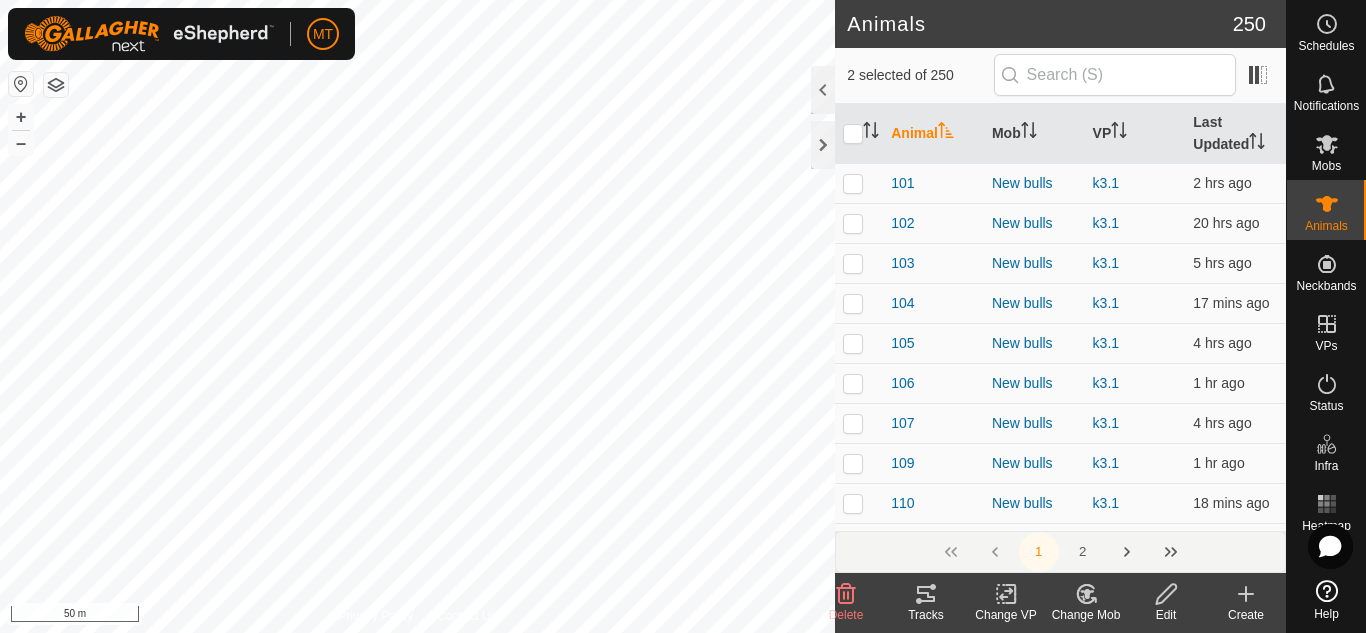 checkbox on "true" 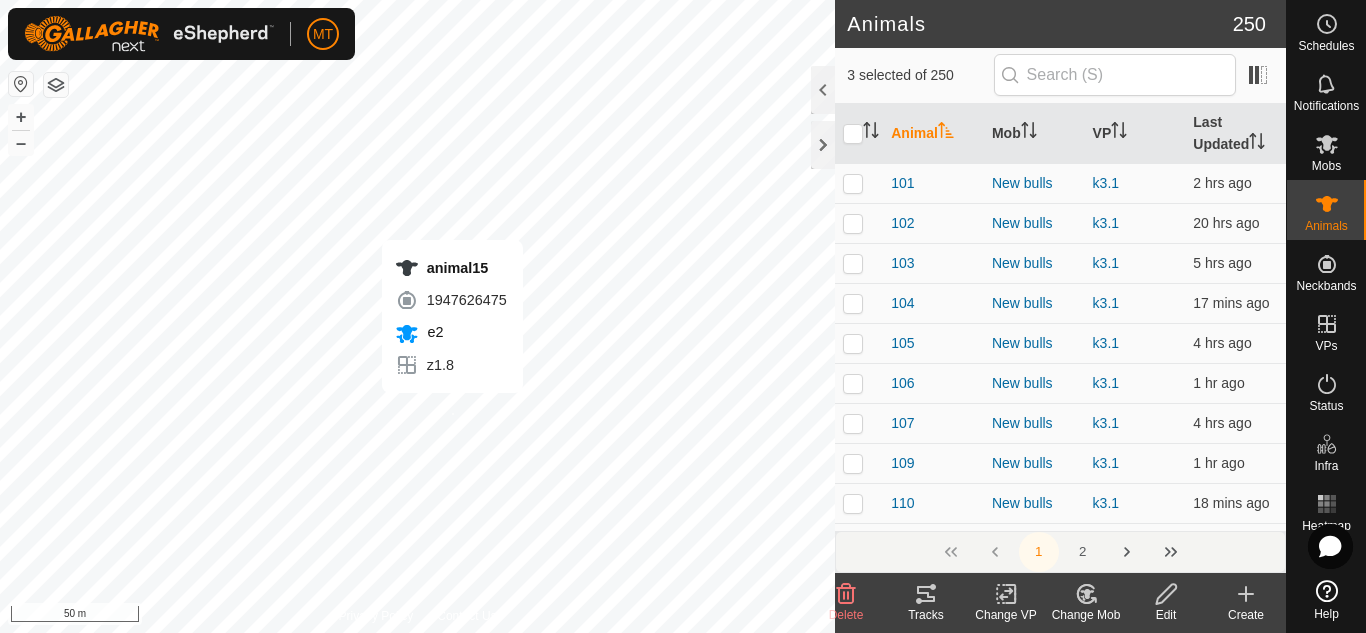 click on "animal15
1947626475
e2
z1.8 + – ⇧ i 50 m" at bounding box center (417, 316) 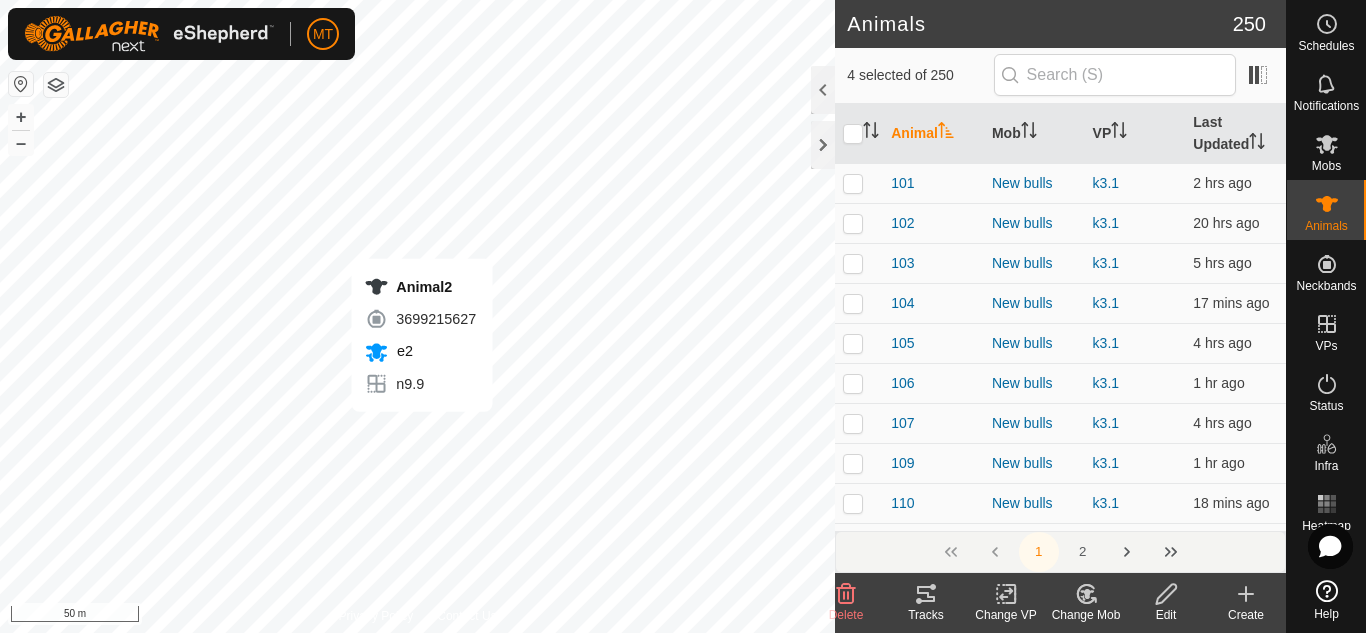 checkbox on "true" 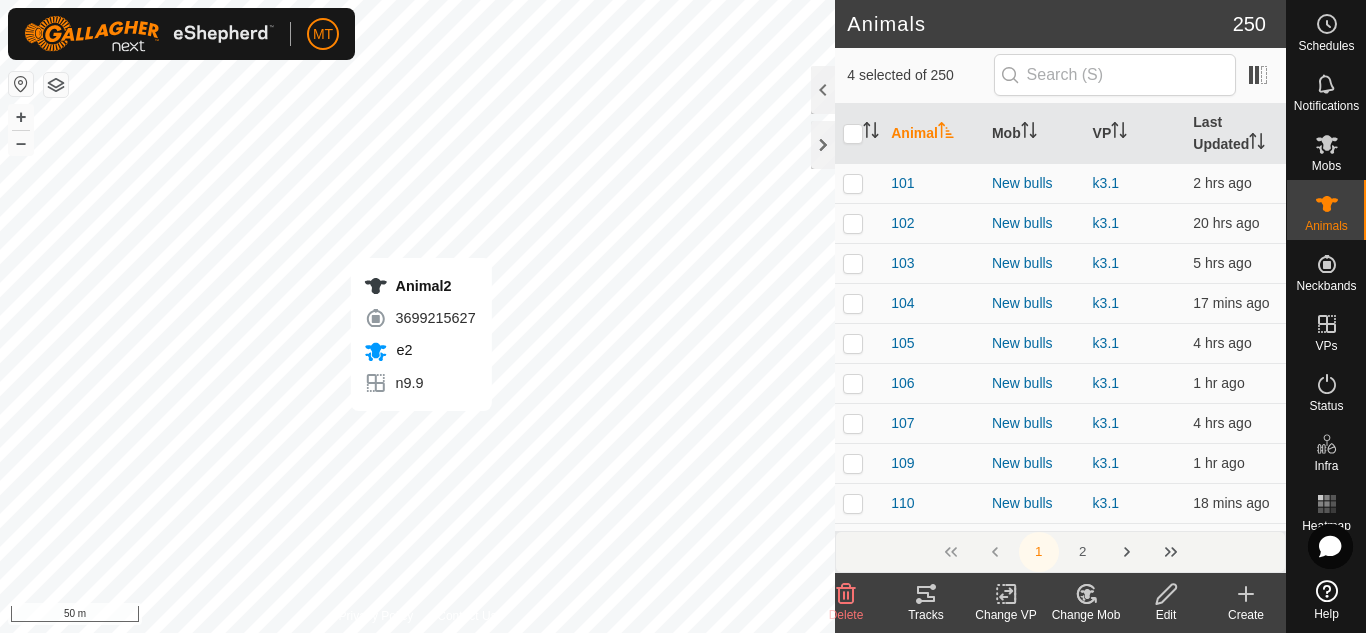 click on "Animal2
3699215627
e2
n9.9 + – ⇧ i 50 m" at bounding box center [417, 316] 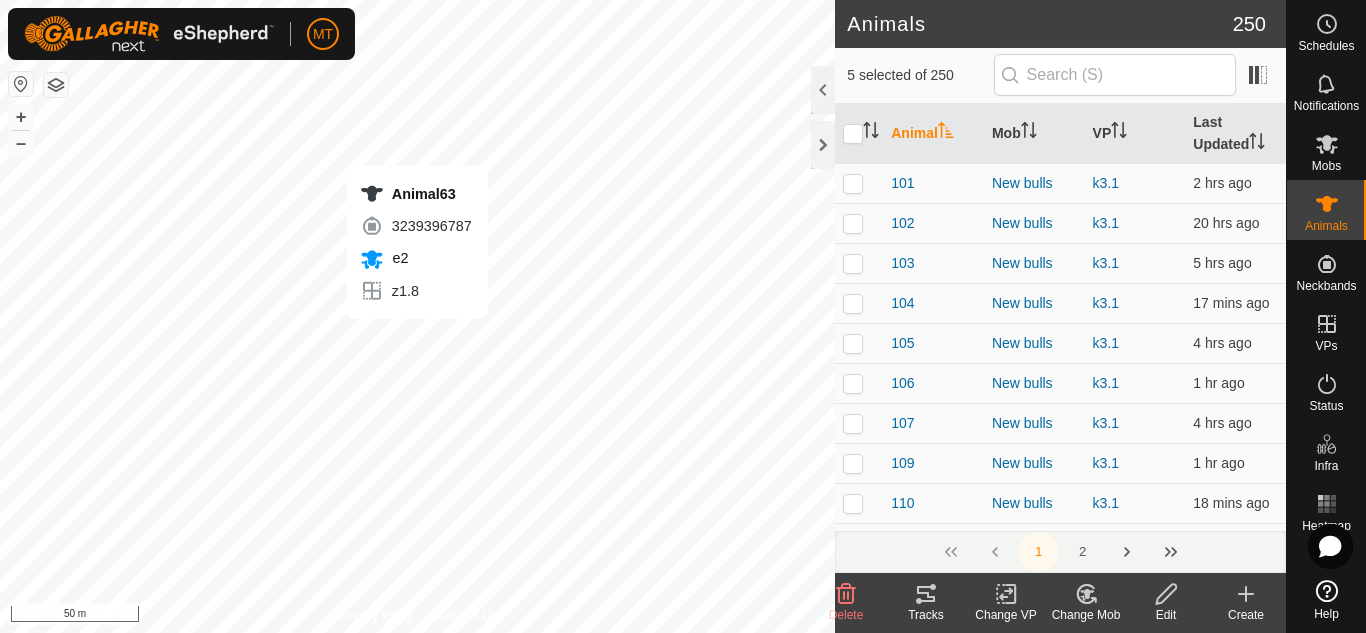 click on "Animal63
3239396787
e2
z1.8 + – ⇧ i 50 m" at bounding box center (417, 316) 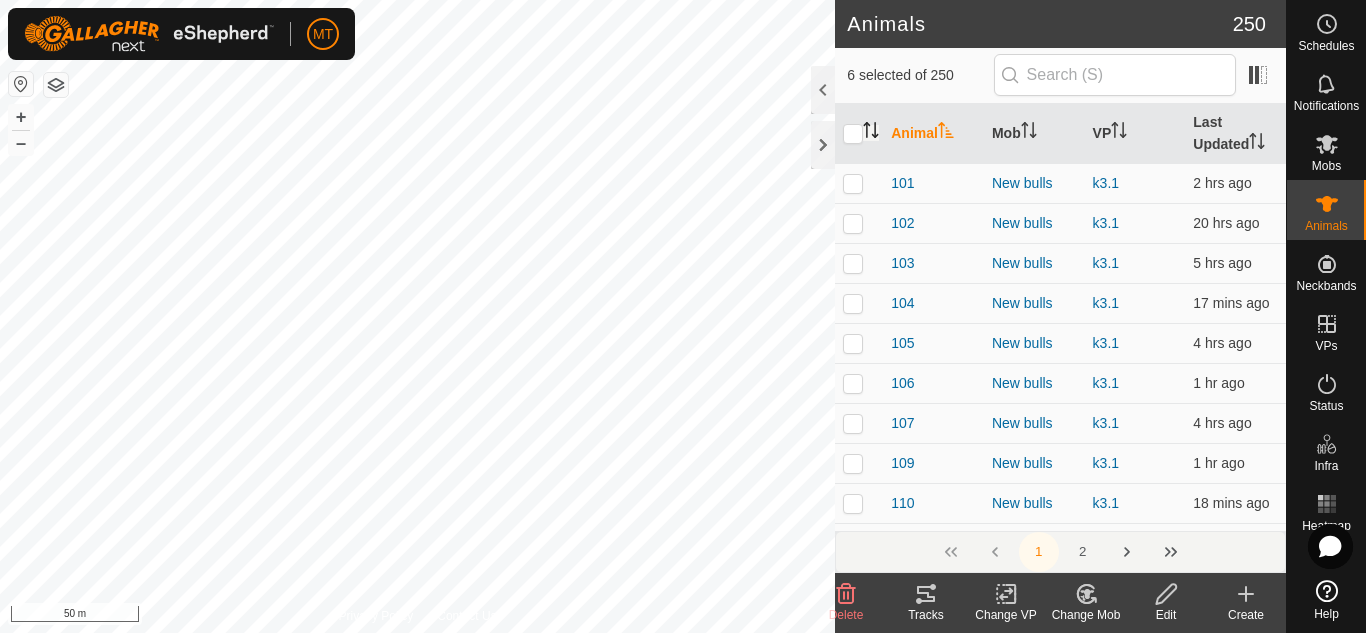 click 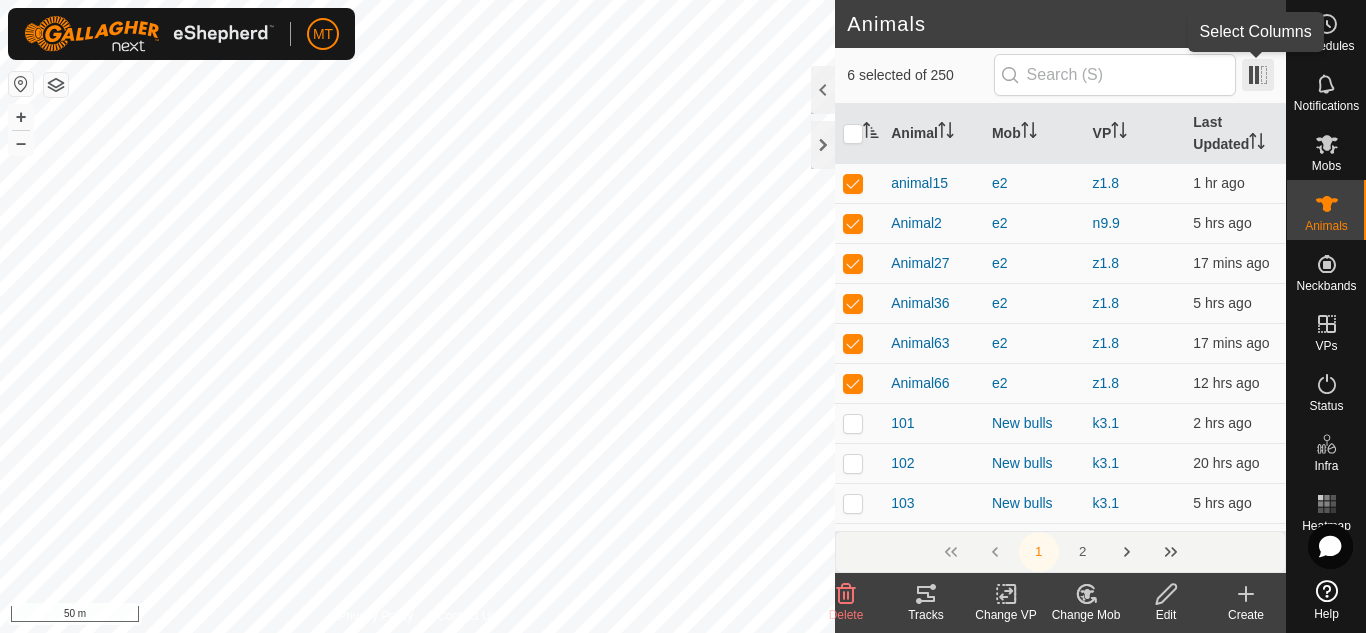 click at bounding box center (1258, 75) 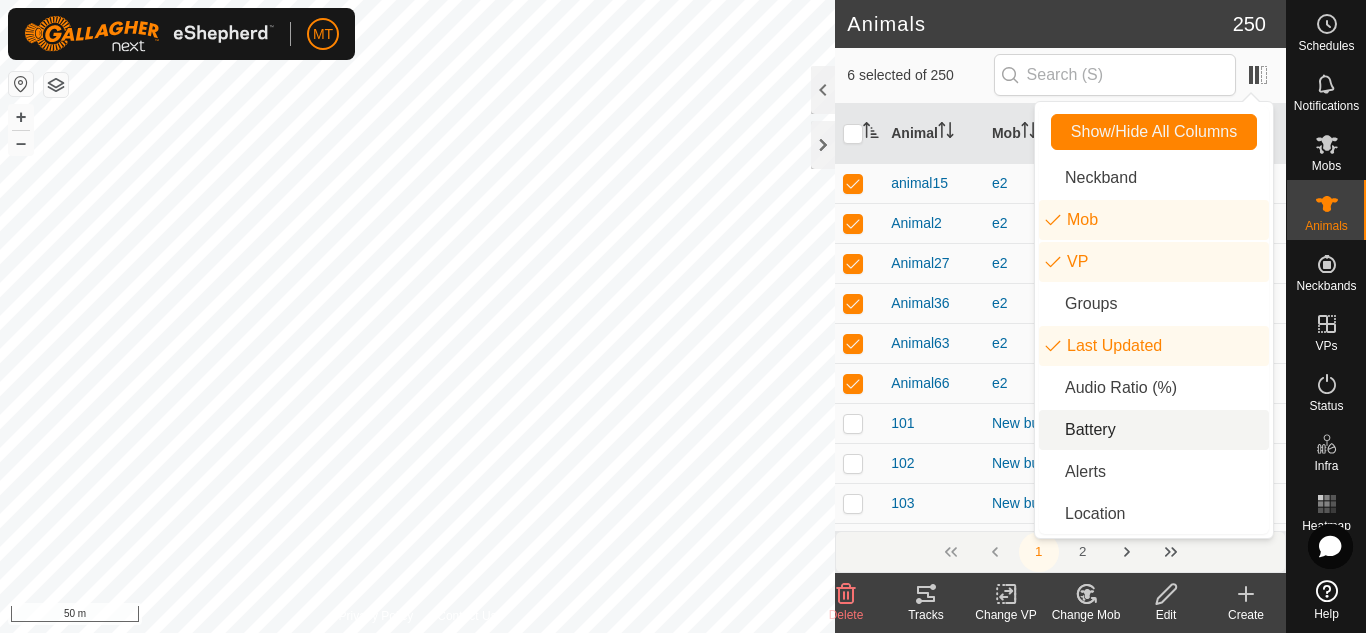 click on "Battery" at bounding box center [1154, 430] 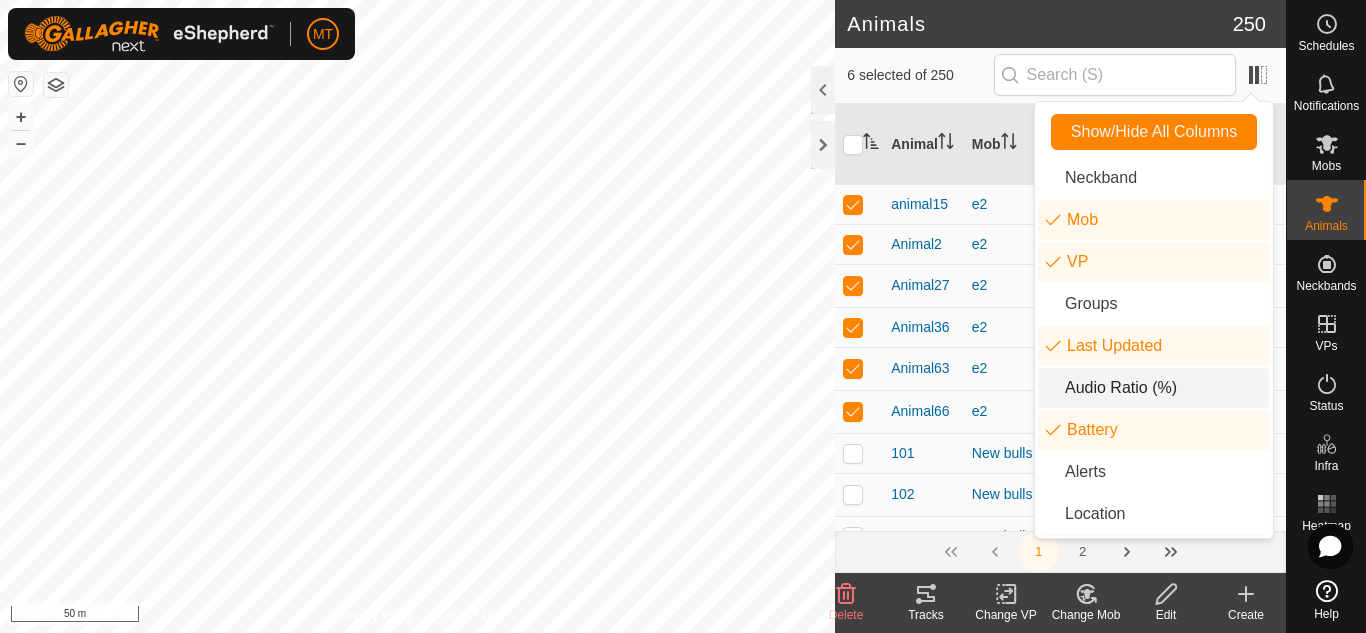 click on "Audio Ratio (%)" at bounding box center [1154, 388] 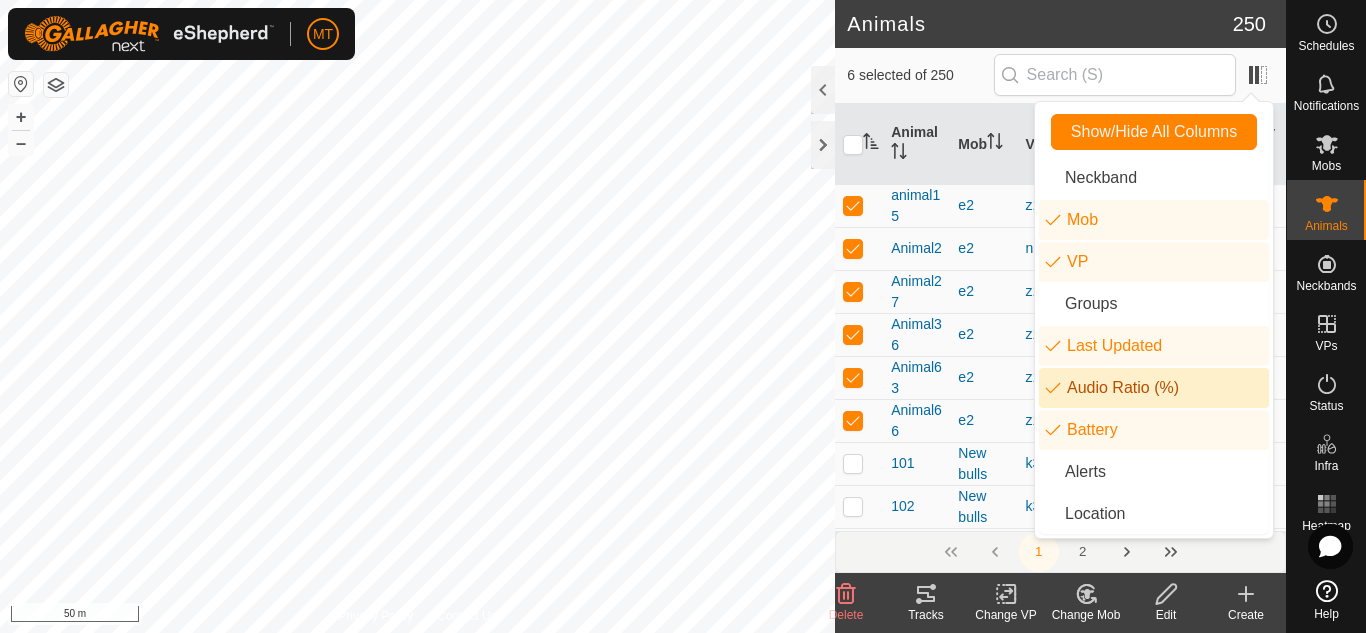 click on "Animals" 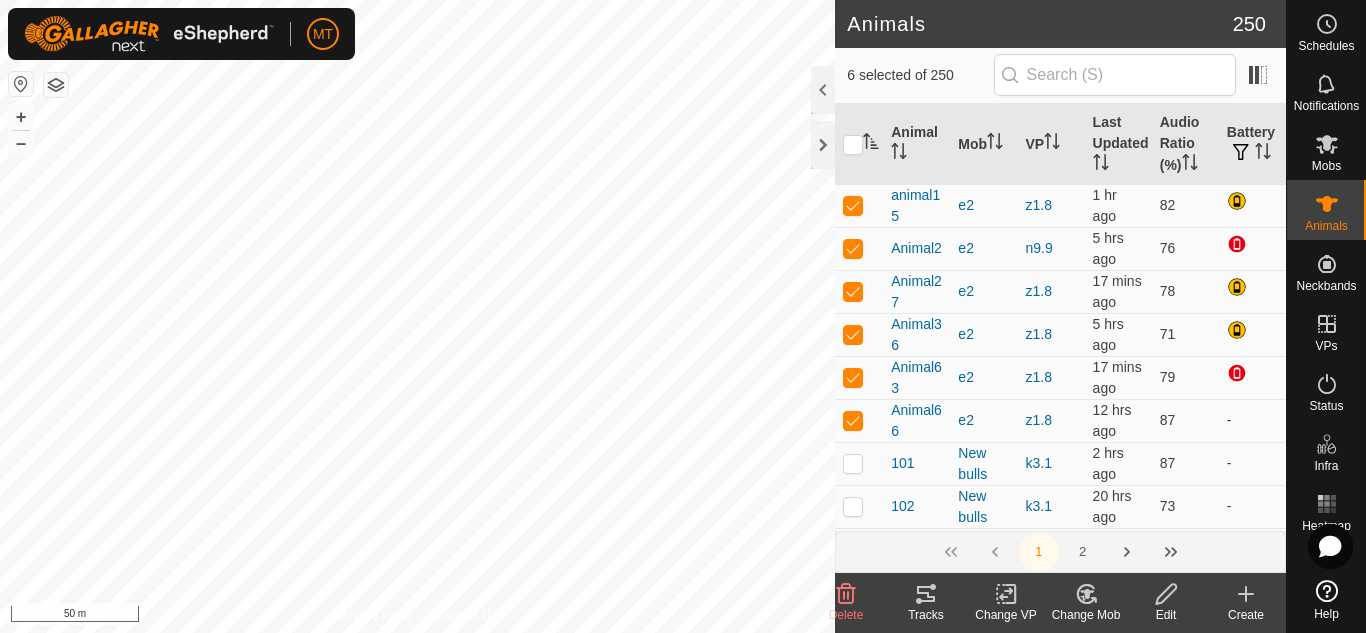 click on "Change Mob" 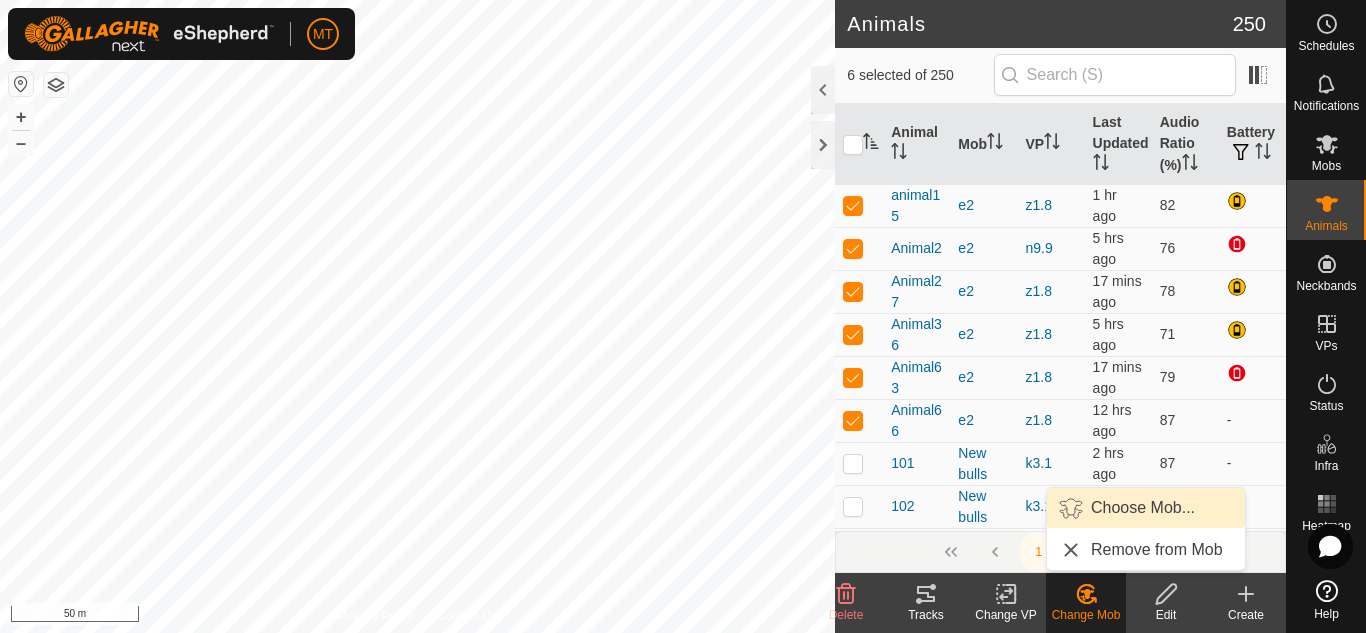 click on "Choose Mob..." at bounding box center [1146, 508] 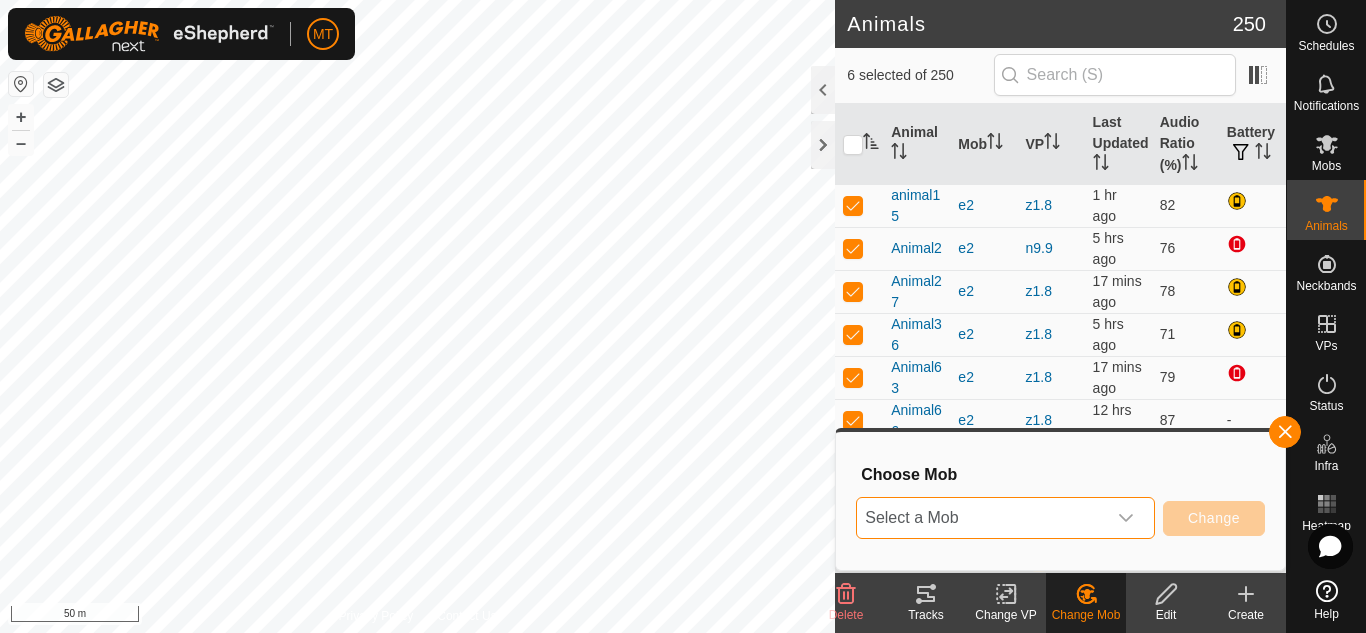 click on "Select a Mob" at bounding box center [981, 518] 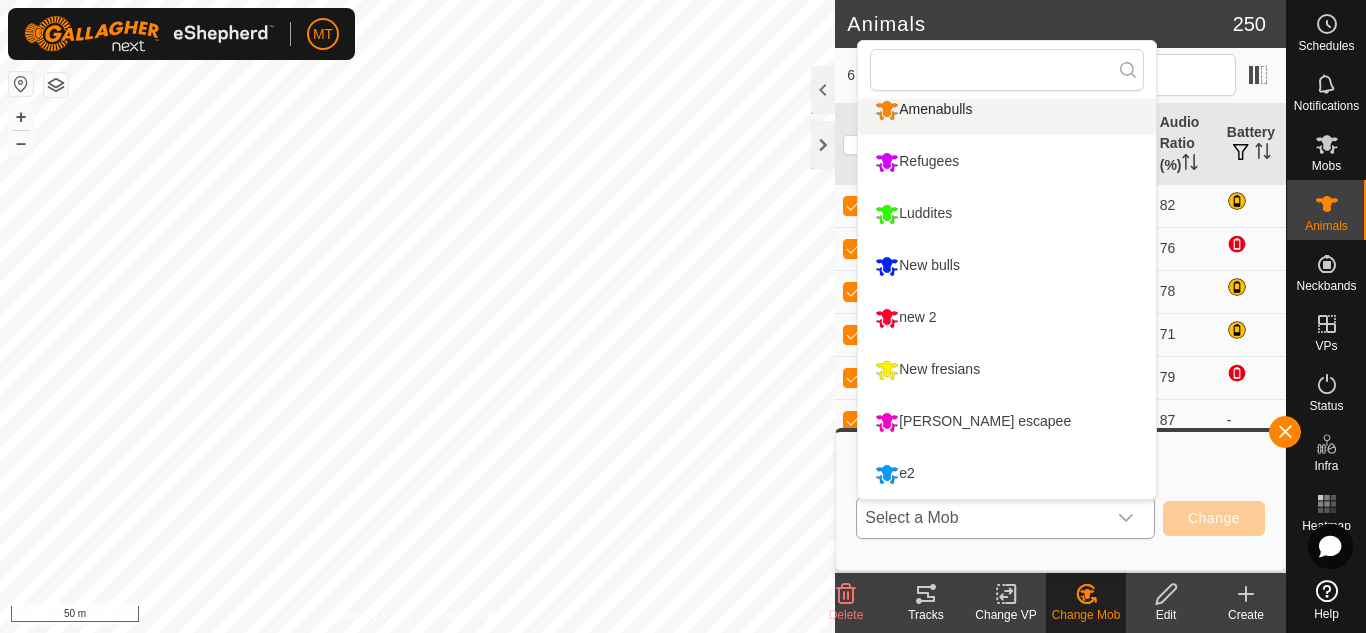 scroll, scrollTop: 0, scrollLeft: 0, axis: both 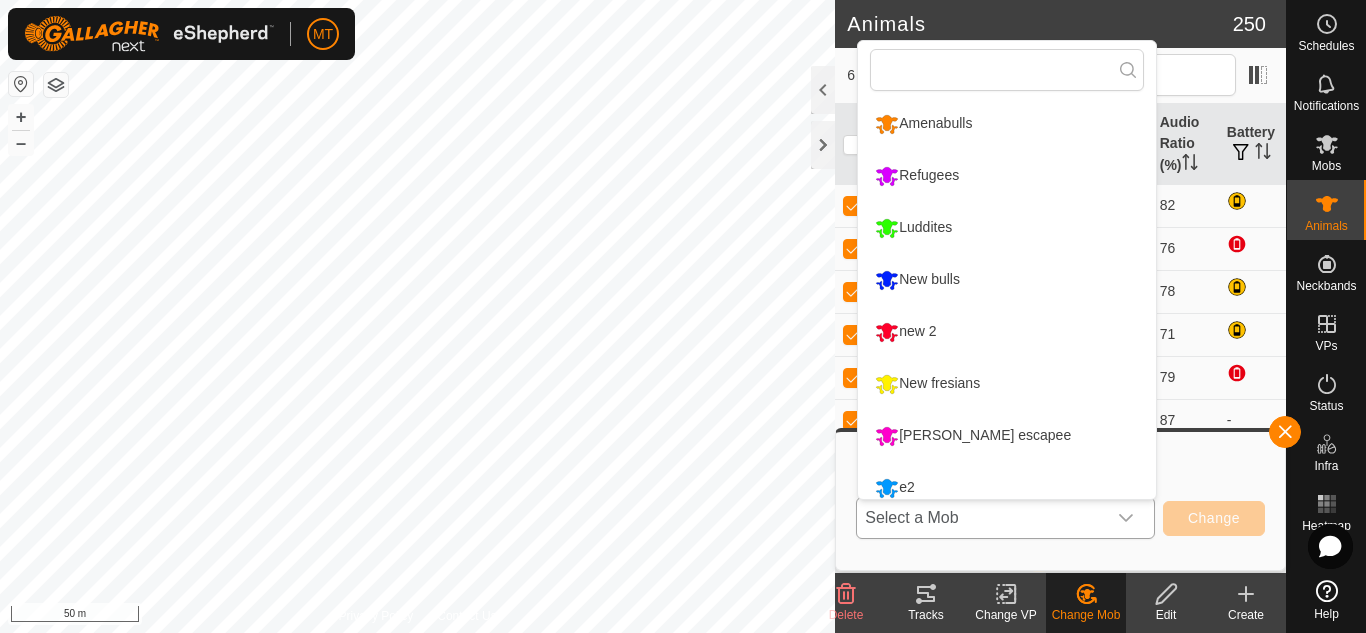 click on "Amenabulls" at bounding box center (1007, 124) 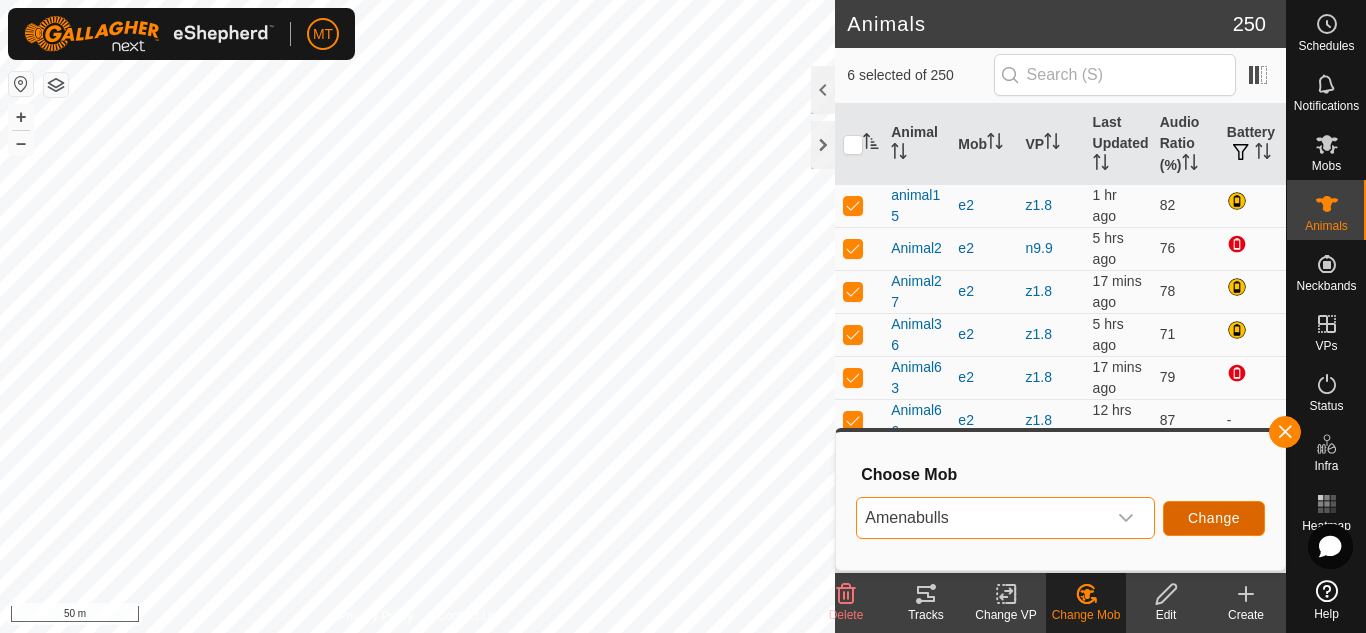 click on "Change" at bounding box center [1214, 518] 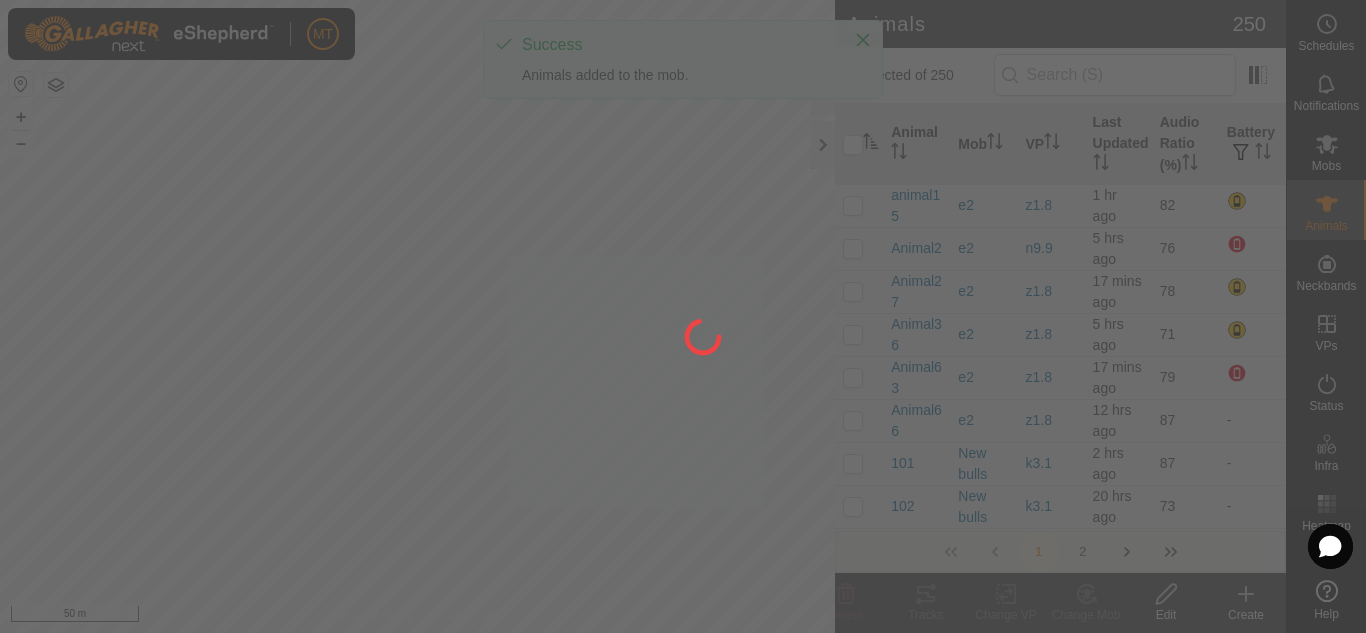 checkbox on "false" 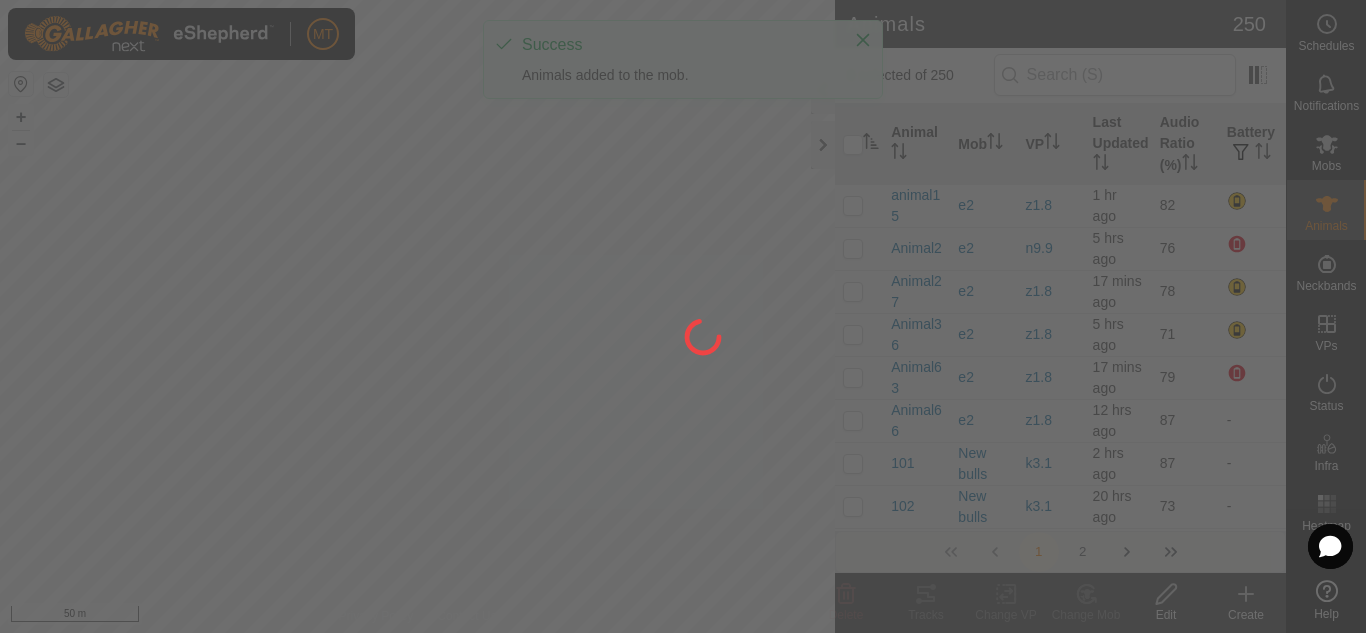 checkbox on "false" 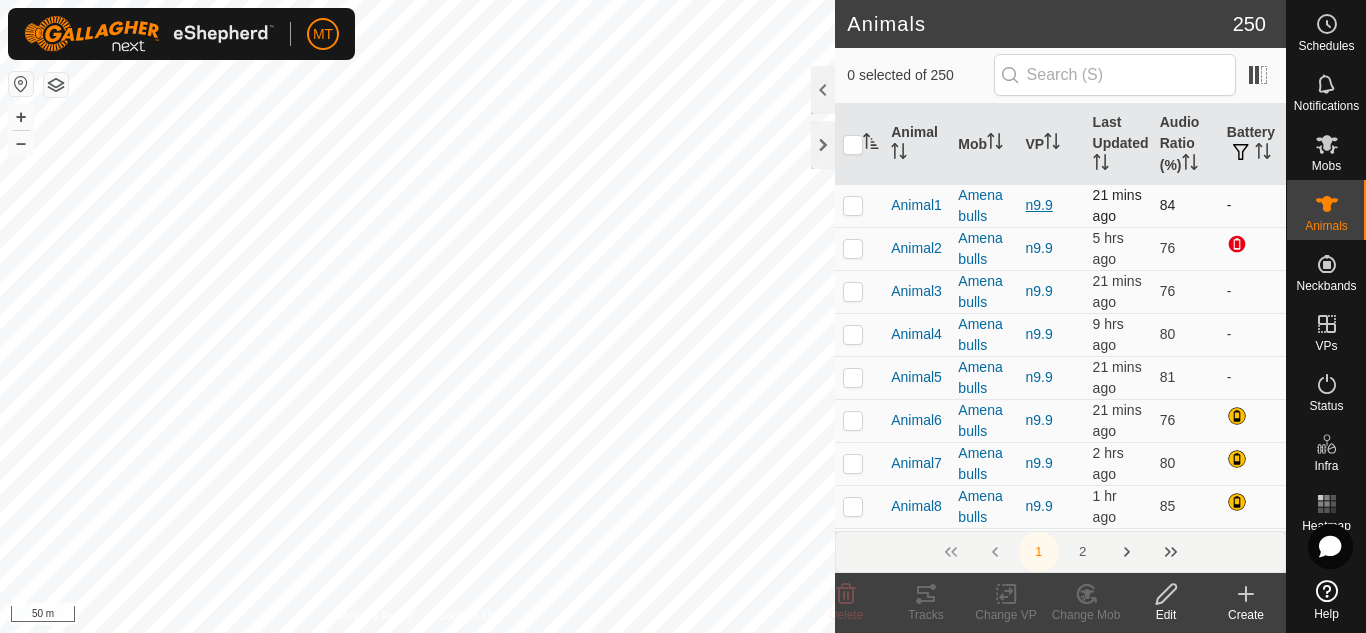 click on "n9.9" at bounding box center [1038, 205] 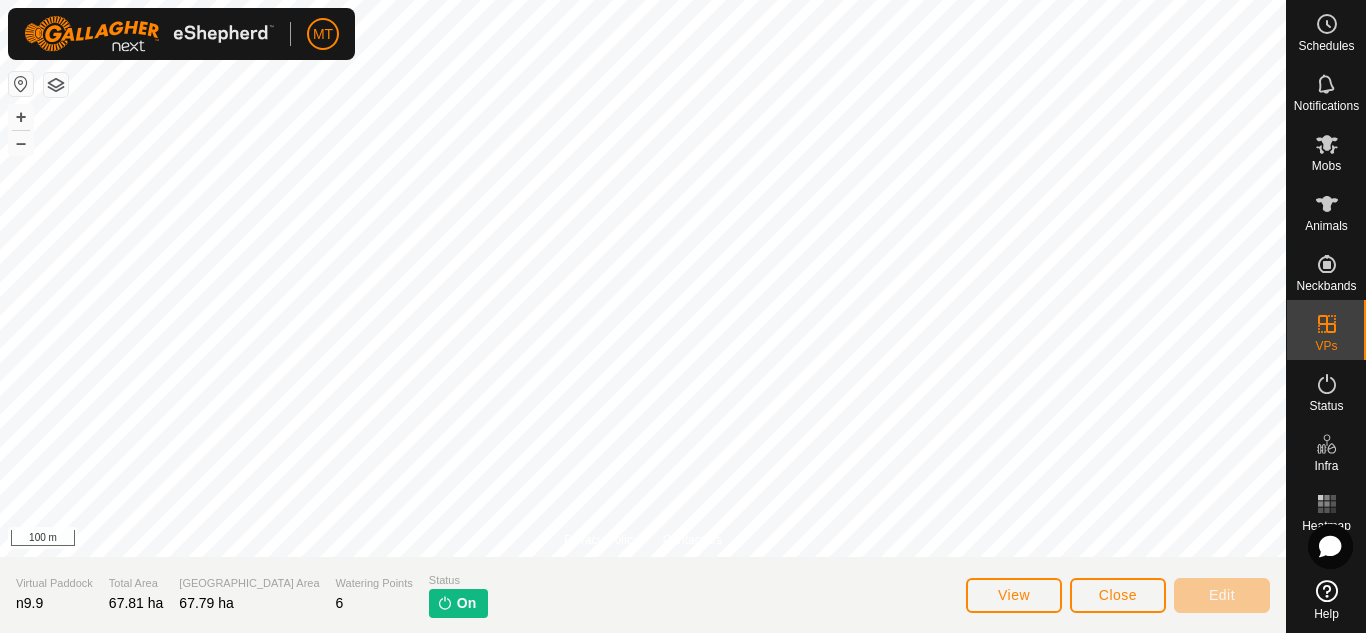 click 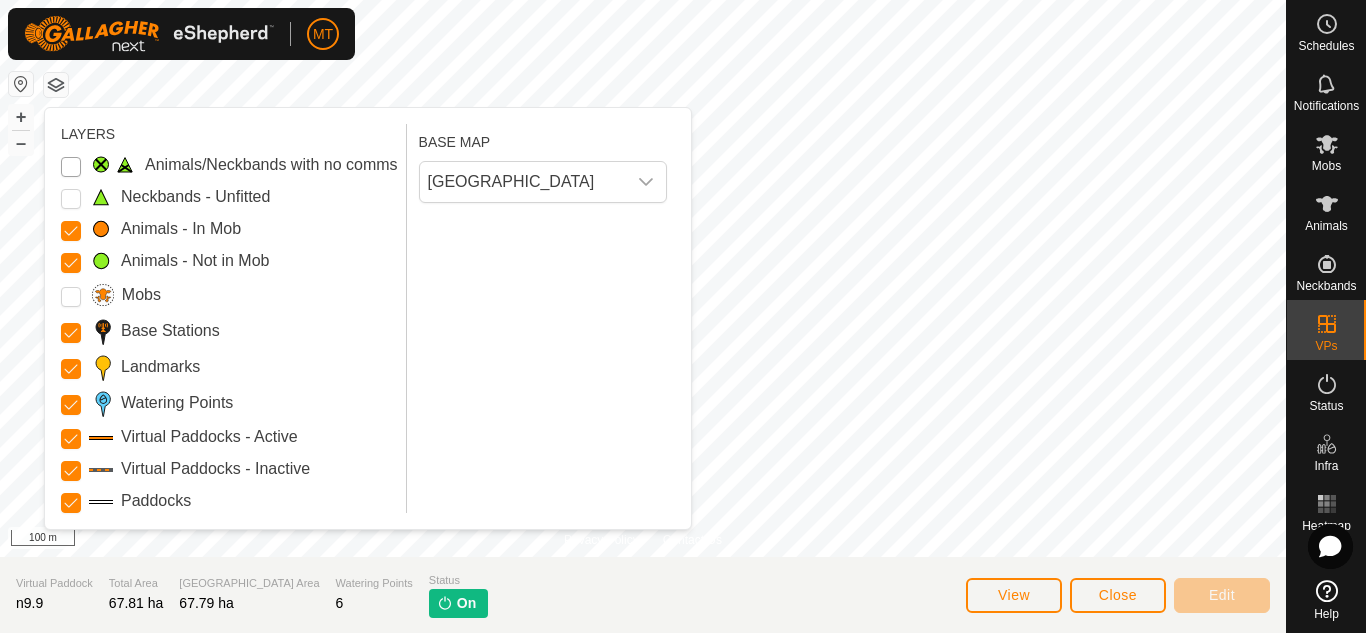 click on "Animals/Neckbands with no comms" at bounding box center [71, 167] 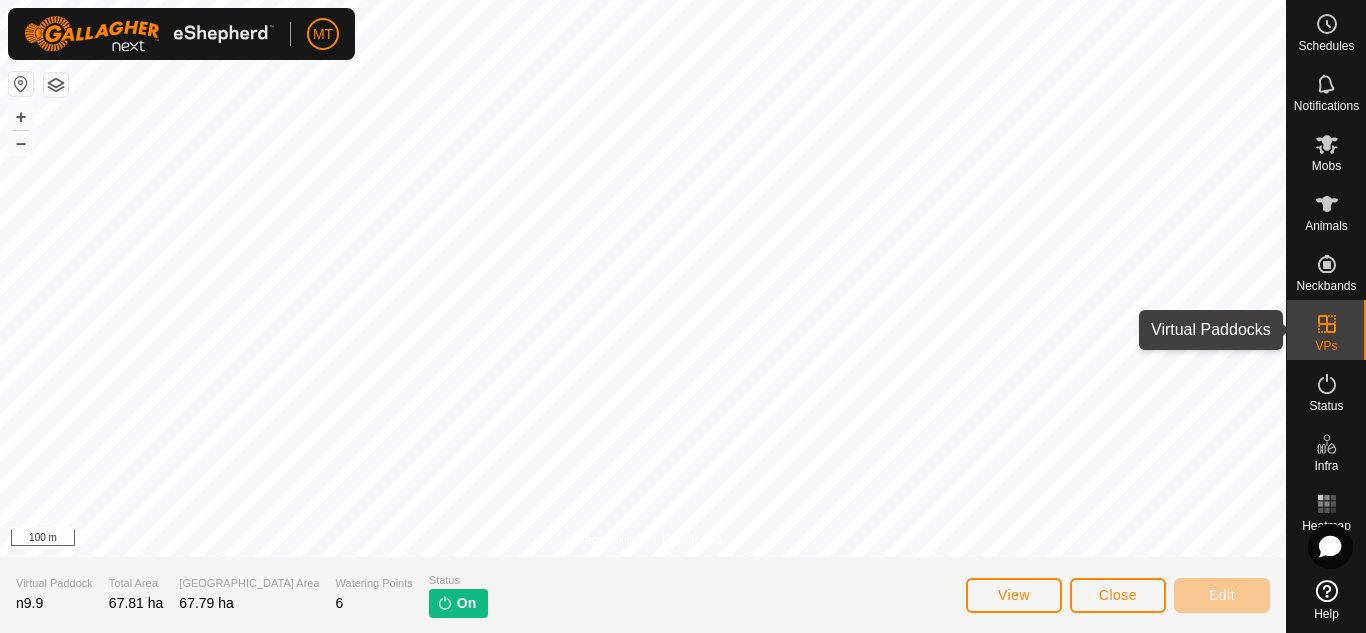 click 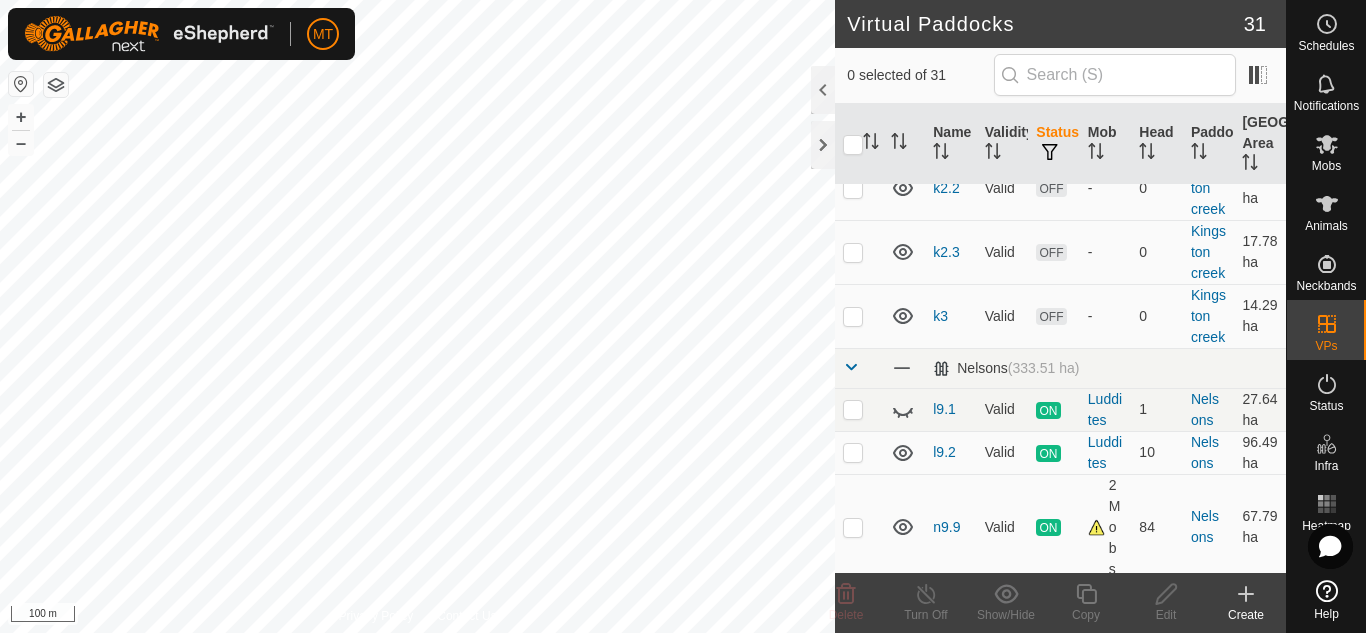 scroll, scrollTop: 280, scrollLeft: 0, axis: vertical 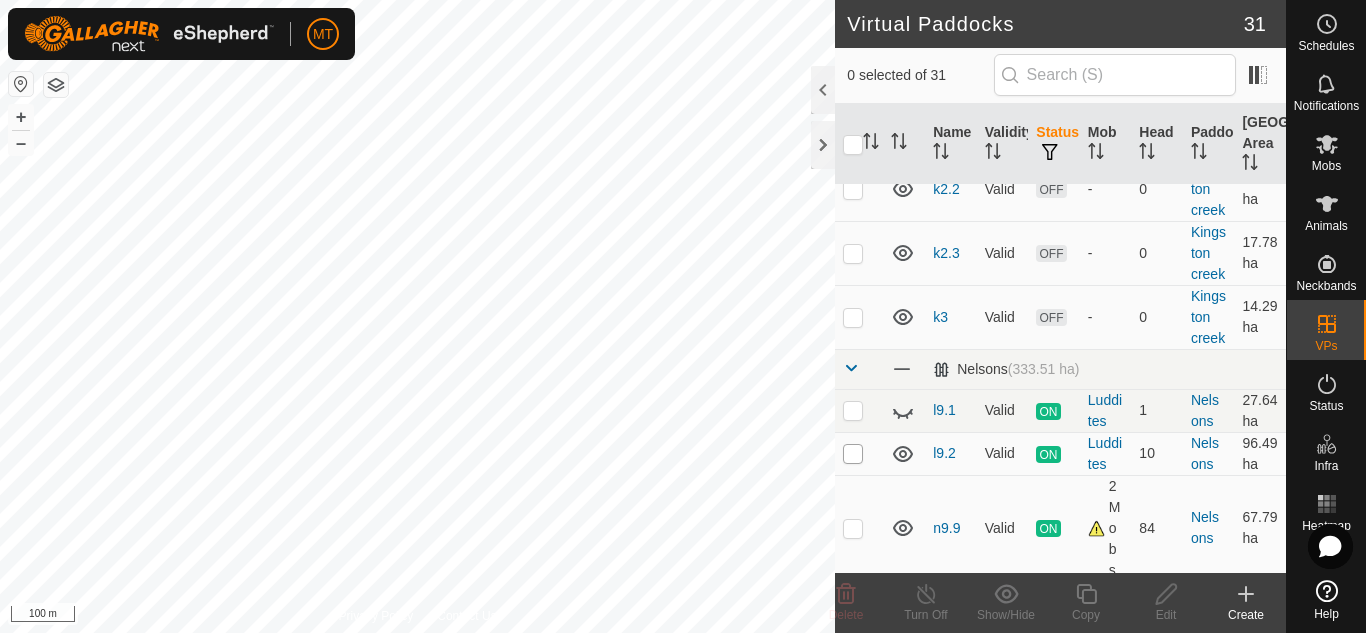 click at bounding box center [853, 454] 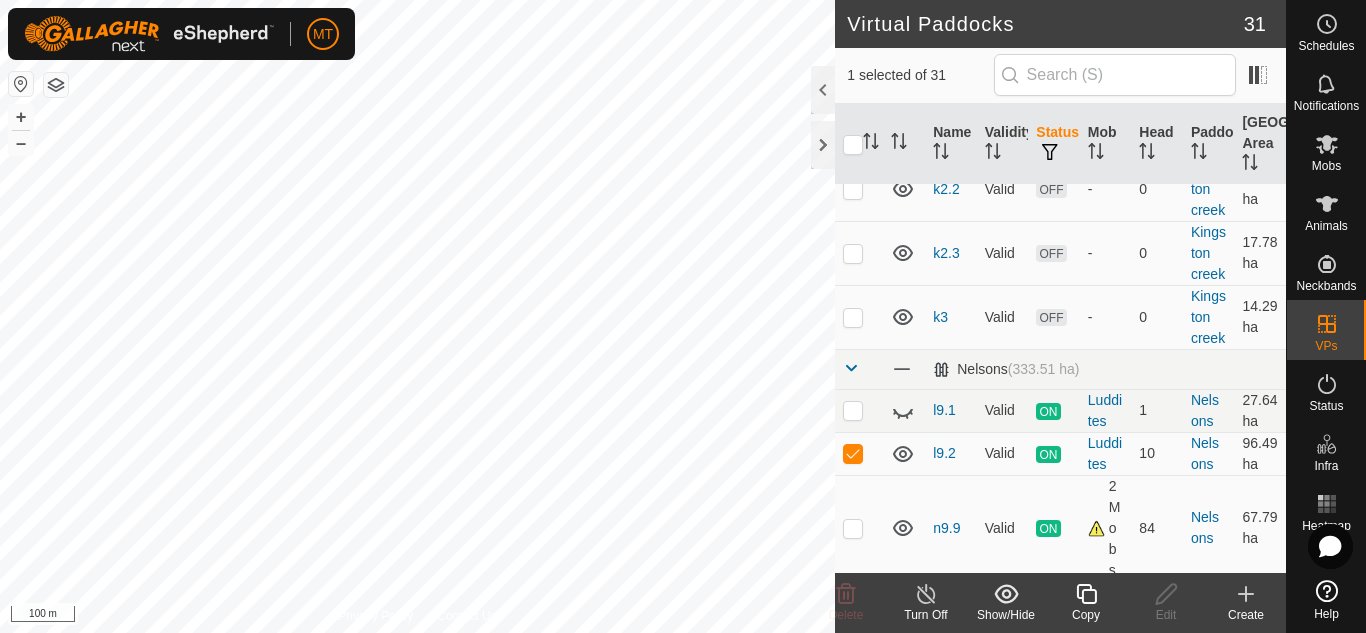 click 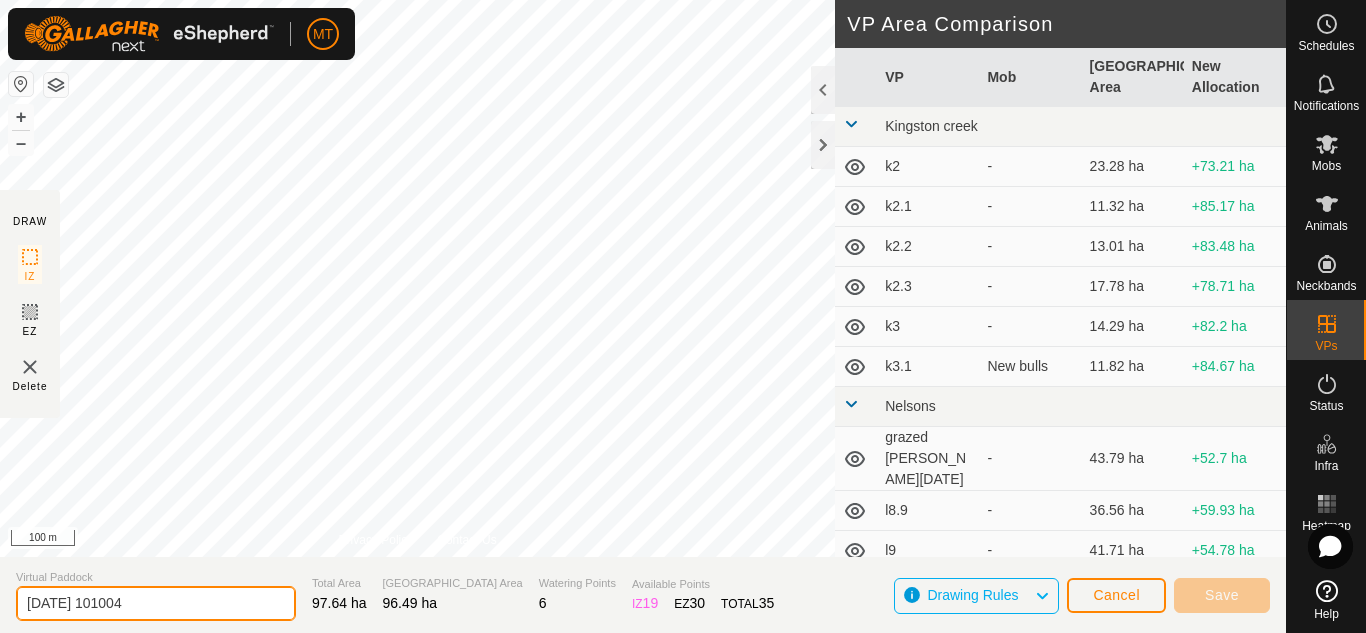 drag, startPoint x: 161, startPoint y: 604, endPoint x: 0, endPoint y: 603, distance: 161.00311 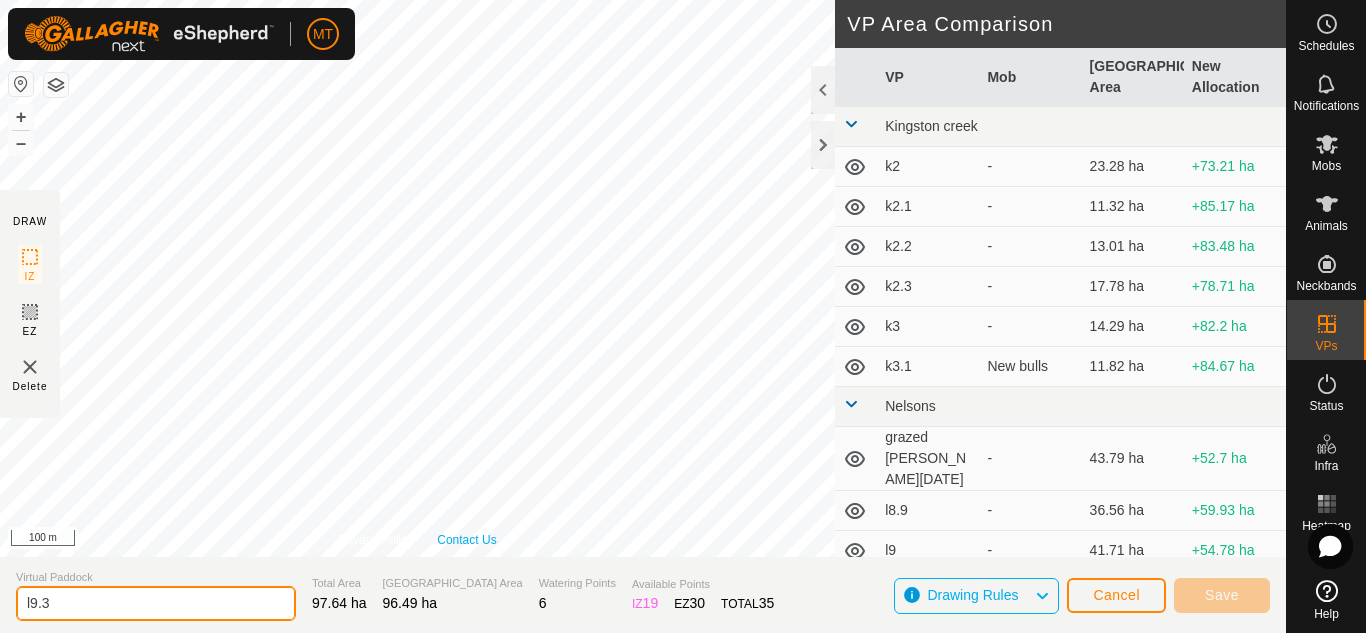 type on "l9.3" 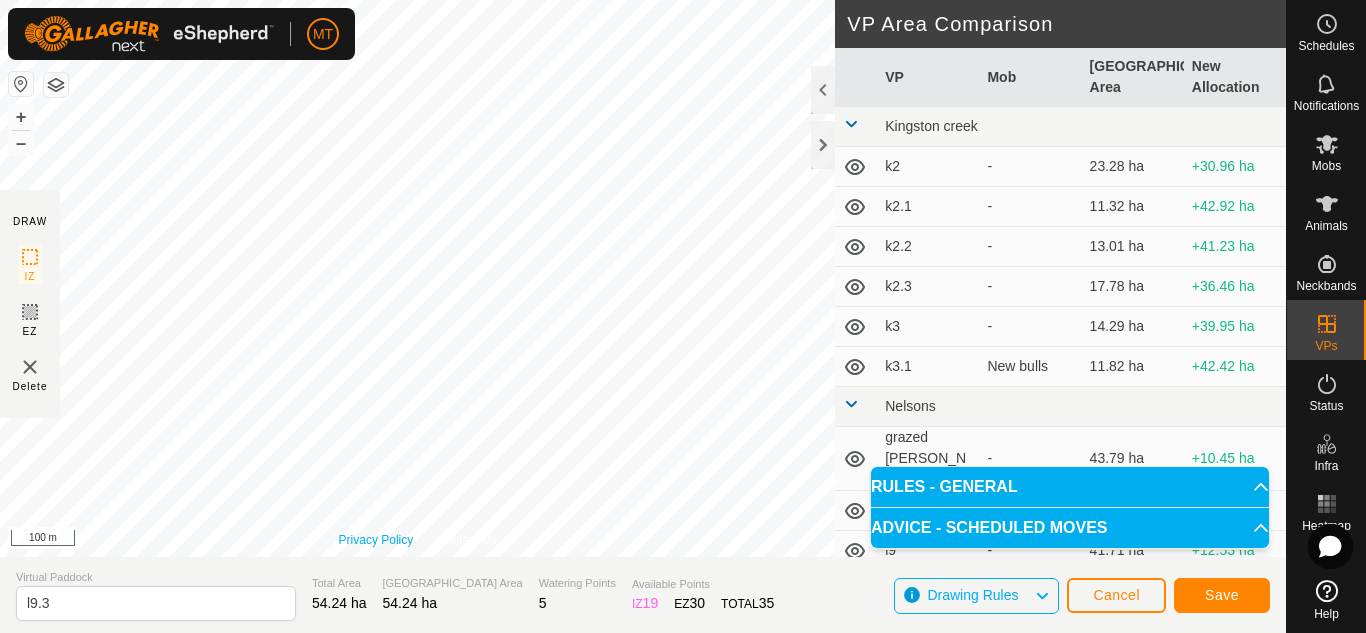 click on "Privacy Policy Contact Us IZ interior angle must be larger than 80°  (Current: 65.2°) . + – ⇧ i 100 m" at bounding box center [417, 278] 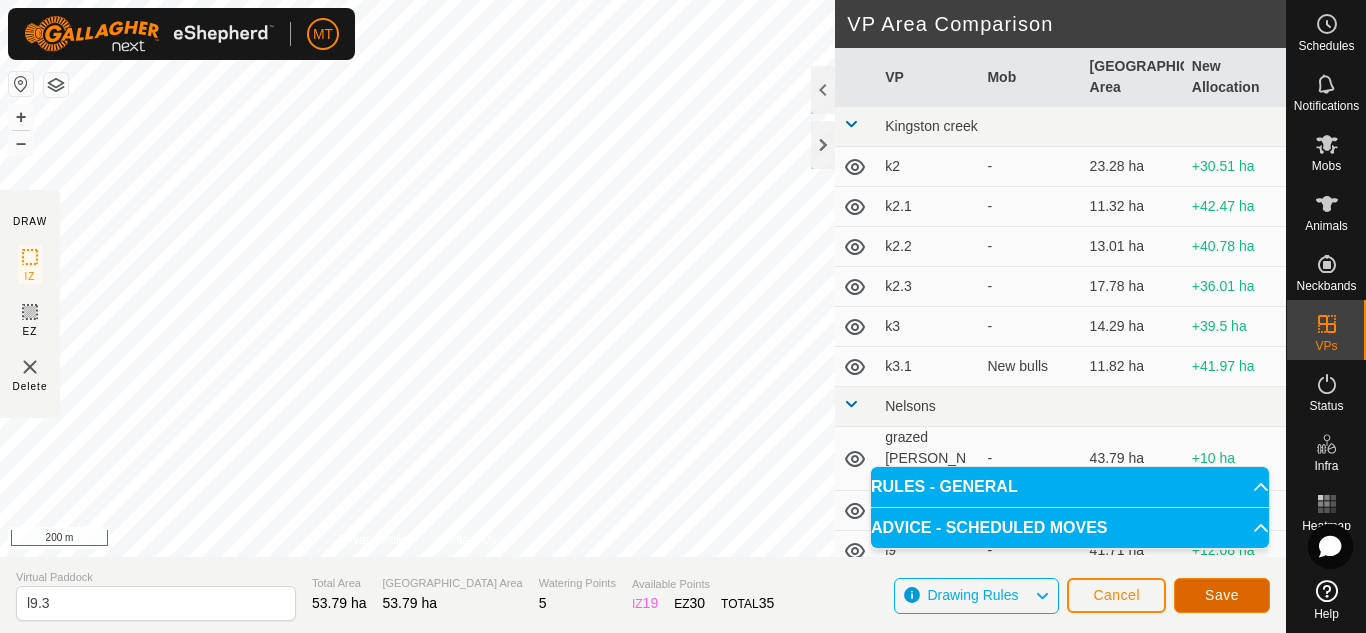 click on "Save" 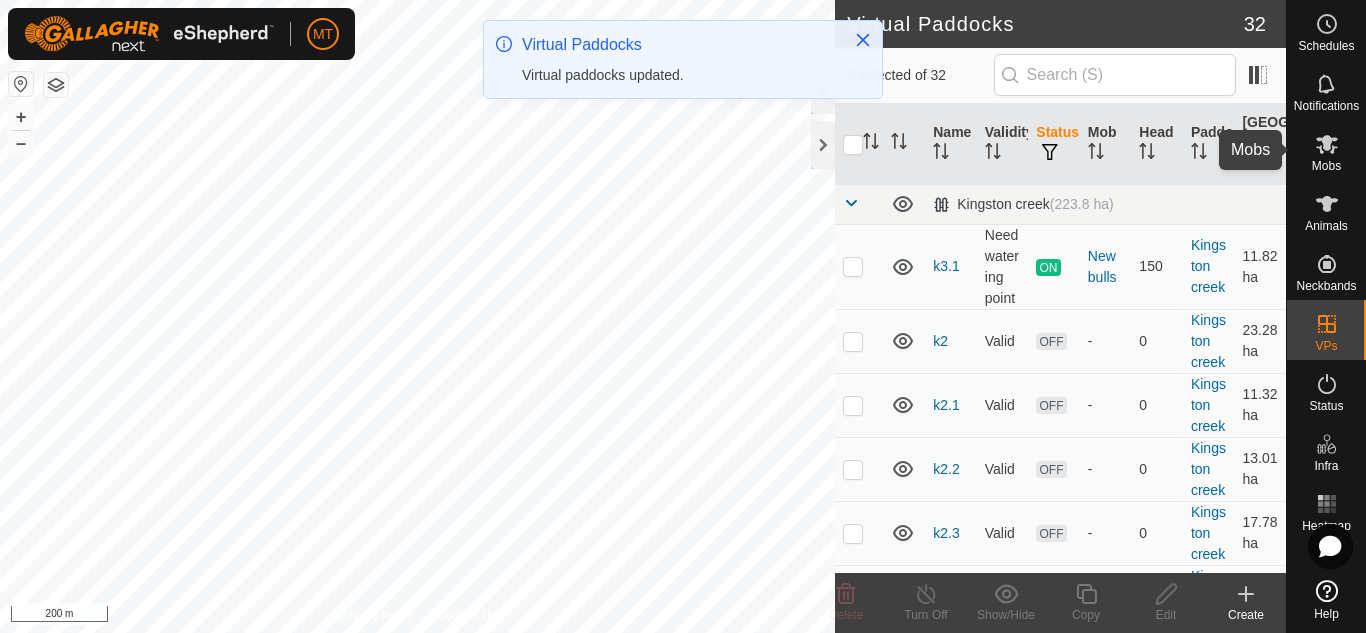 click 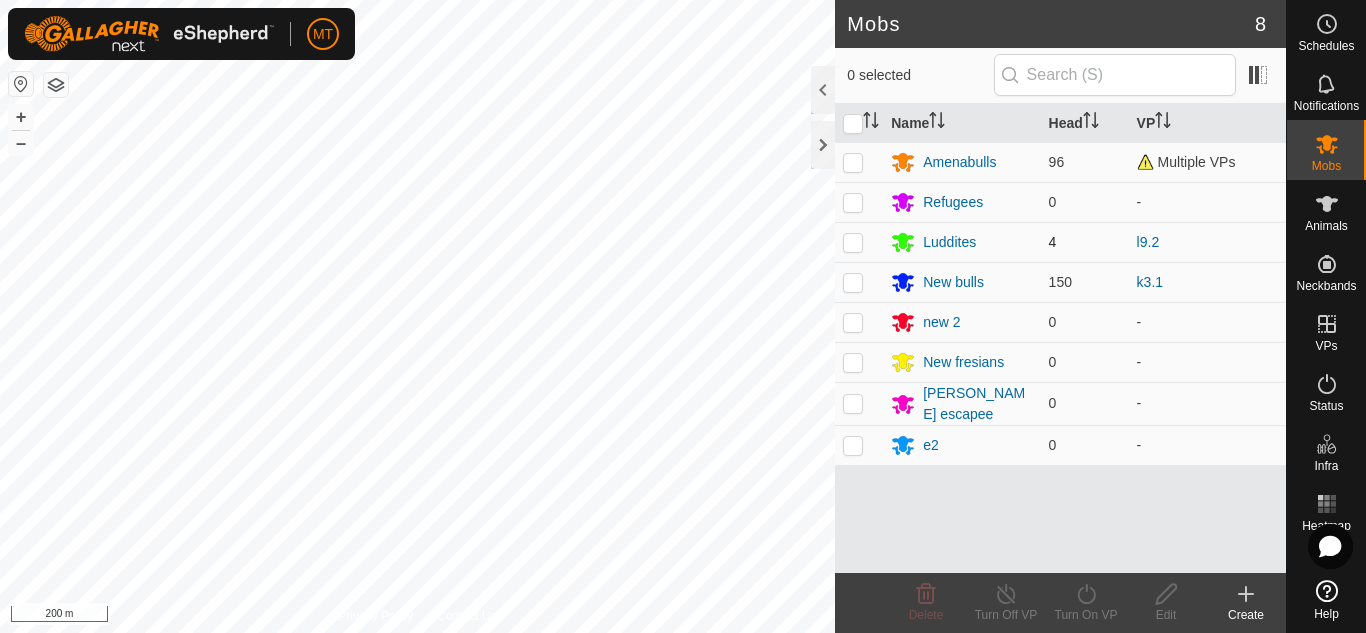 click at bounding box center [853, 242] 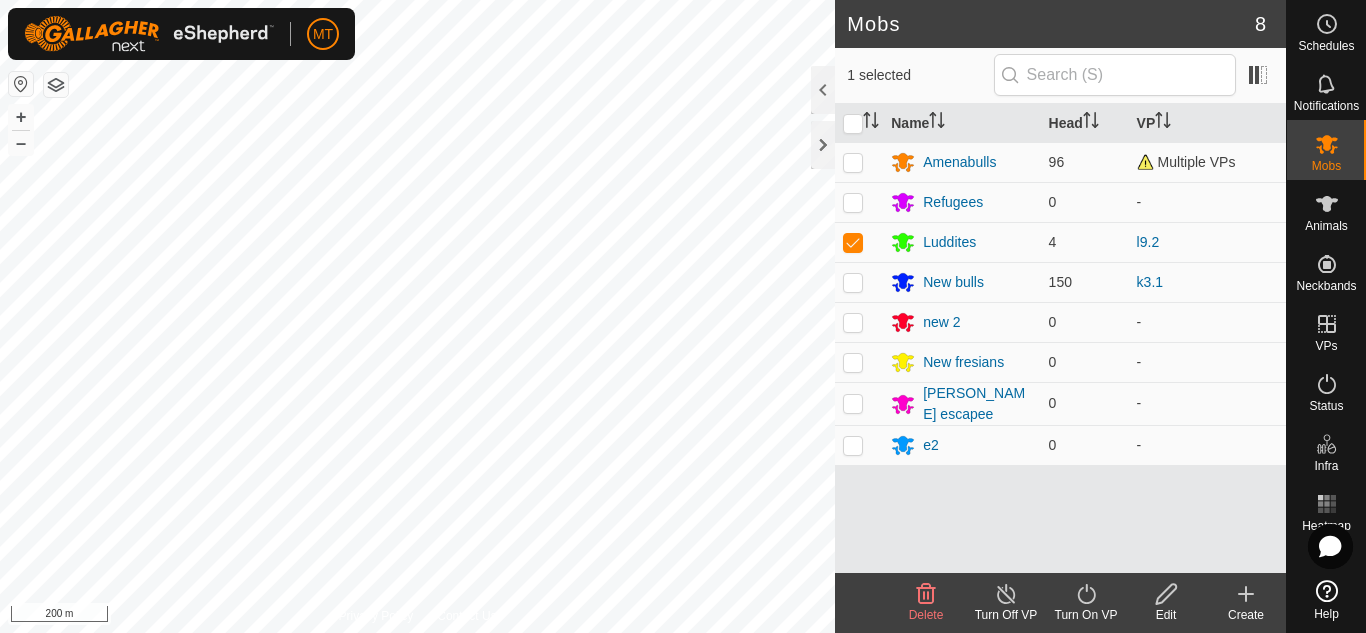 click 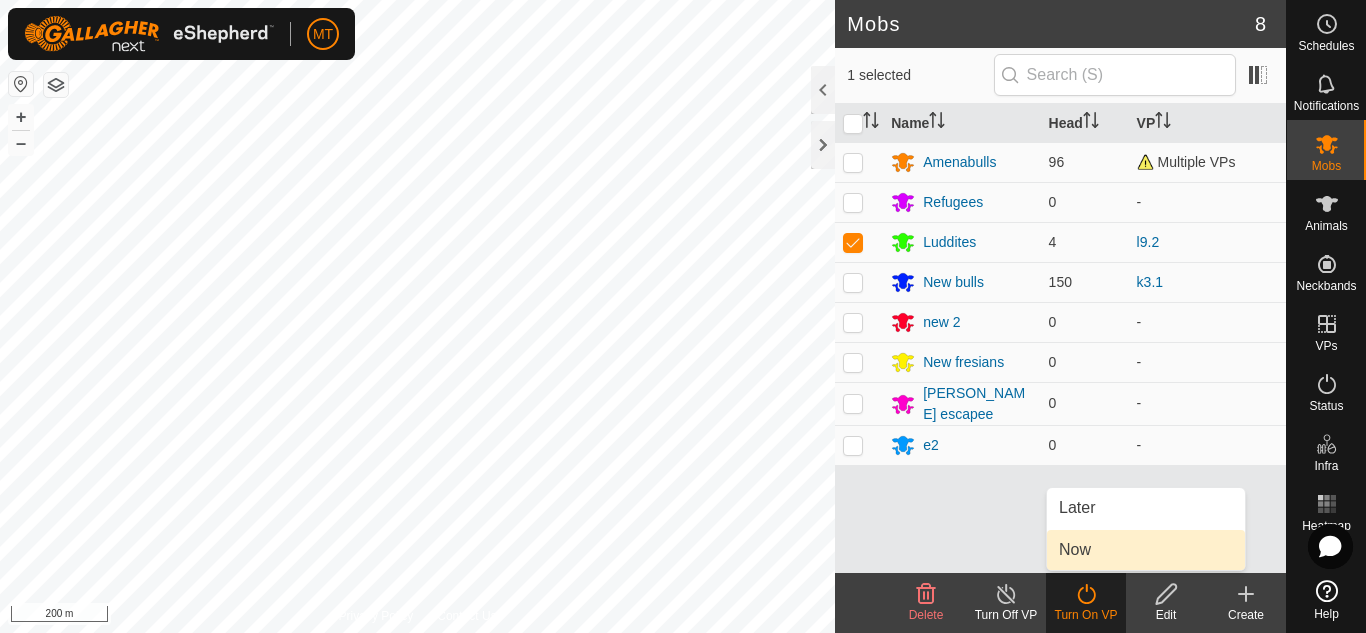 click on "Now" at bounding box center [1146, 550] 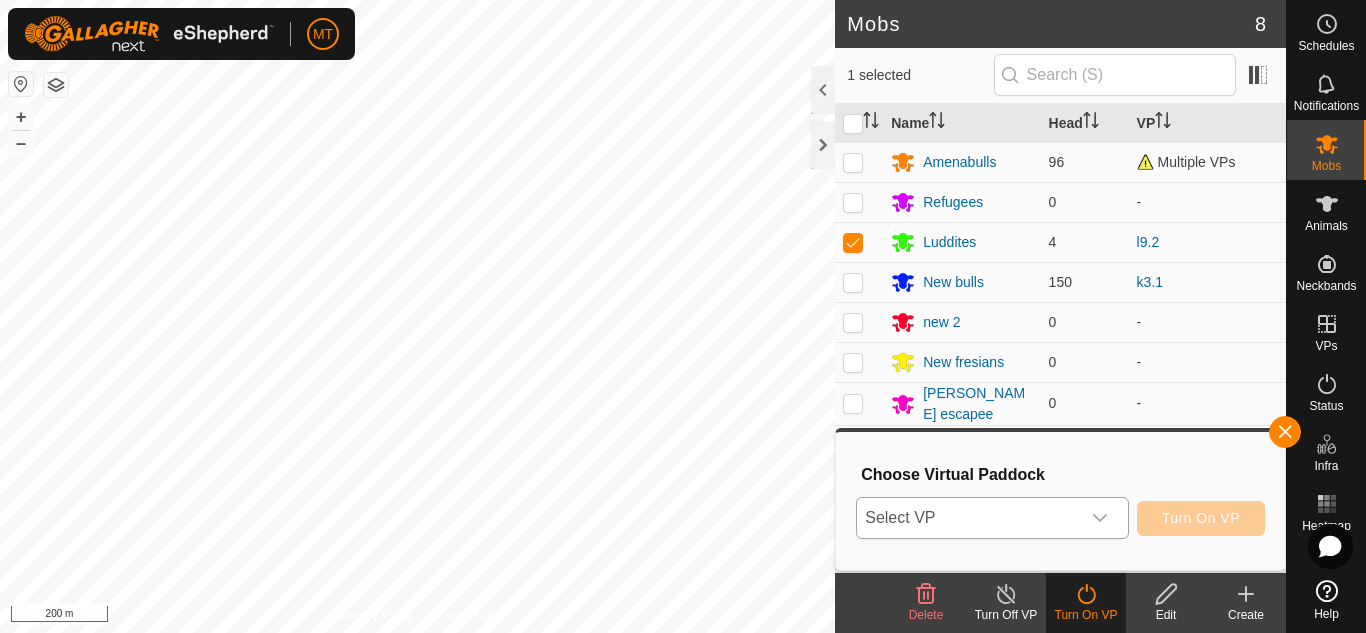 click on "Select VP" at bounding box center (968, 518) 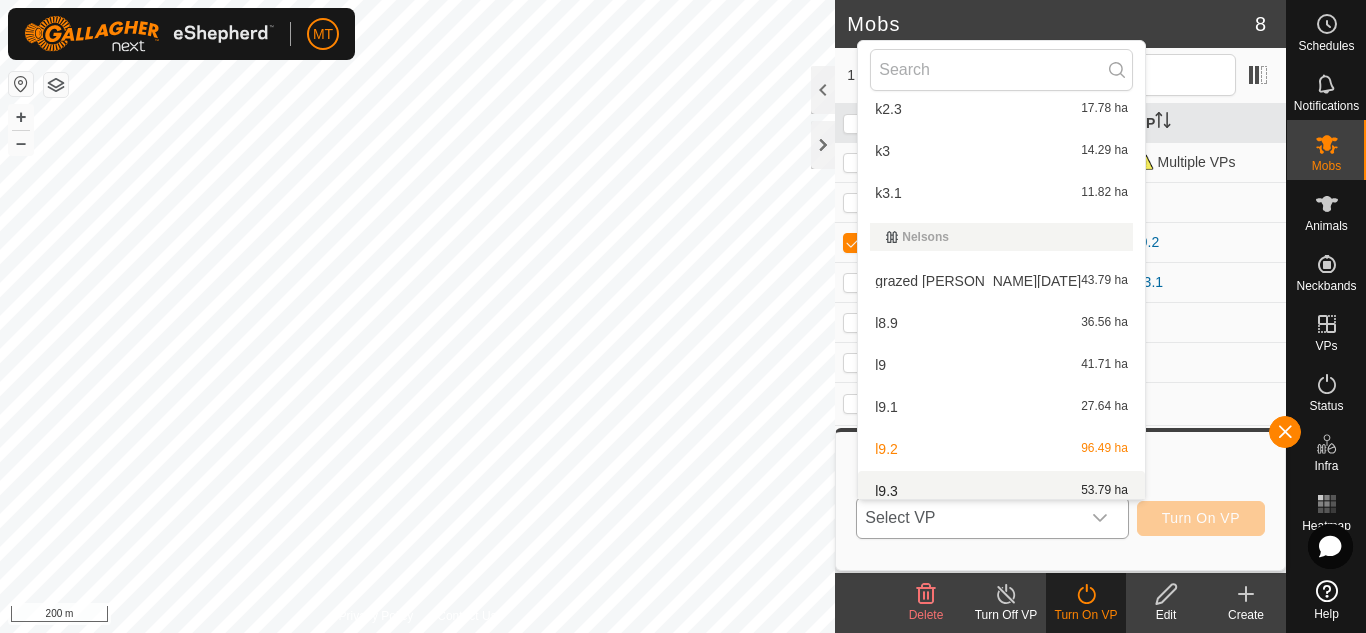 scroll, scrollTop: 194, scrollLeft: 0, axis: vertical 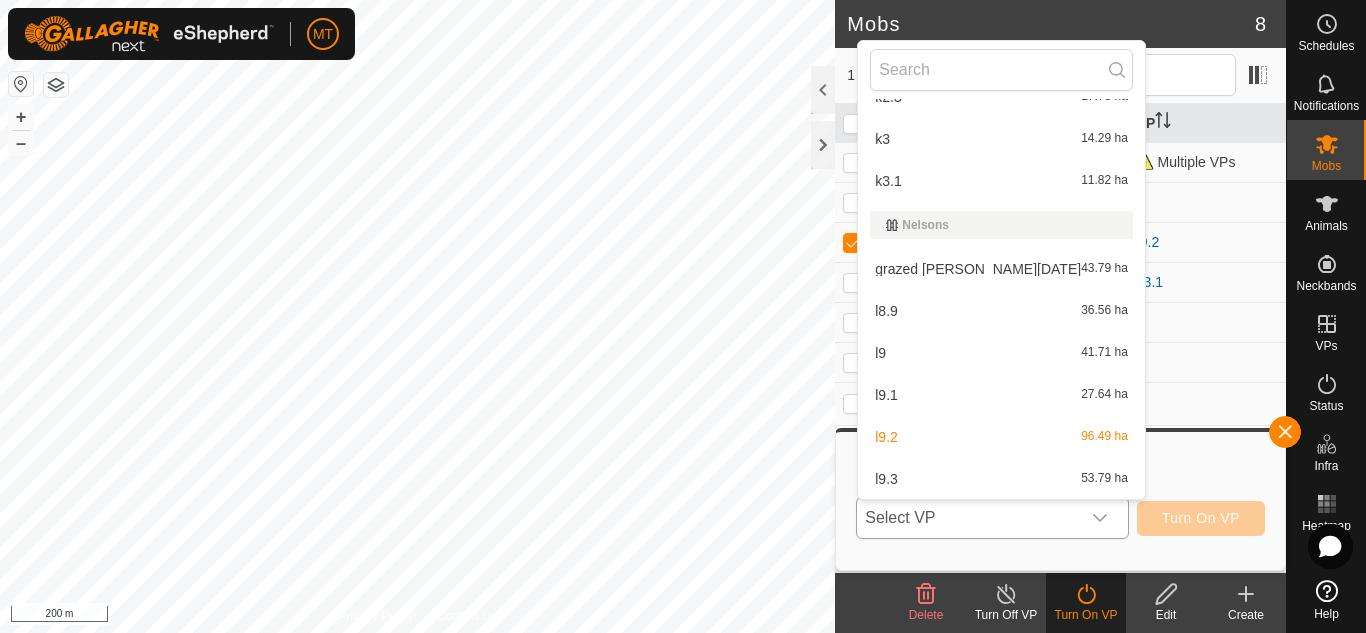 click on "l9.3  53.79 ha" at bounding box center (1001, 479) 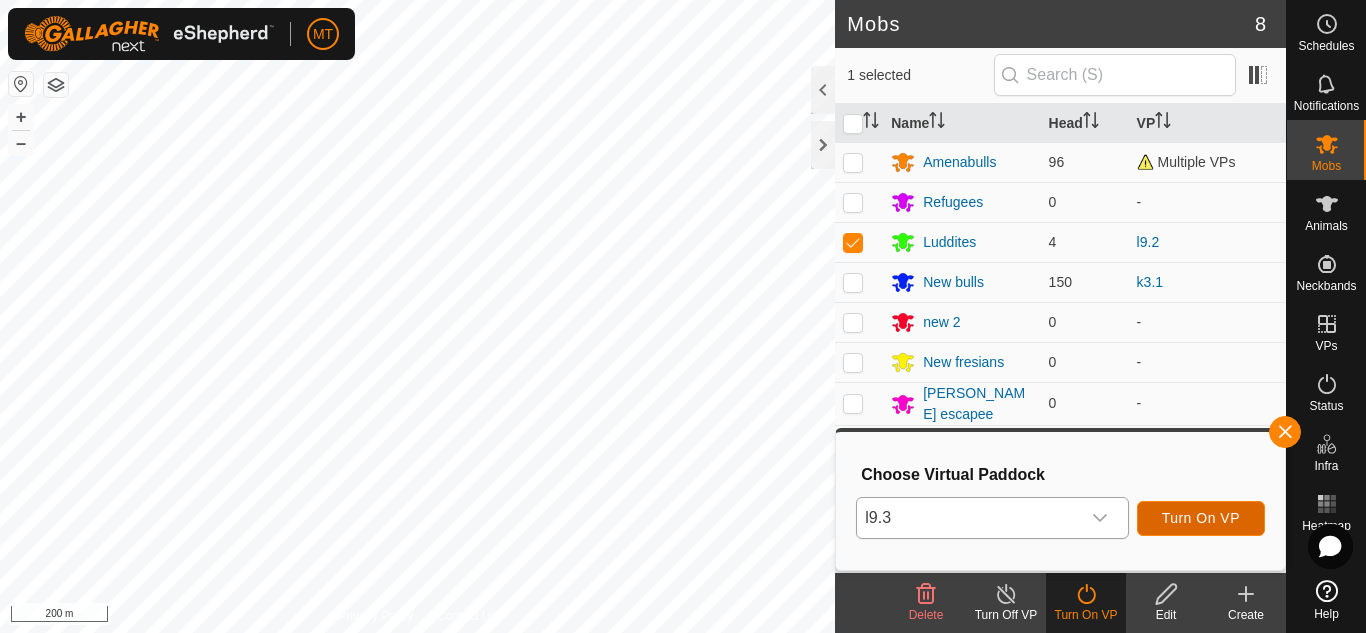 click on "Turn On VP" at bounding box center (1201, 518) 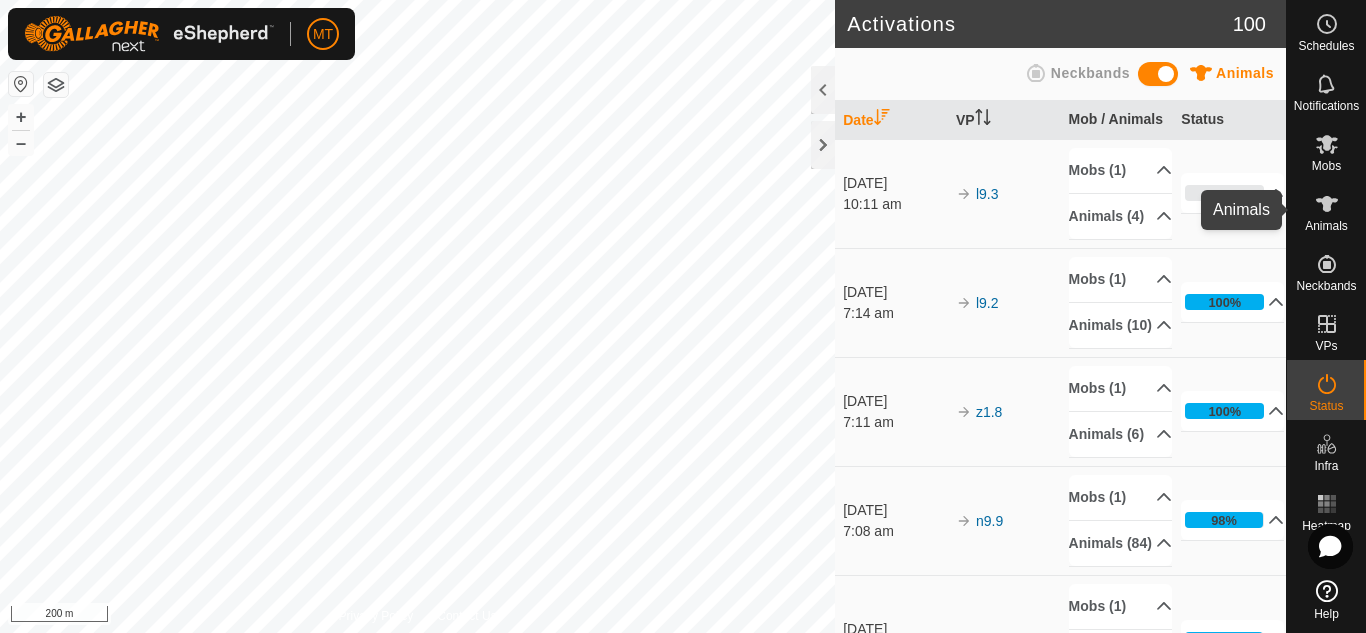 click 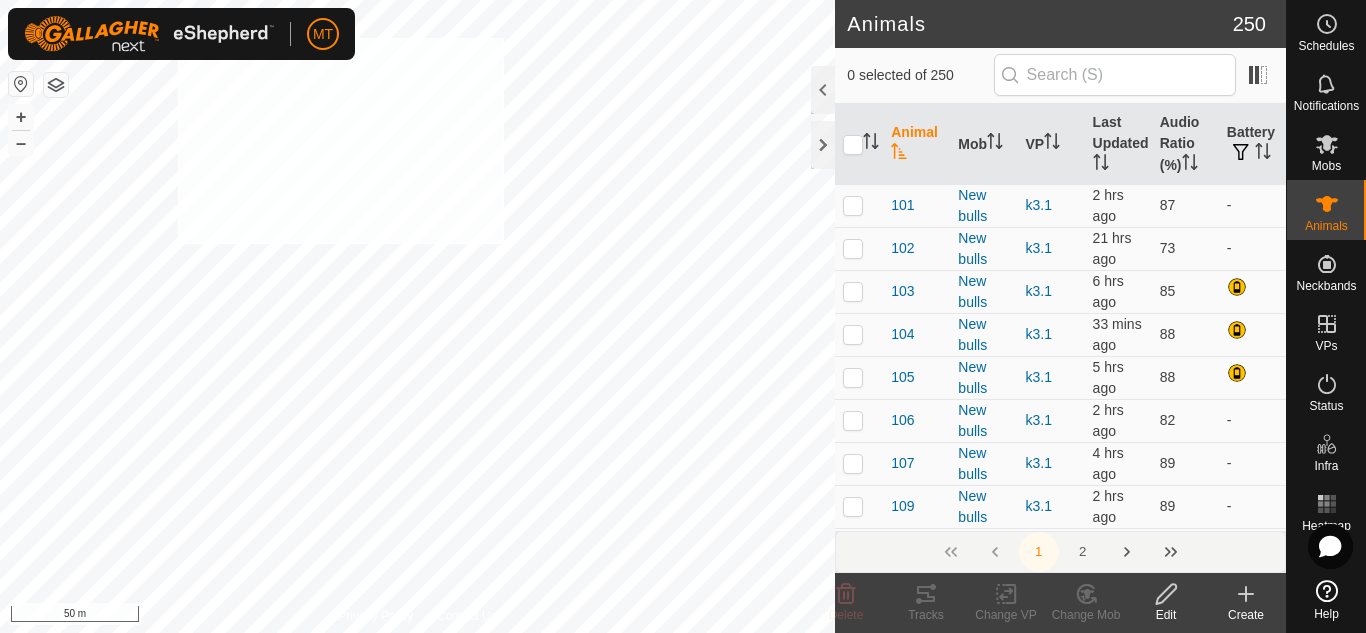 checkbox on "true" 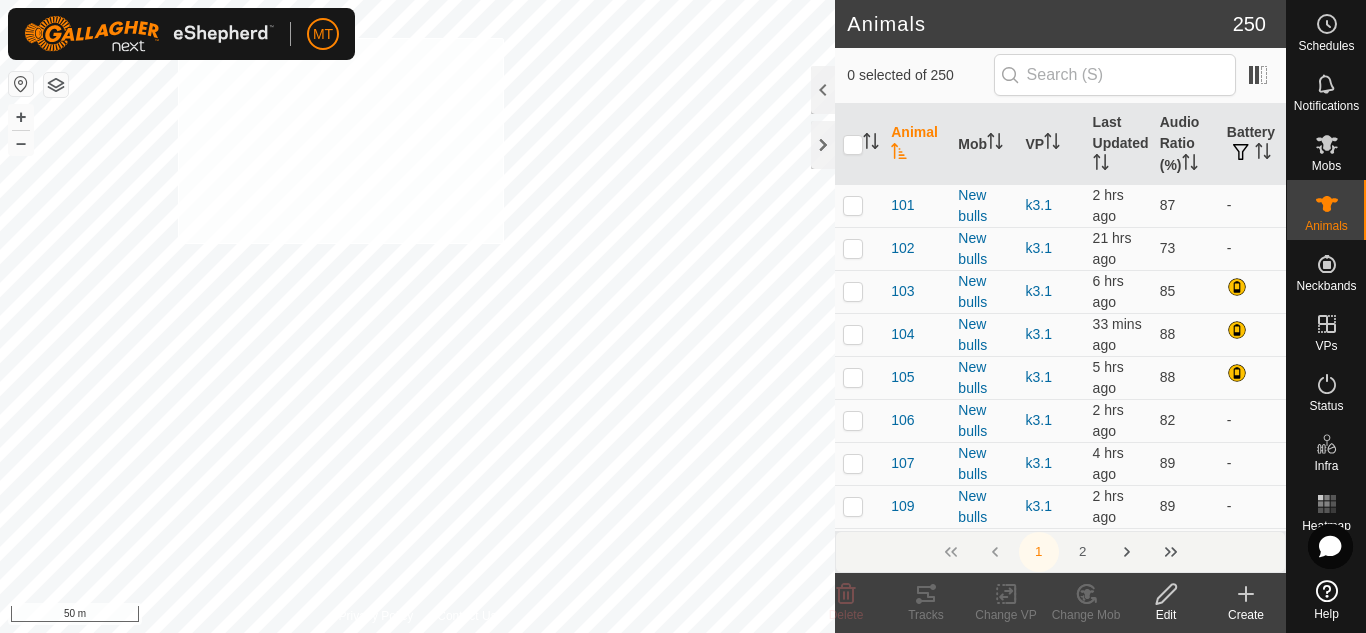 checkbox on "true" 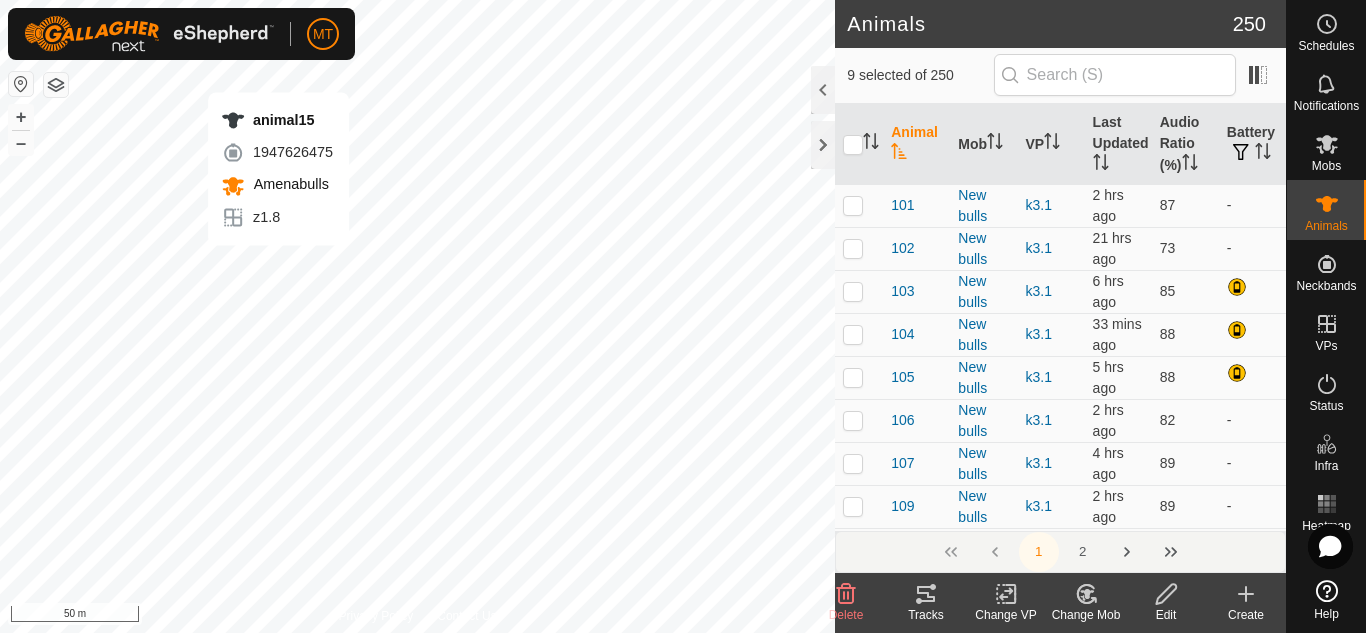 click on "animal15
1947626475
Amenabulls
z1.8 + – ⇧ i 50 m" at bounding box center [417, 316] 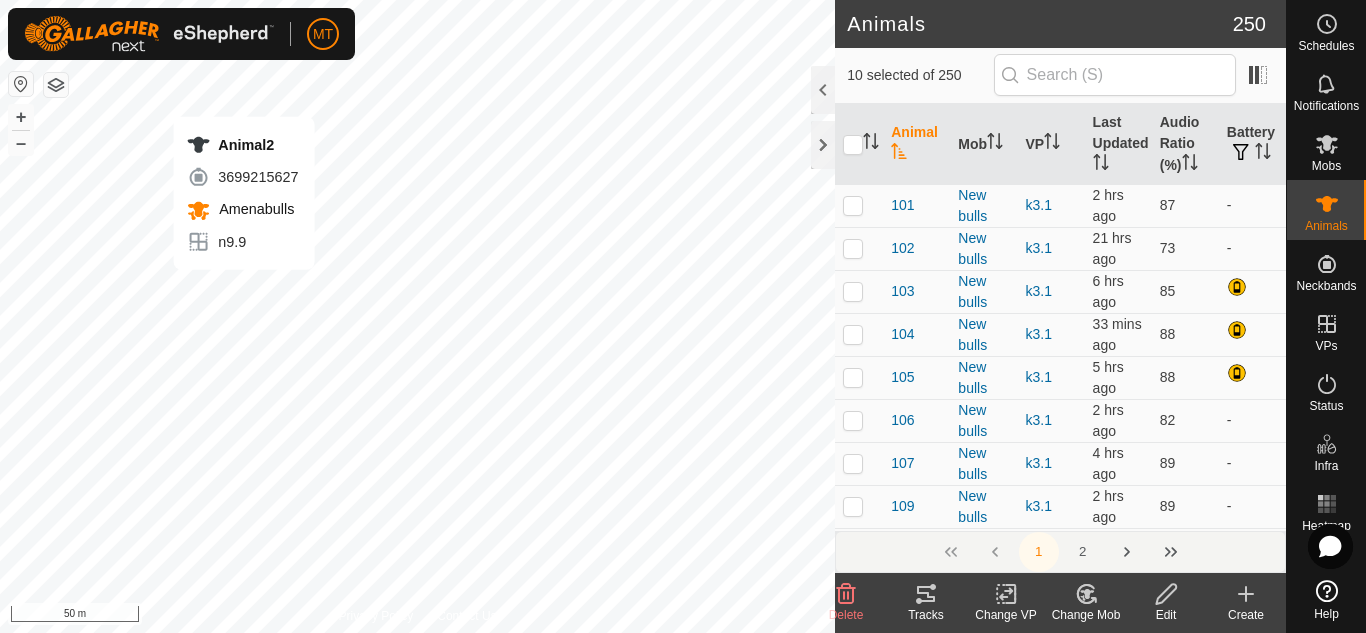checkbox on "true" 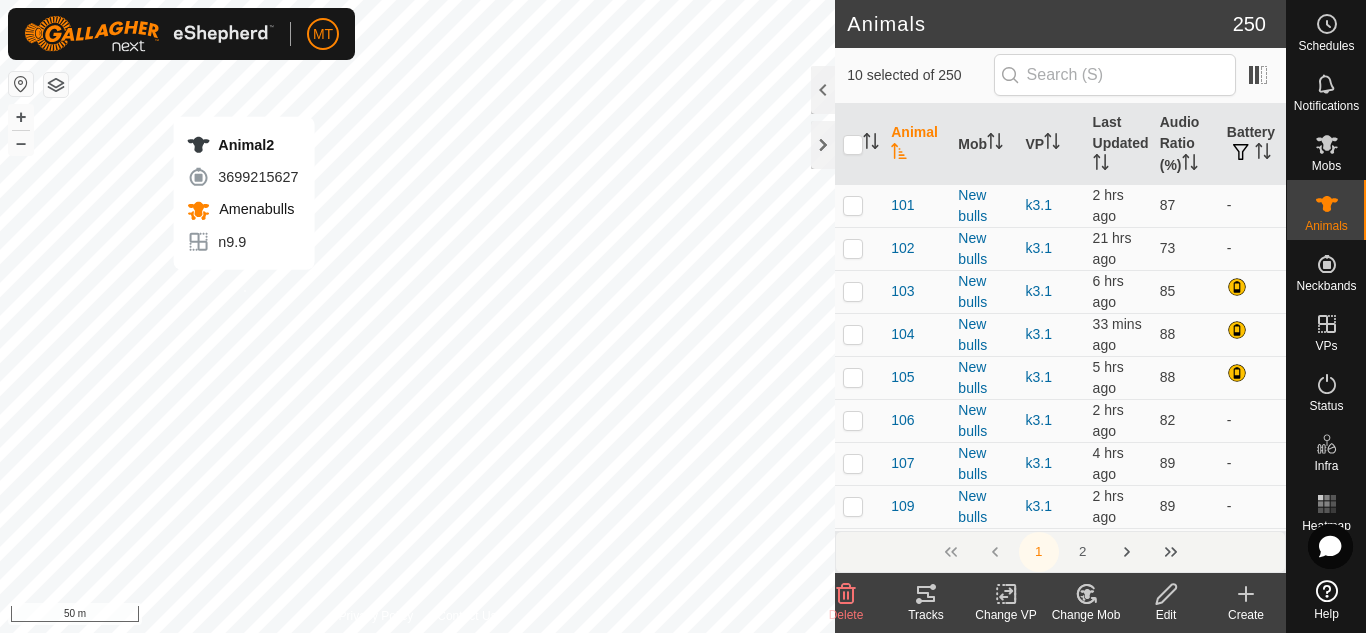 click on "Animal2
3699215627
Amenabulls
n9.9 + – ⇧ i 50 m" at bounding box center (417, 316) 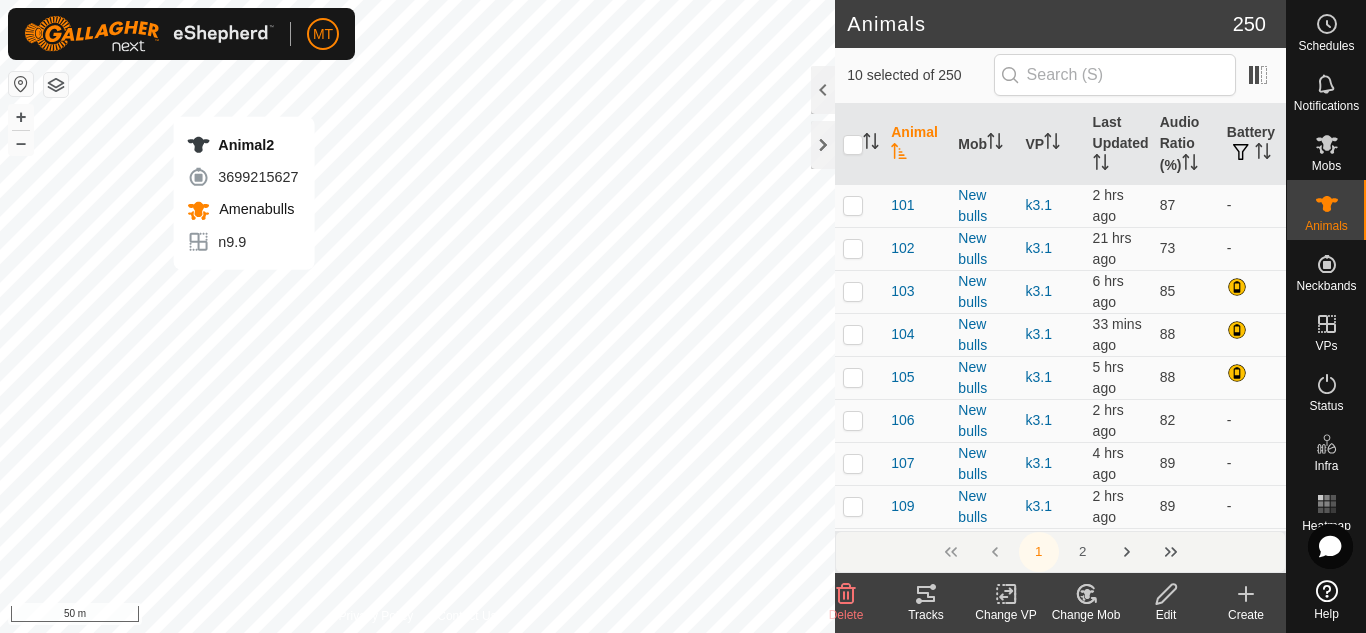 checkbox on "true" 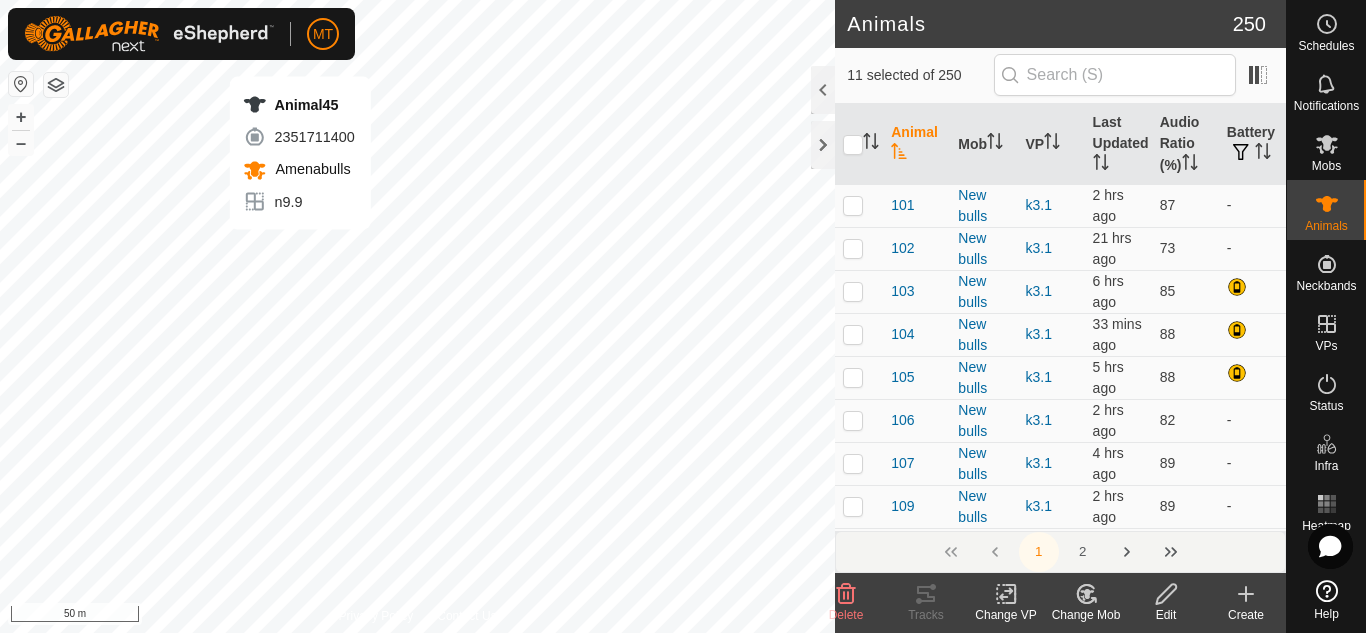 click on "Animal45
2351711400
Amenabulls
n9.9 + – ⇧ i 50 m" at bounding box center [417, 316] 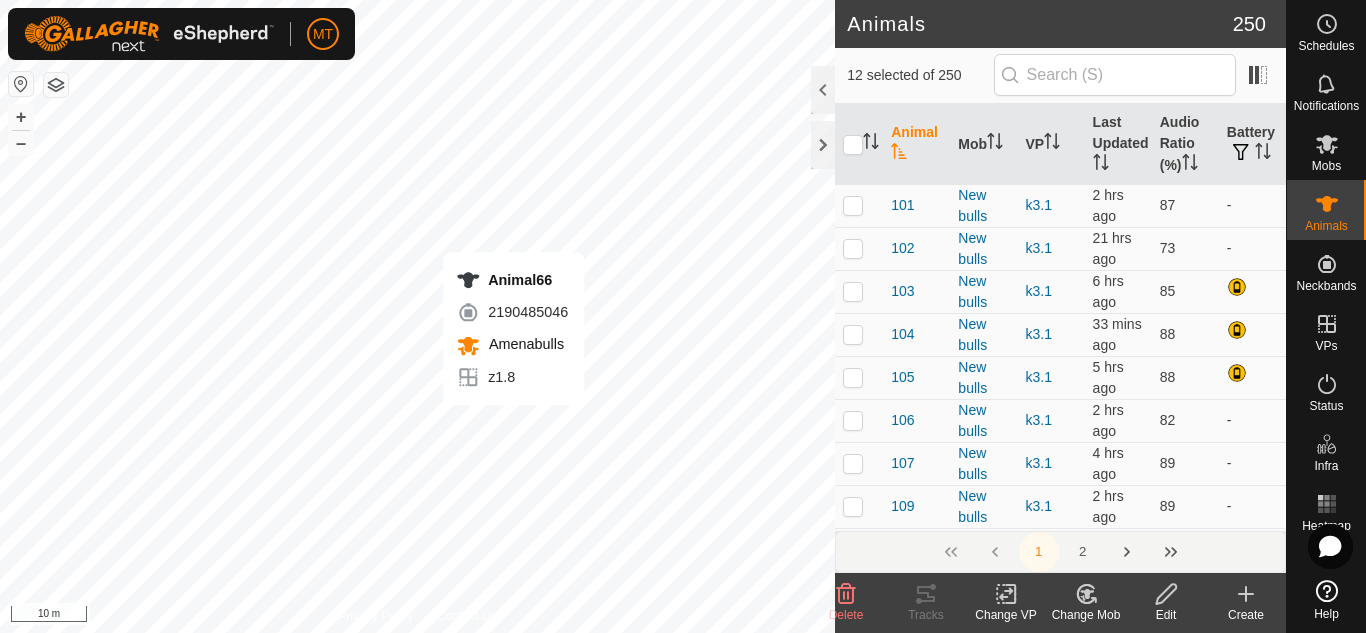 click on "Animal66
2190485046
Amenabulls
z1.8 + – ⇧ i 10 m" at bounding box center [417, 316] 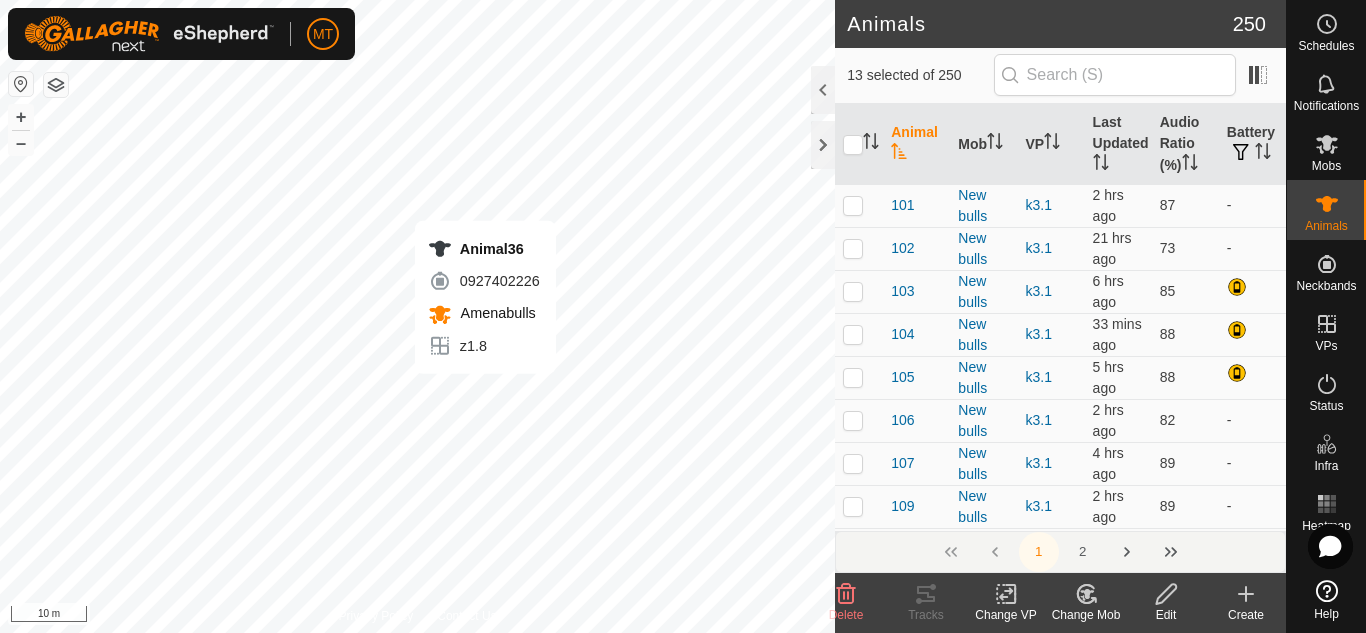 click on "Animal36
0927402226
Amenabulls
z1.8 + – ⇧ i 10 m" at bounding box center (417, 316) 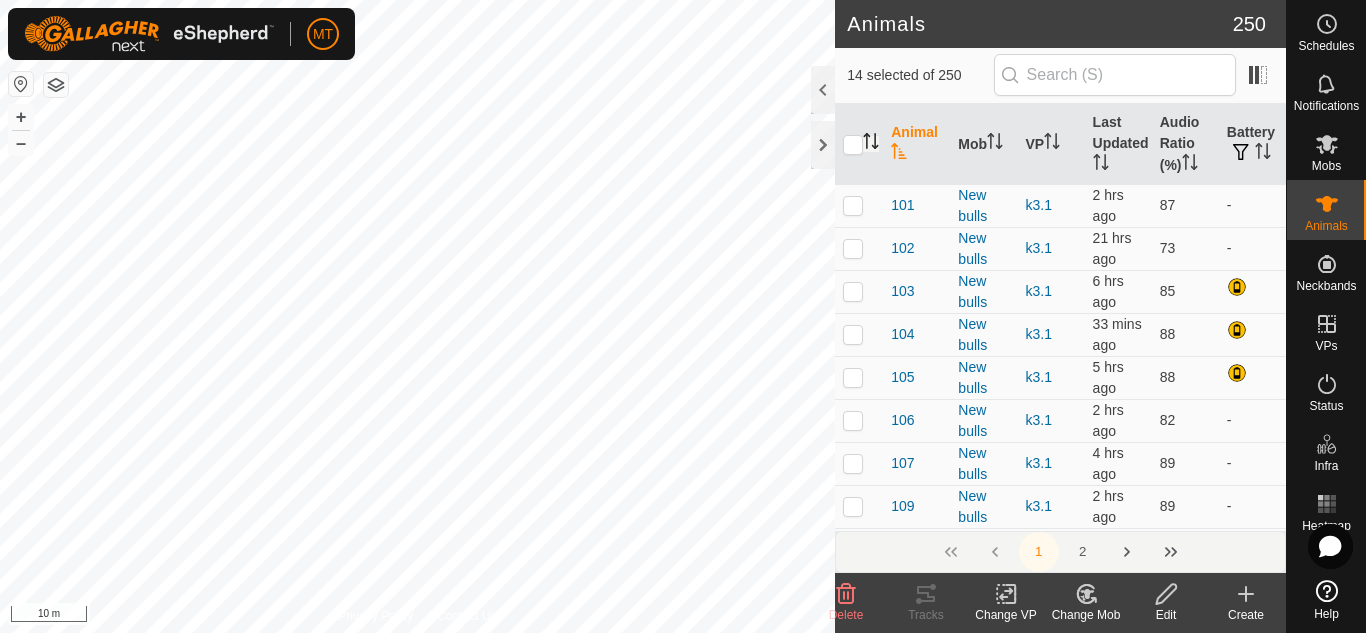 click 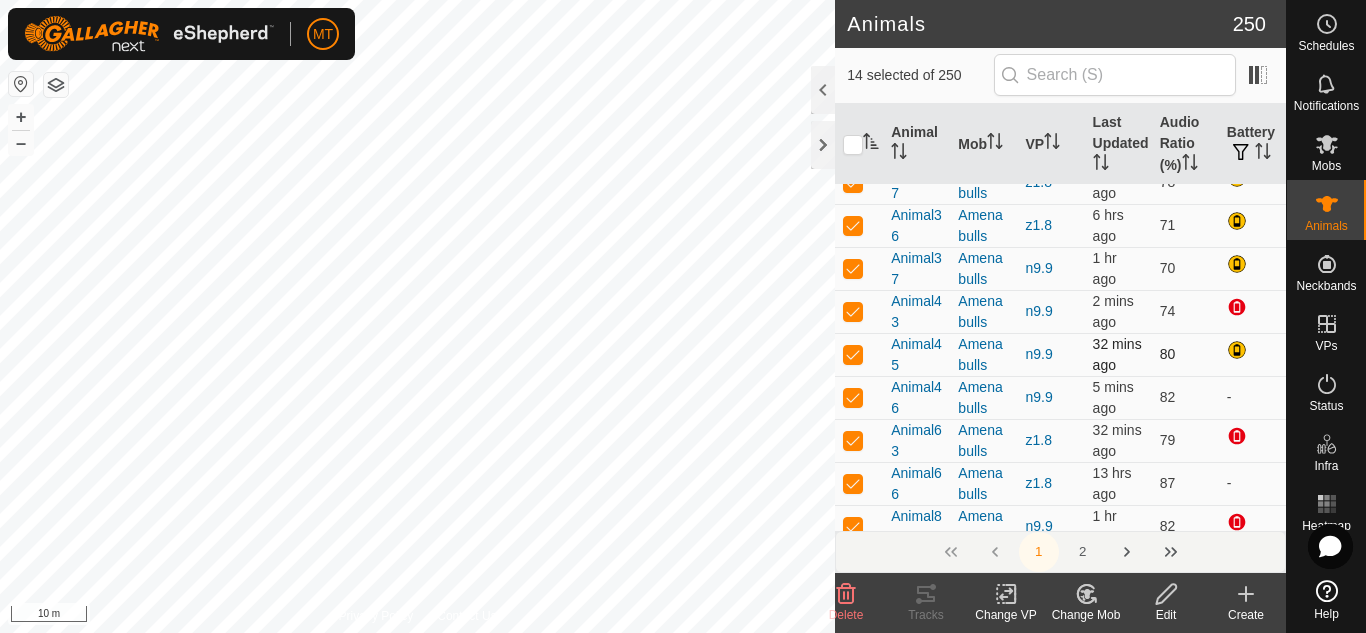 scroll, scrollTop: 0, scrollLeft: 0, axis: both 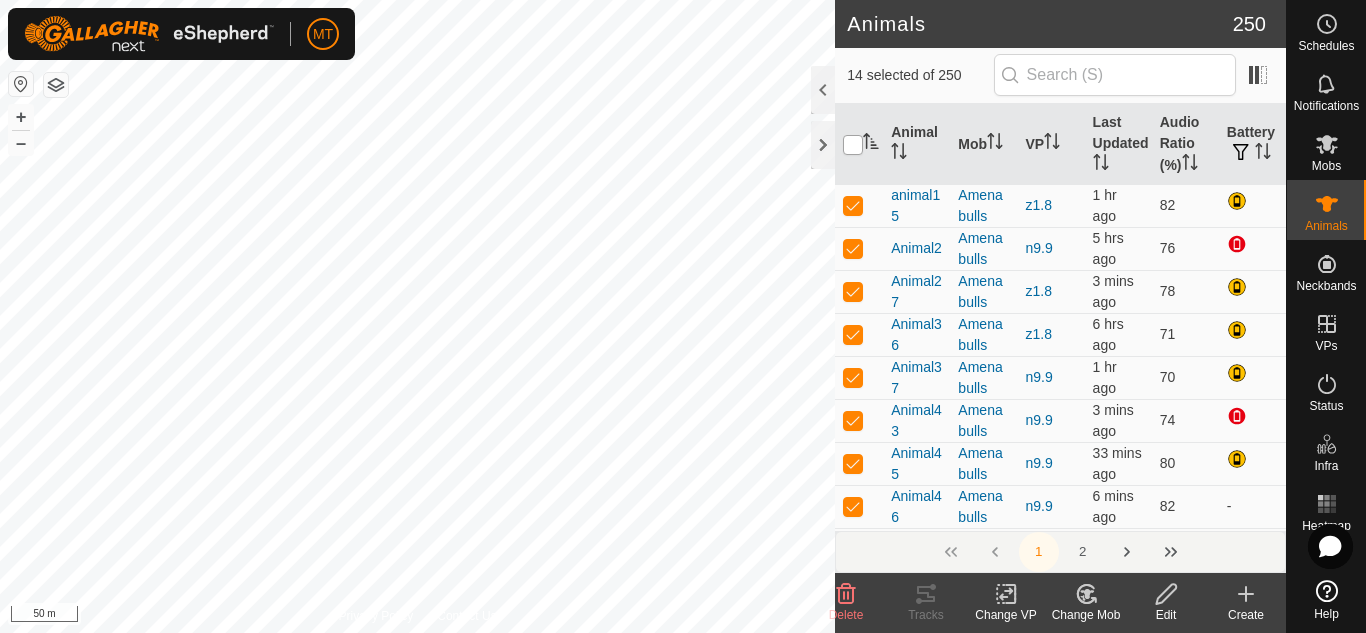 click at bounding box center (853, 145) 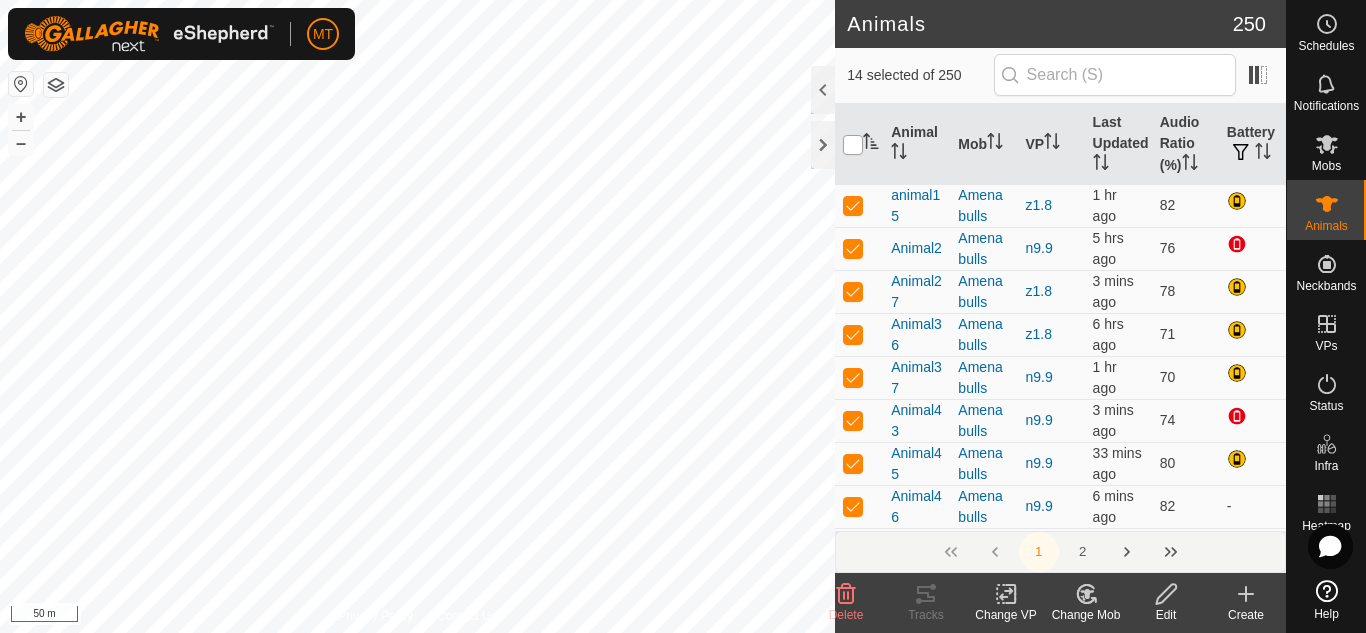 checkbox on "true" 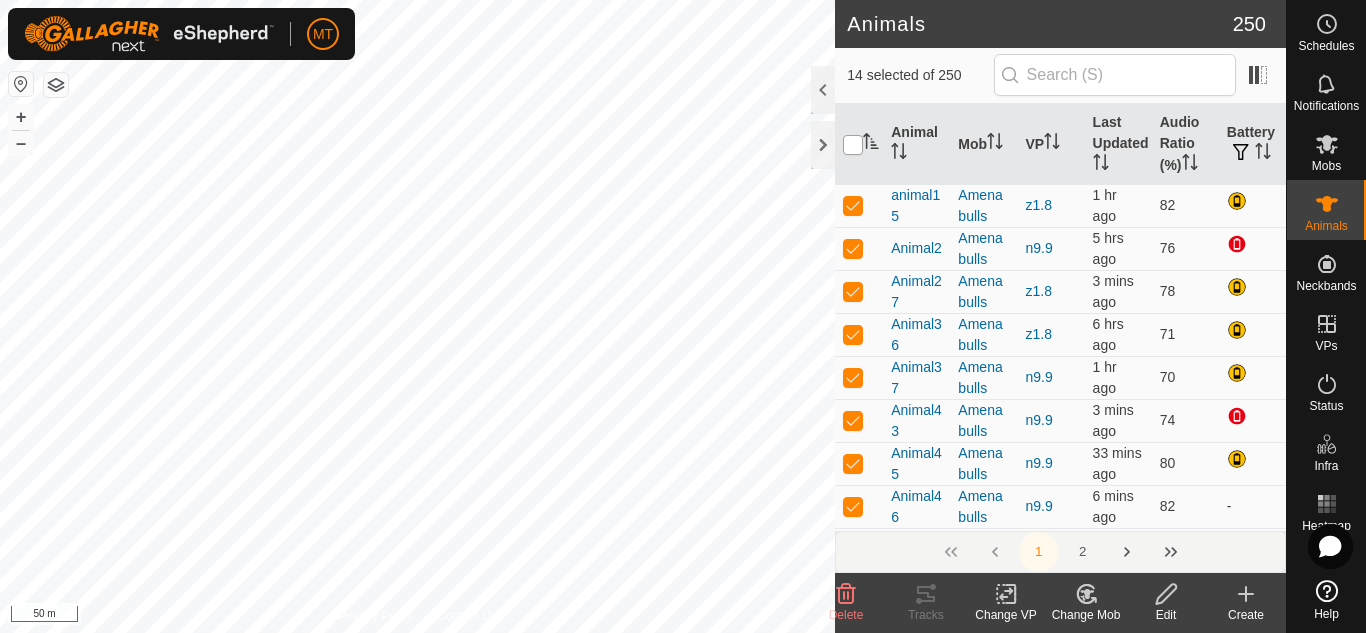 checkbox on "true" 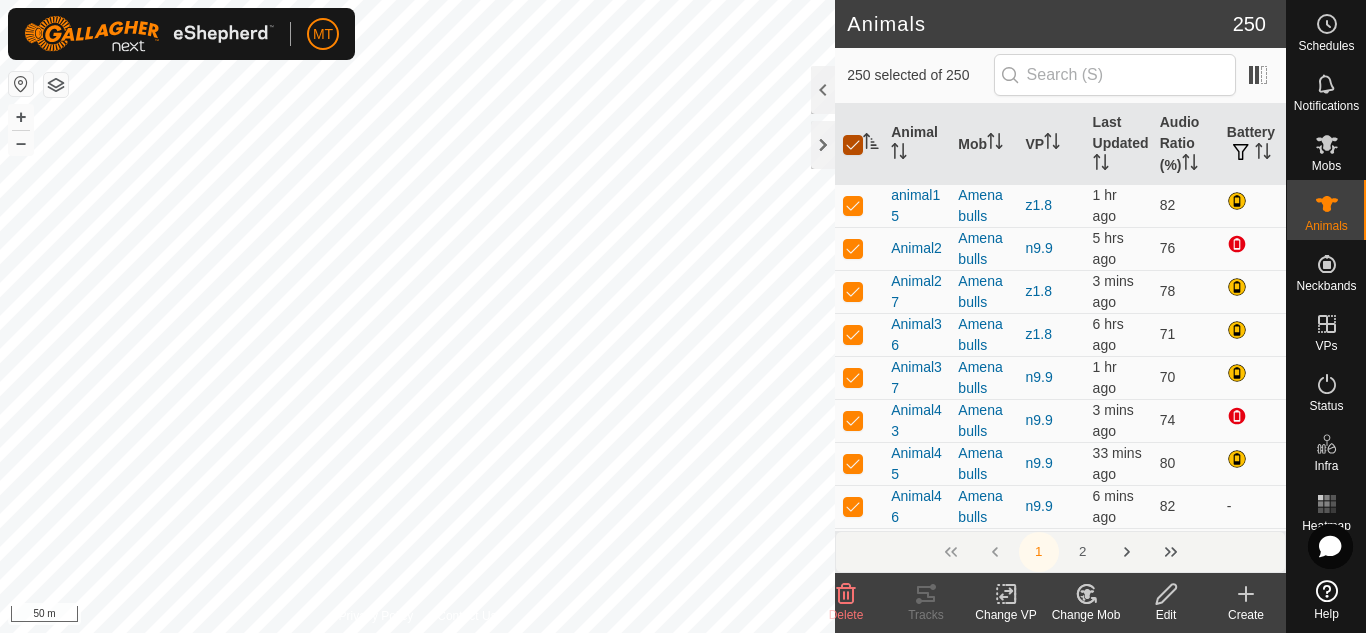 click at bounding box center [853, 145] 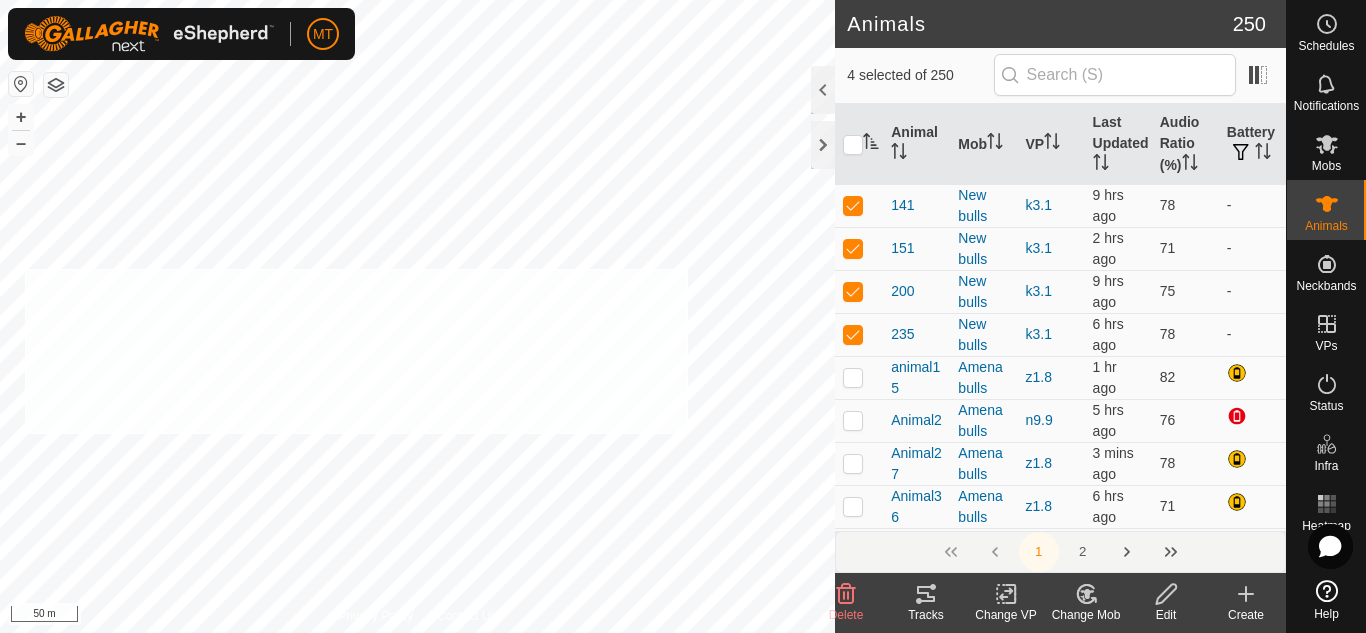 click on "235
2666840069
New bulls
k3.1 + – ⇧ i 50 m" at bounding box center [417, 316] 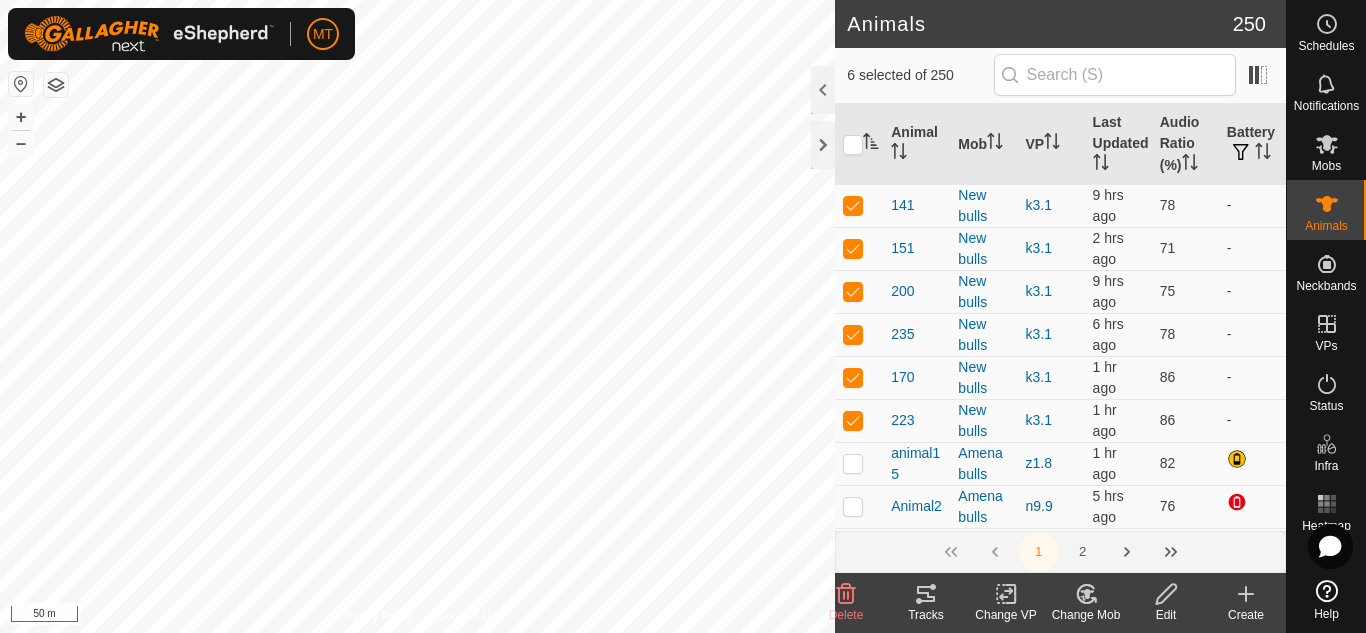 click on "159
4203883958
New bulls
k3.1 + – ⇧ i 50 m" at bounding box center [417, 316] 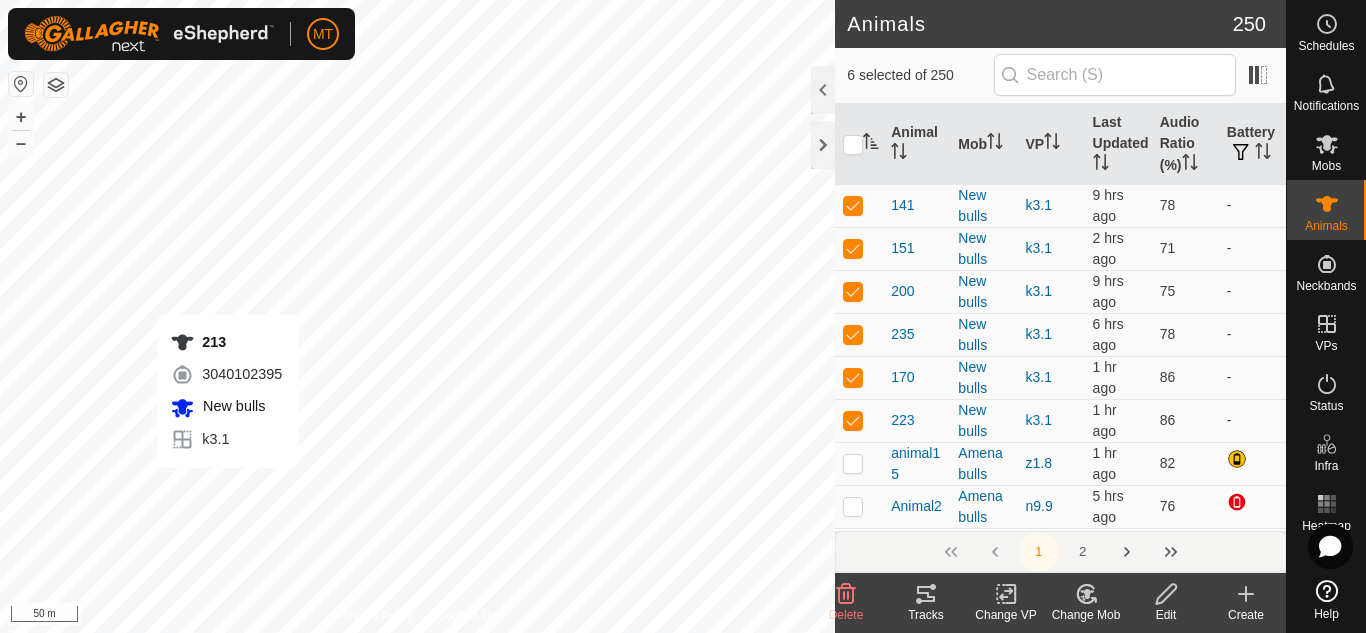 click on "213
3040102395
New bulls
k3.1 + – ⇧ i 50 m" at bounding box center (417, 316) 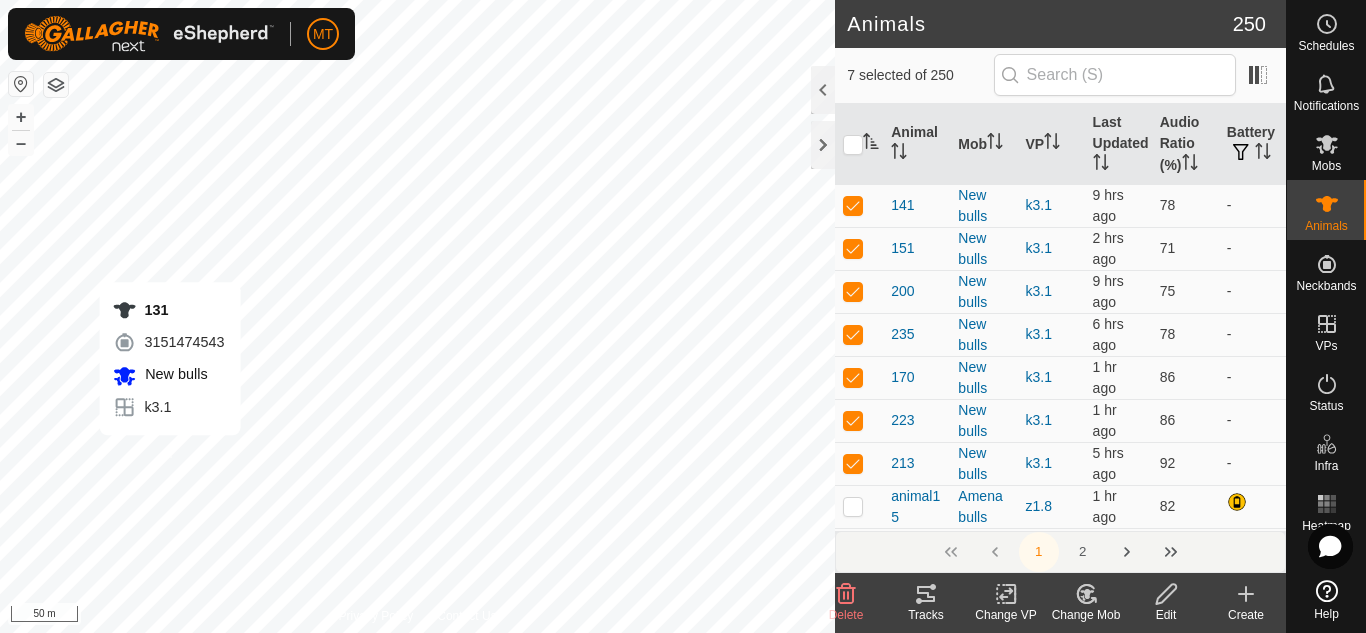 click on "131
3151474543
New bulls
k3.1 + – ⇧ i 50 m" at bounding box center [417, 316] 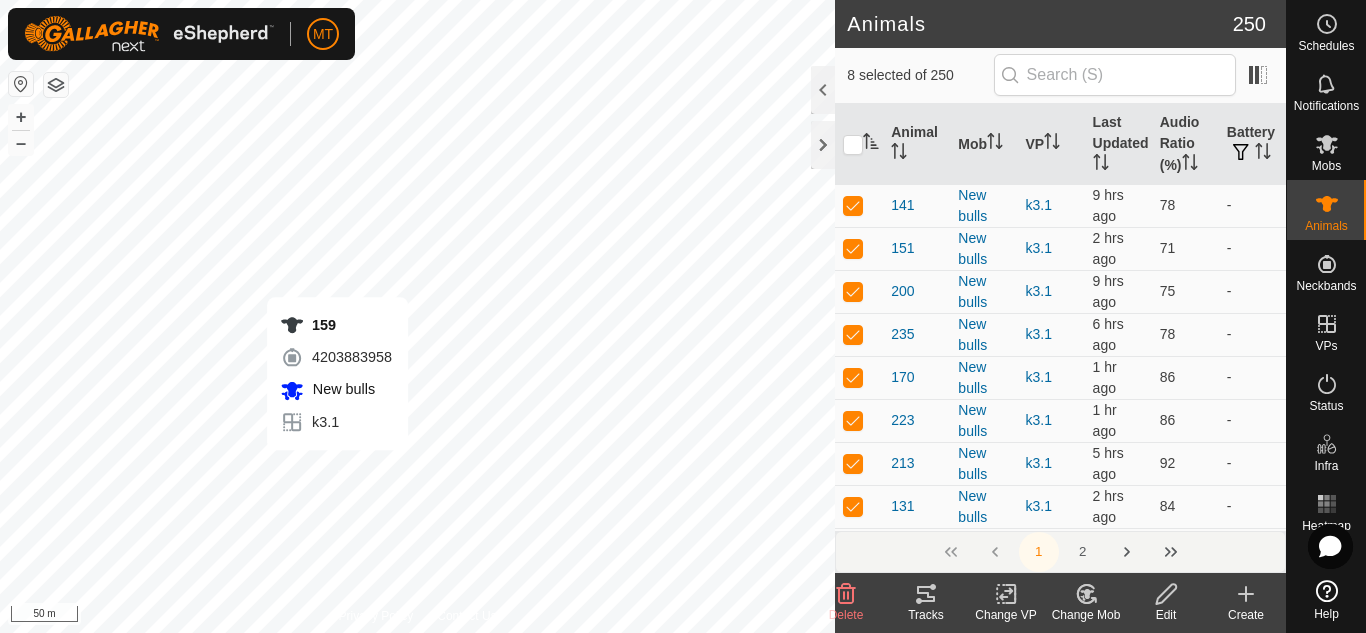 click on "159
4203883958
New bulls
k3.1 + – ⇧ i 50 m" at bounding box center [417, 316] 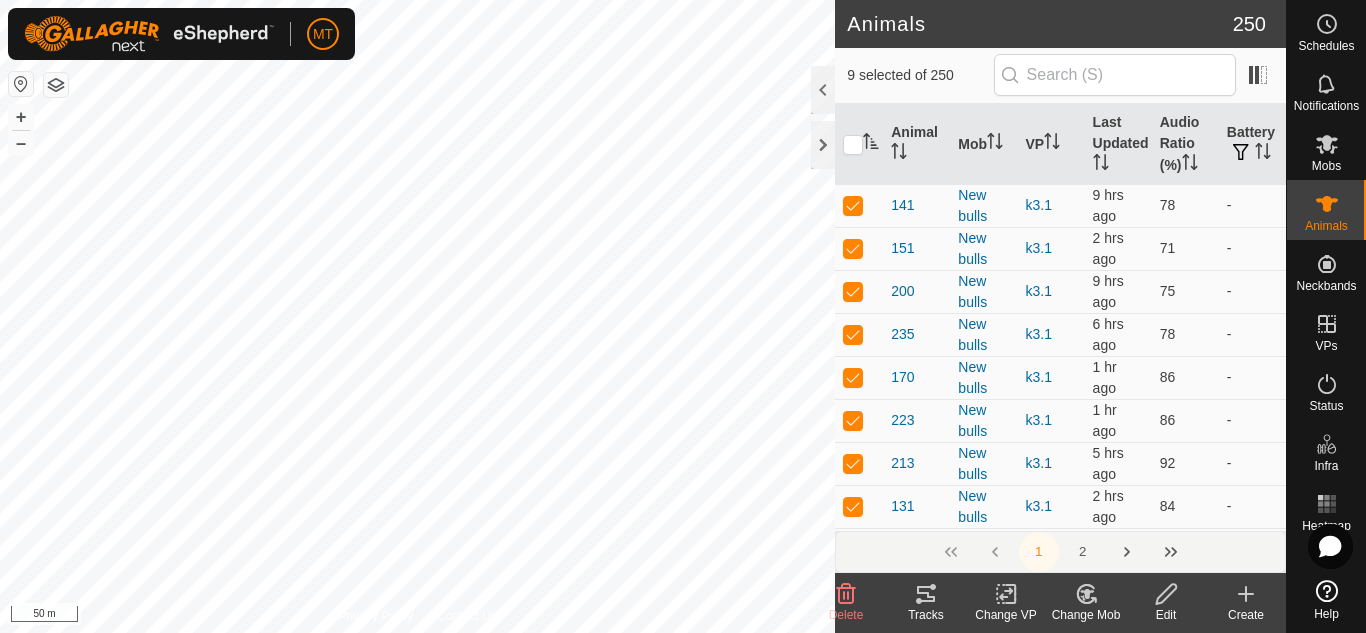 click 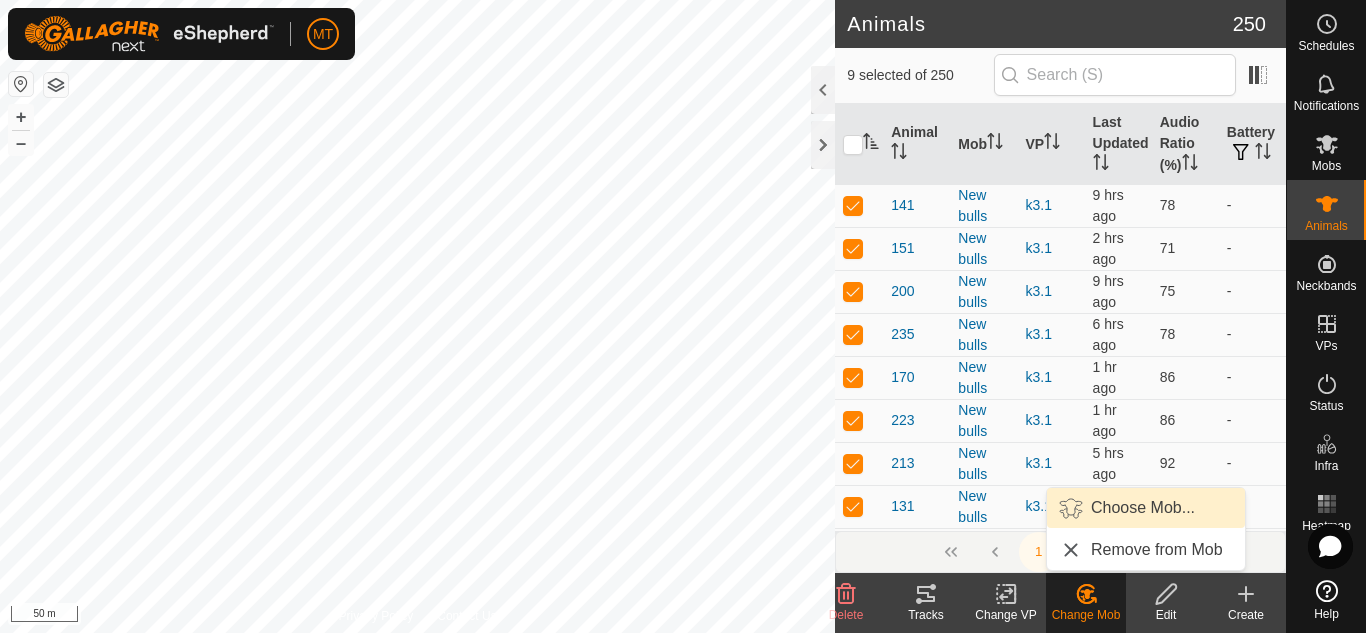 click on "Choose Mob..." at bounding box center [1146, 508] 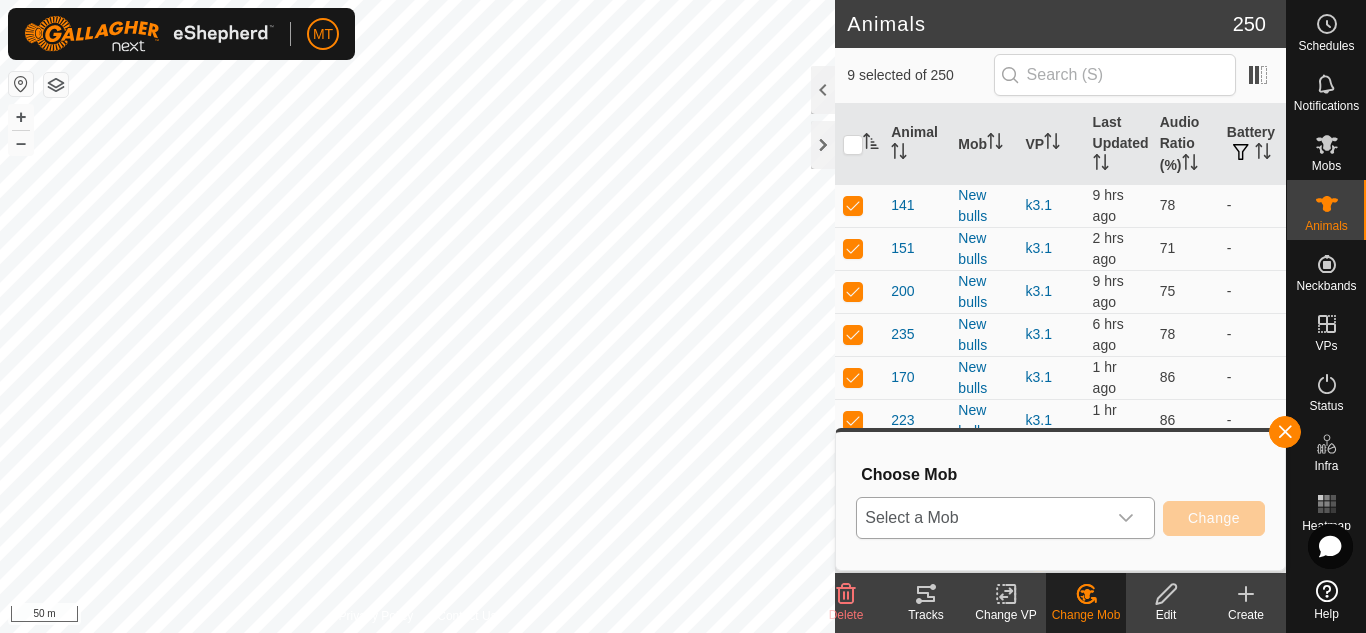 click on "Select a Mob" at bounding box center [981, 518] 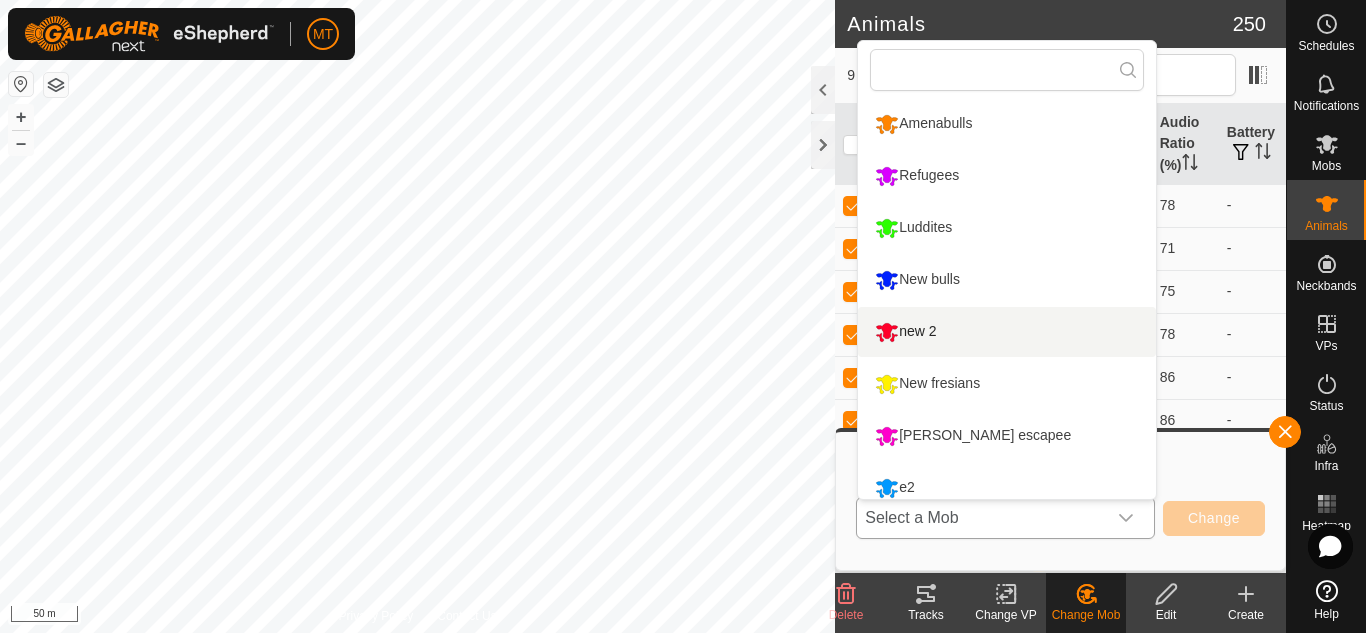 click on "new 2" at bounding box center [1007, 332] 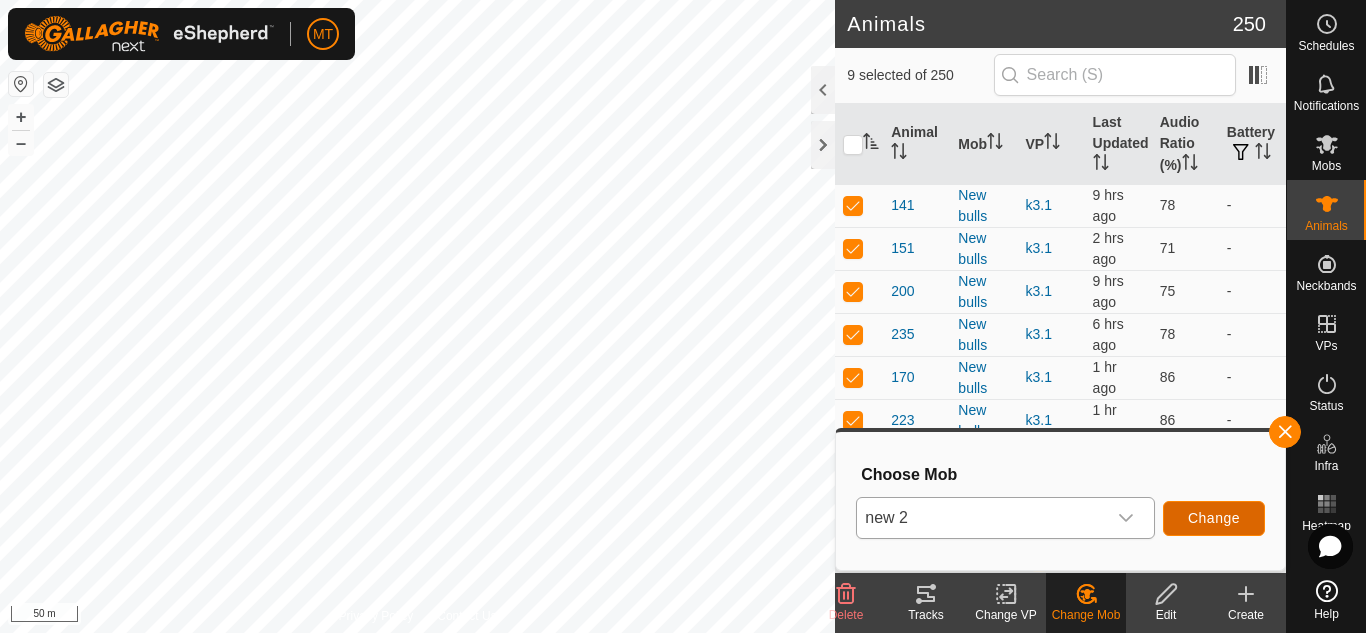 click on "Change" at bounding box center [1214, 518] 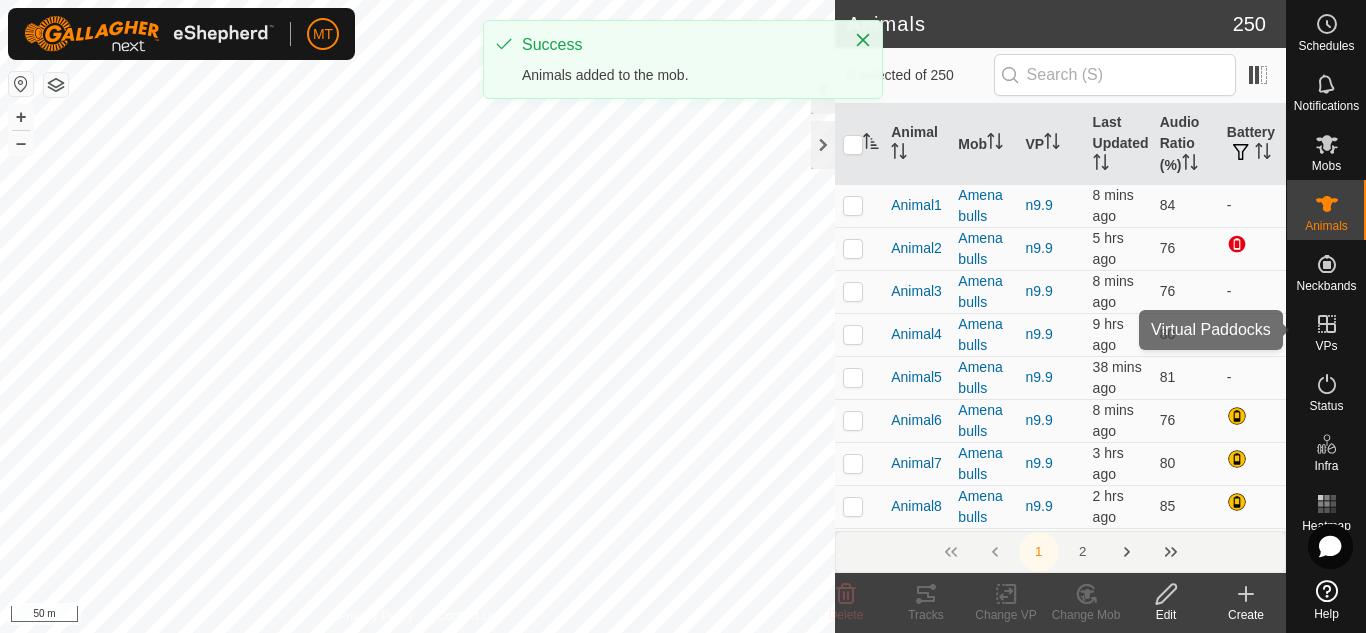 click 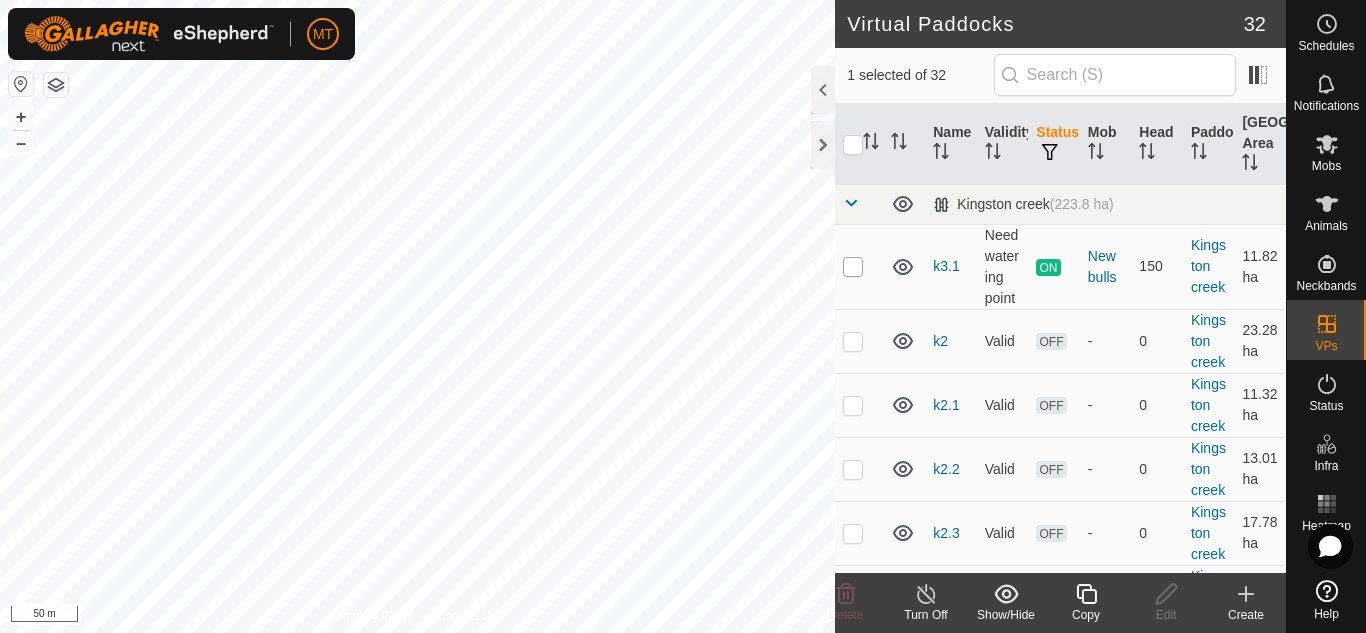 click at bounding box center [853, 267] 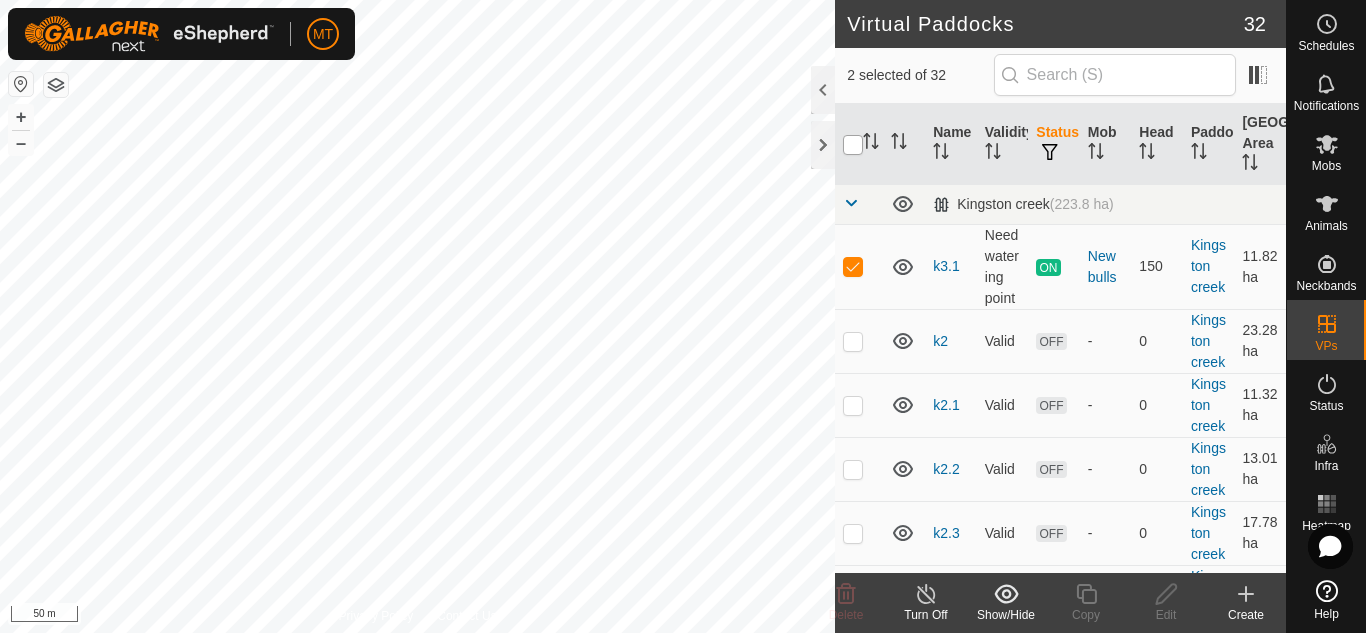 click at bounding box center (853, 145) 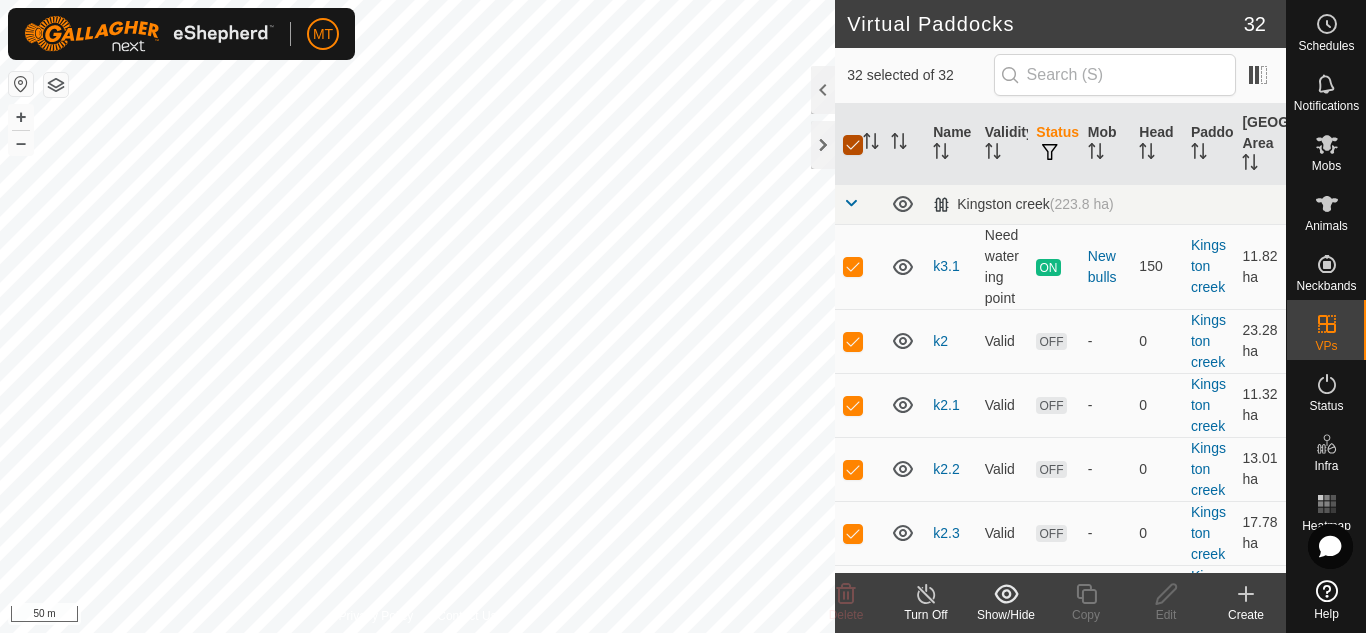 click at bounding box center [853, 145] 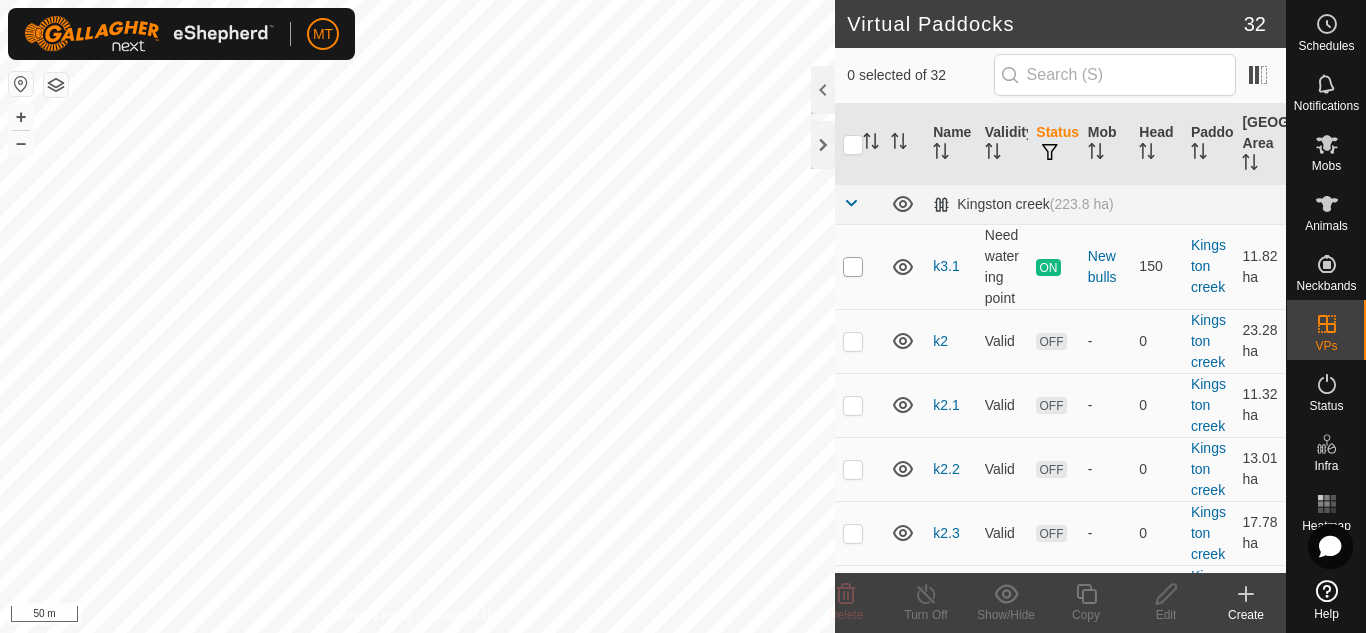 click at bounding box center (853, 267) 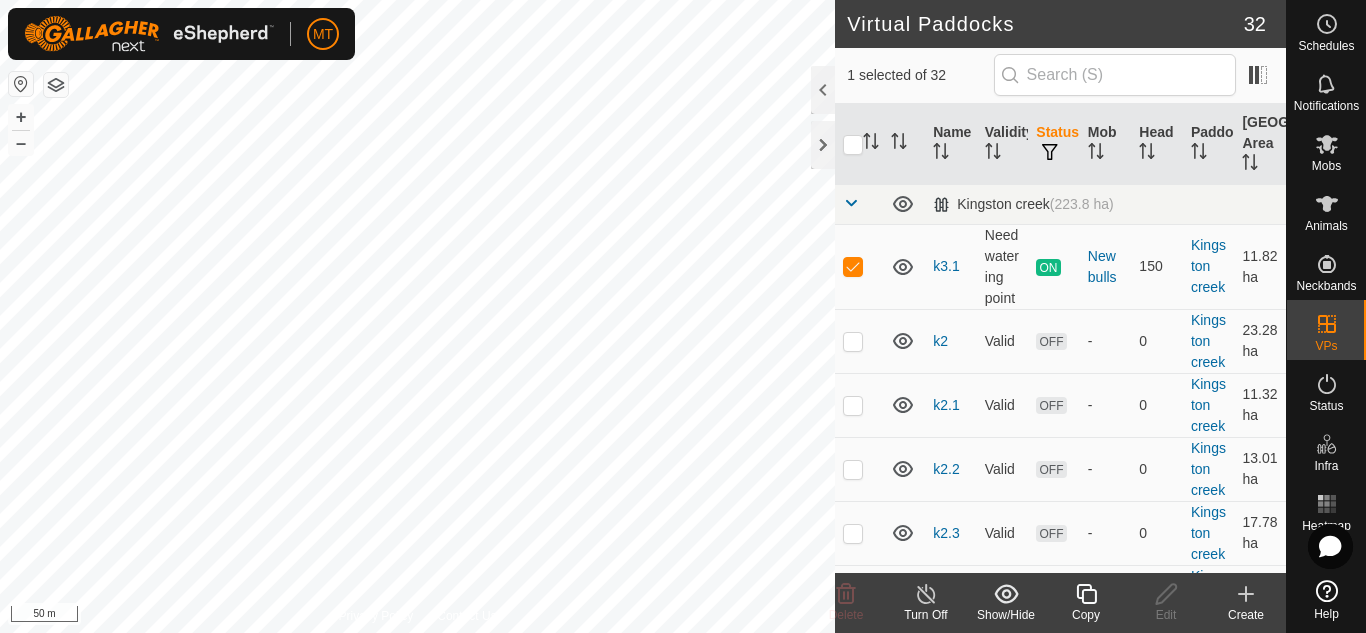 click 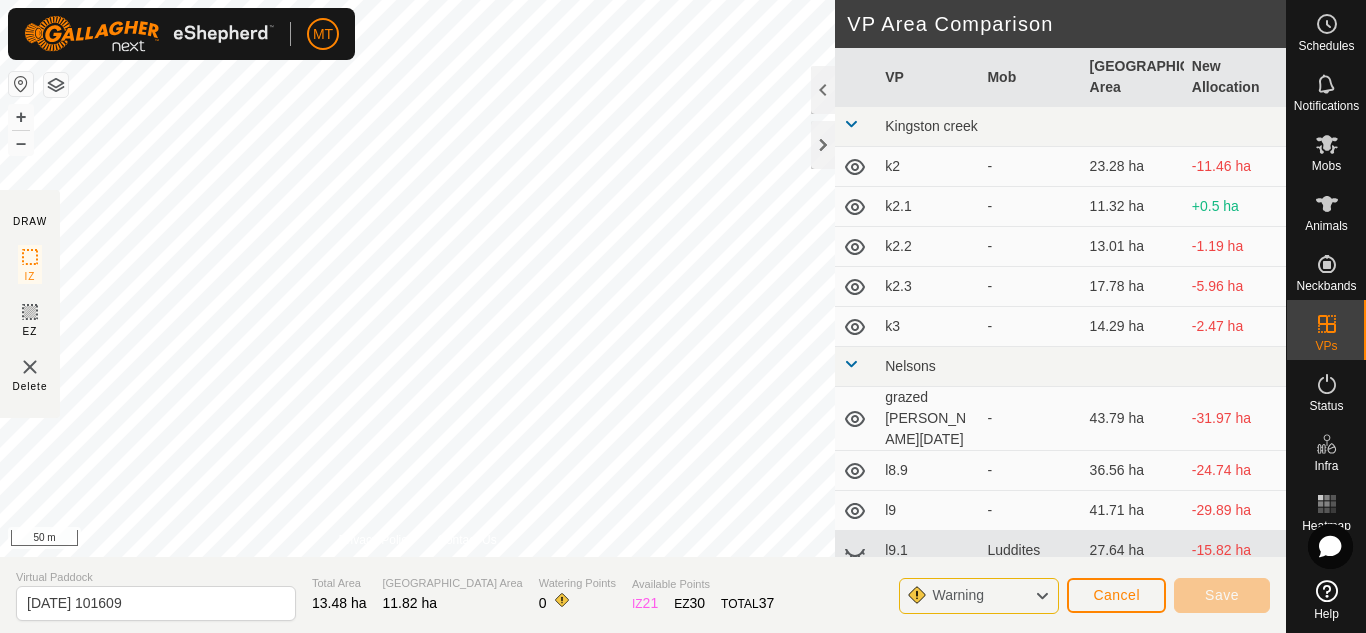 click on "Virtual Paddock 2025-07-20 101609 Total Area 13.48 ha Grazing Area 11.82 ha Watering Points 0 Available Points  IZ   21  EZ  30  TOTAL   37 Warning Cancel Save" 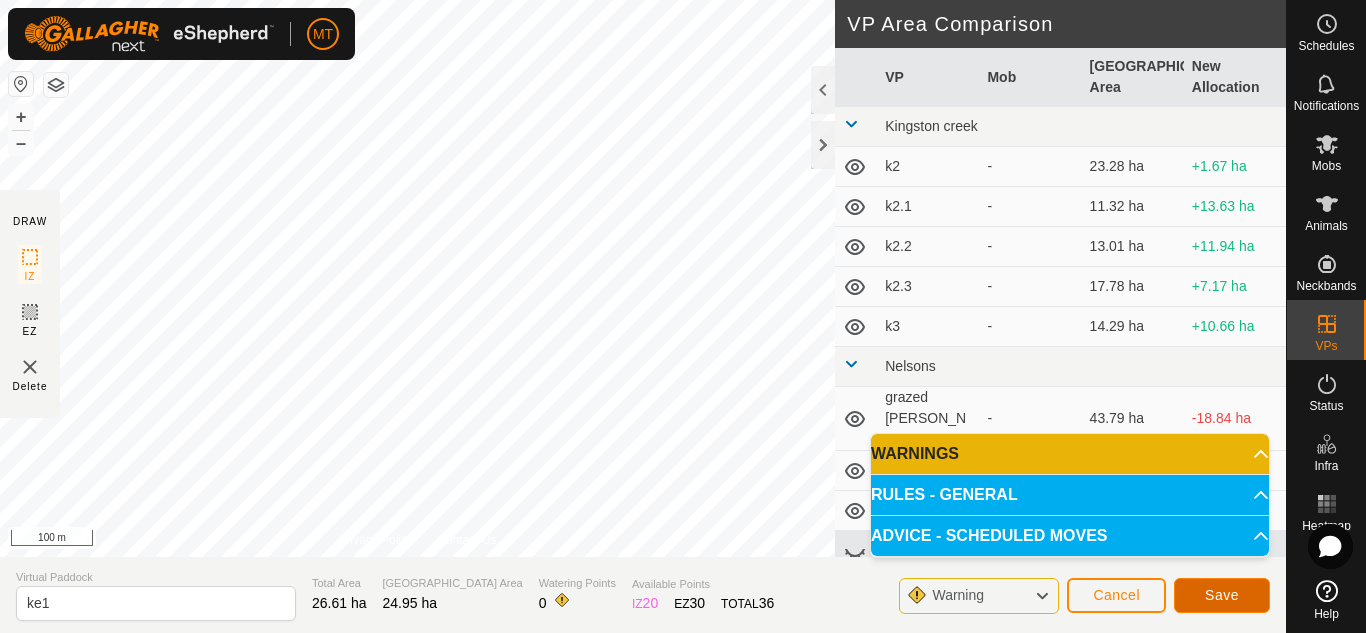 click on "Save" 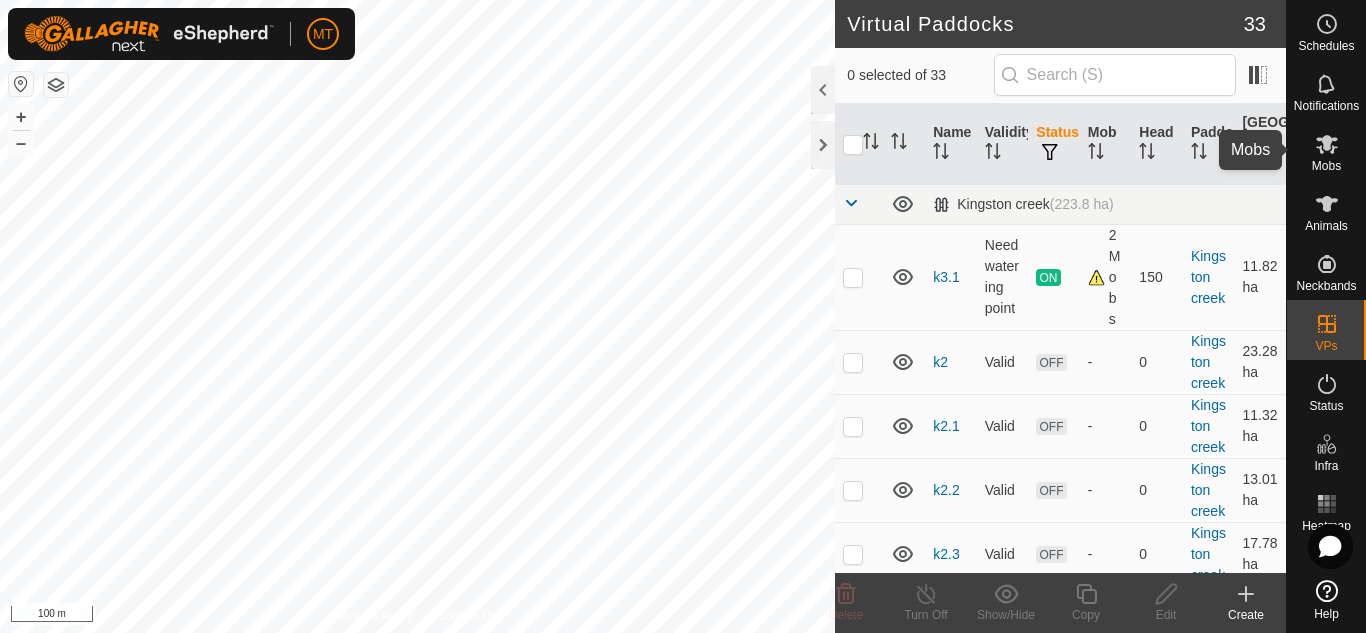 click on "Mobs" at bounding box center [1326, 166] 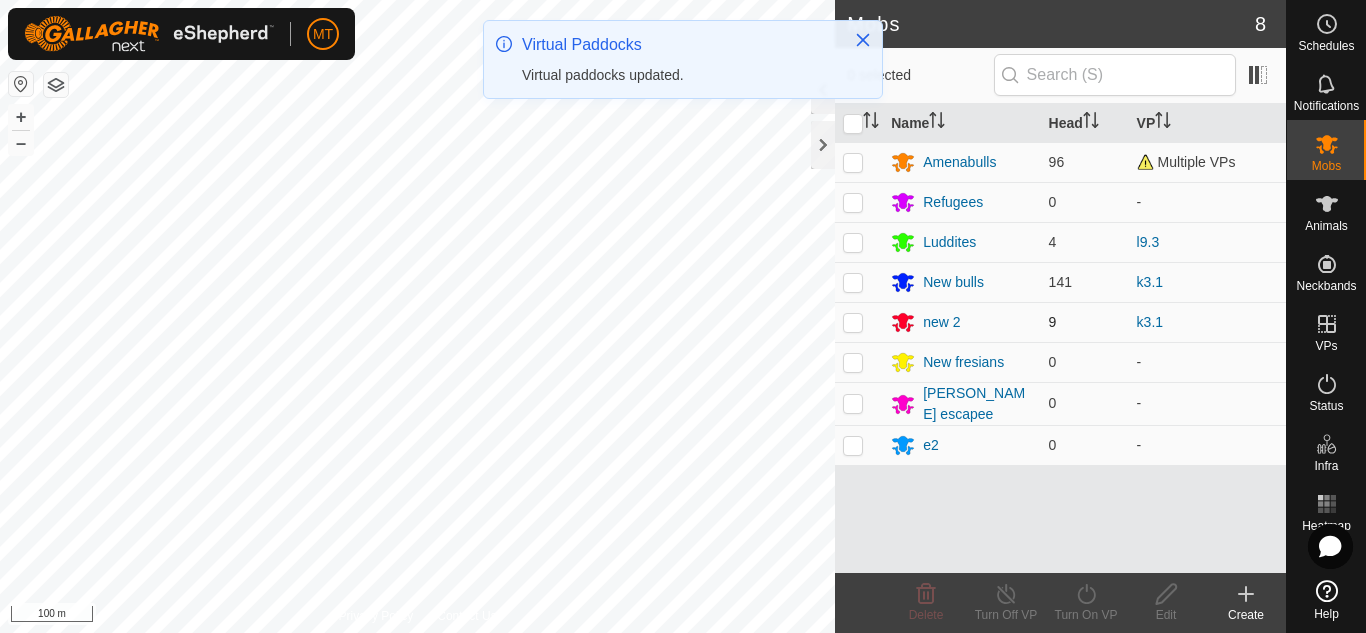 click at bounding box center [853, 322] 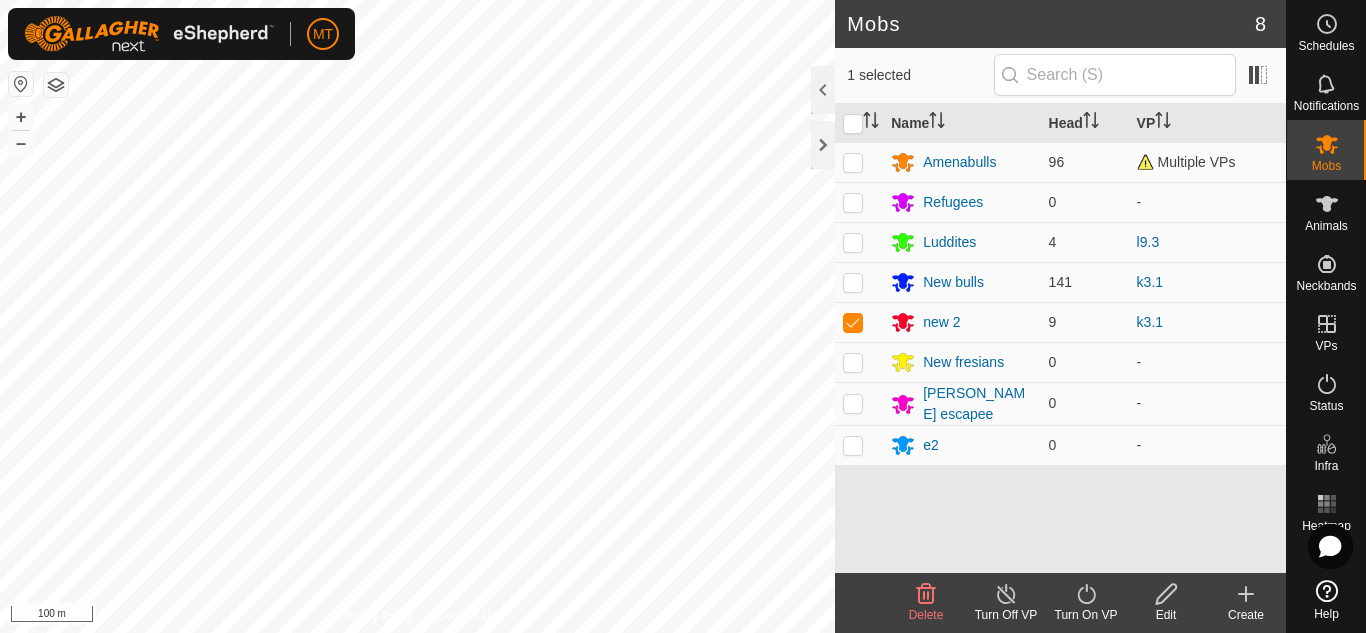 click 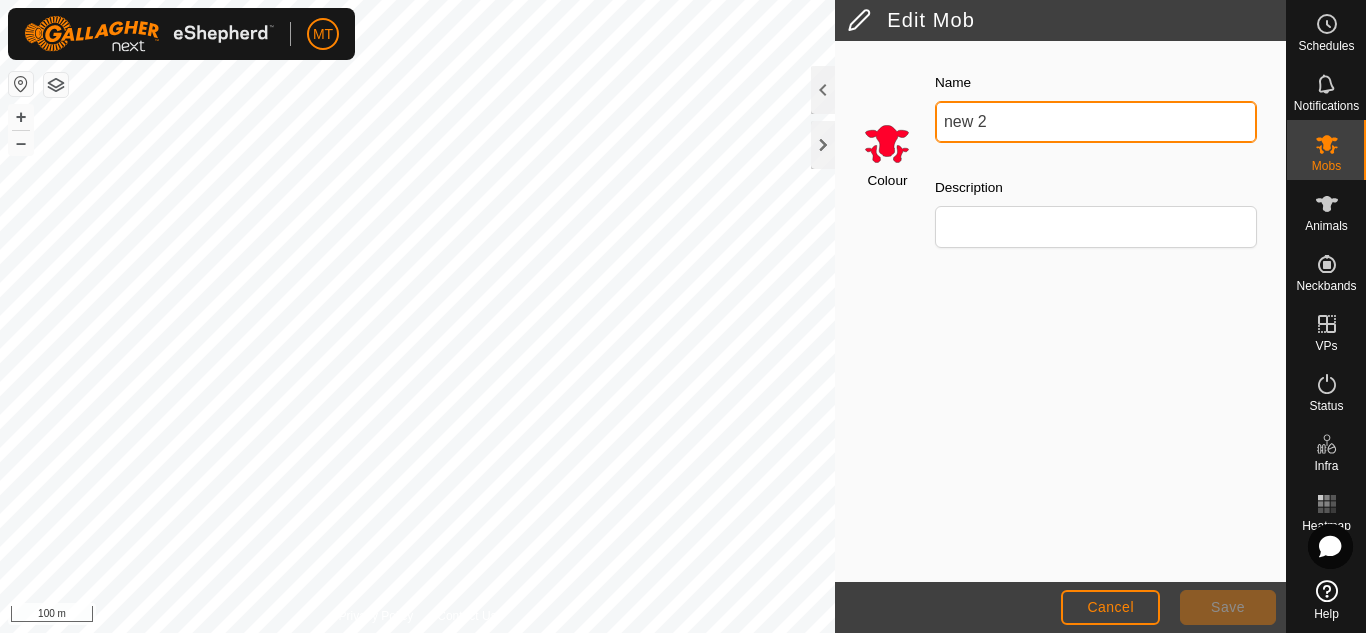 drag, startPoint x: 998, startPoint y: 116, endPoint x: 883, endPoint y: 130, distance: 115.84904 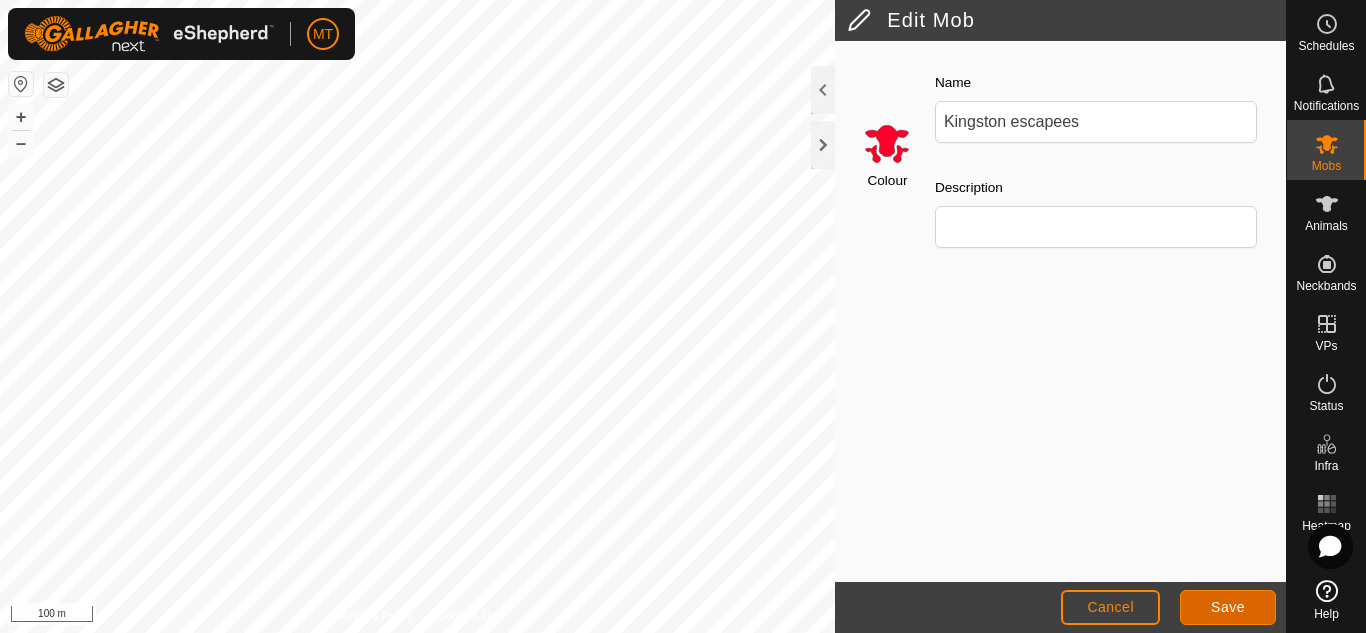 click on "Save" 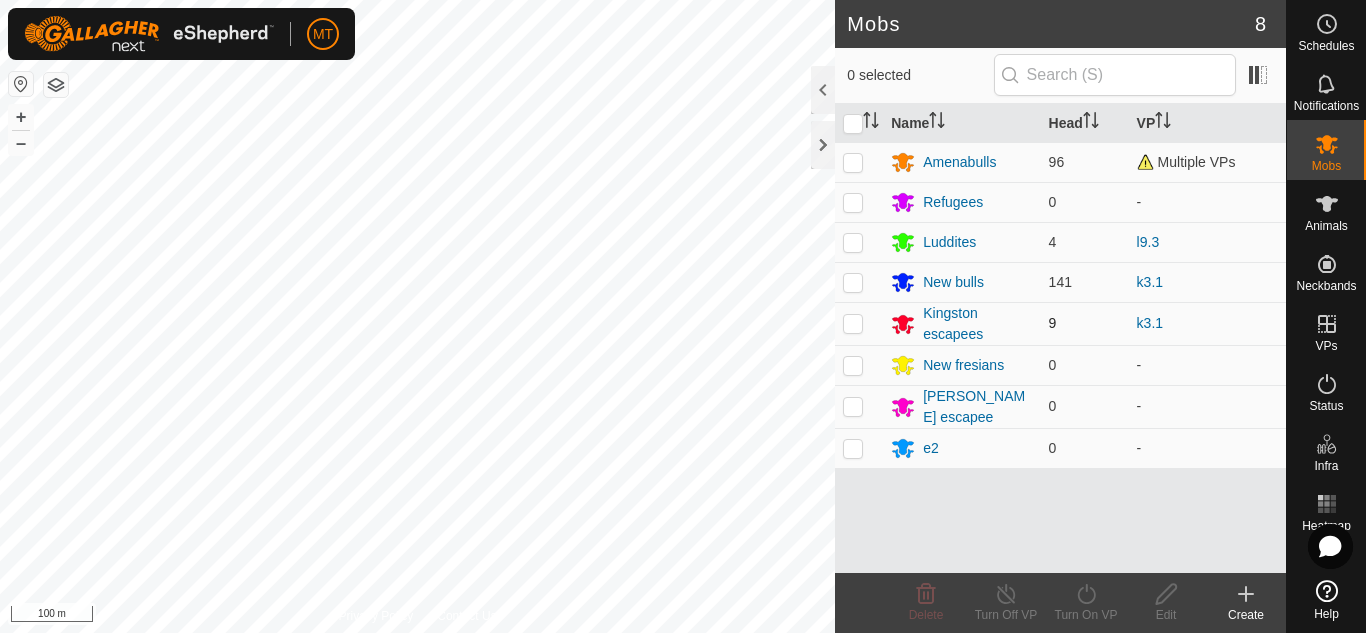 click at bounding box center [853, 323] 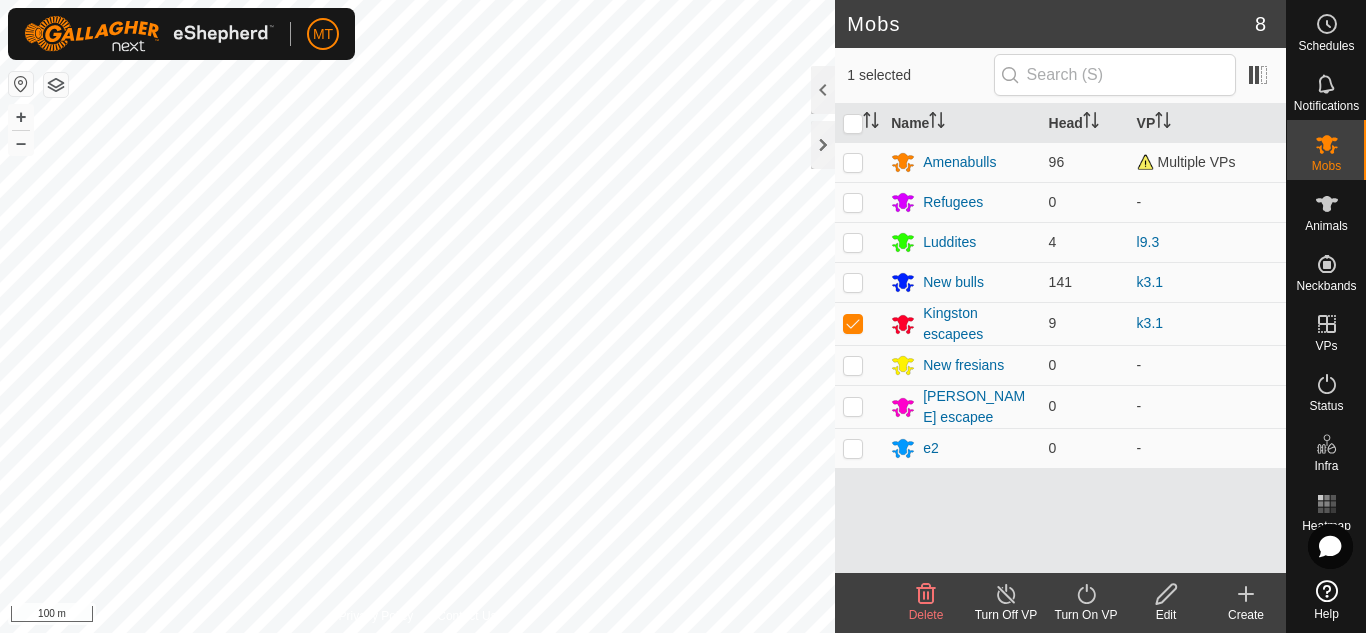click 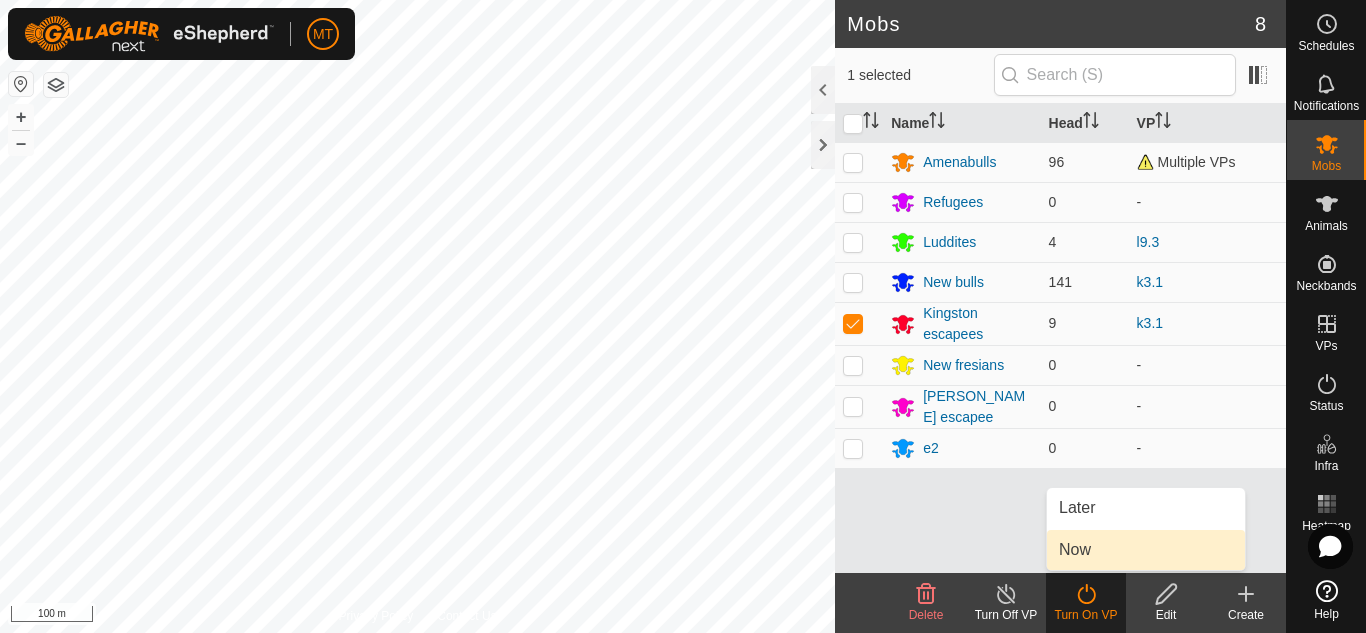 click on "Now" at bounding box center [1146, 550] 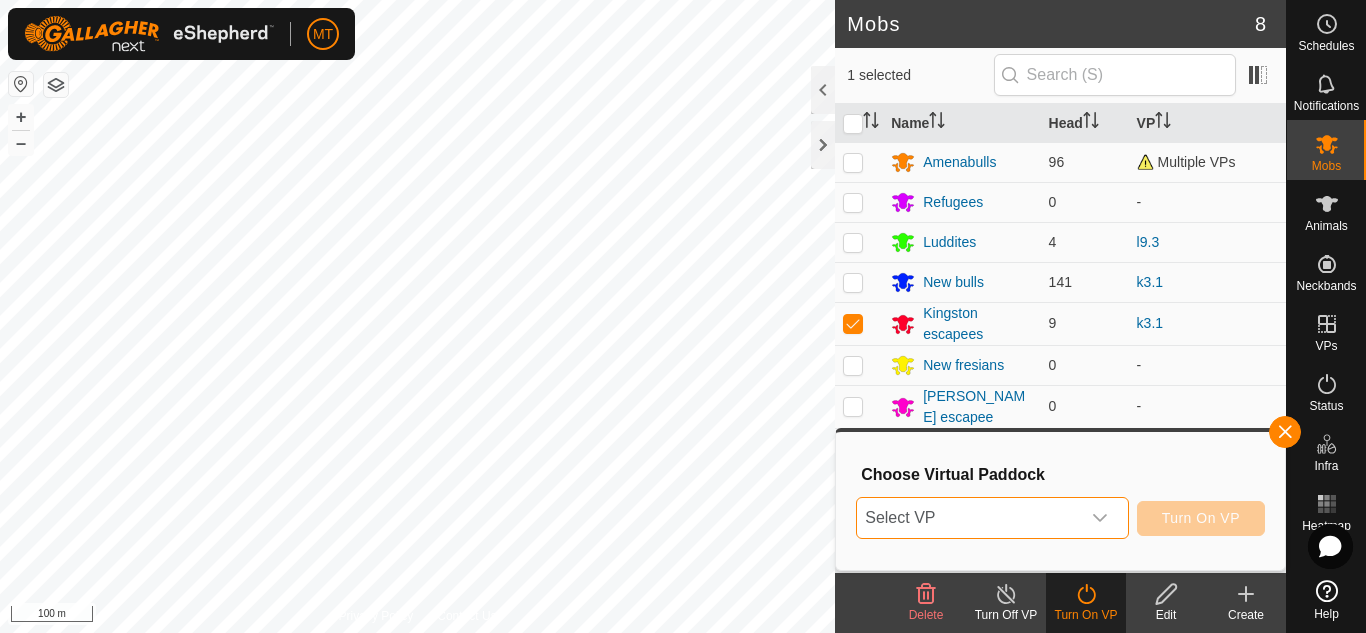 click on "Select VP" at bounding box center [968, 518] 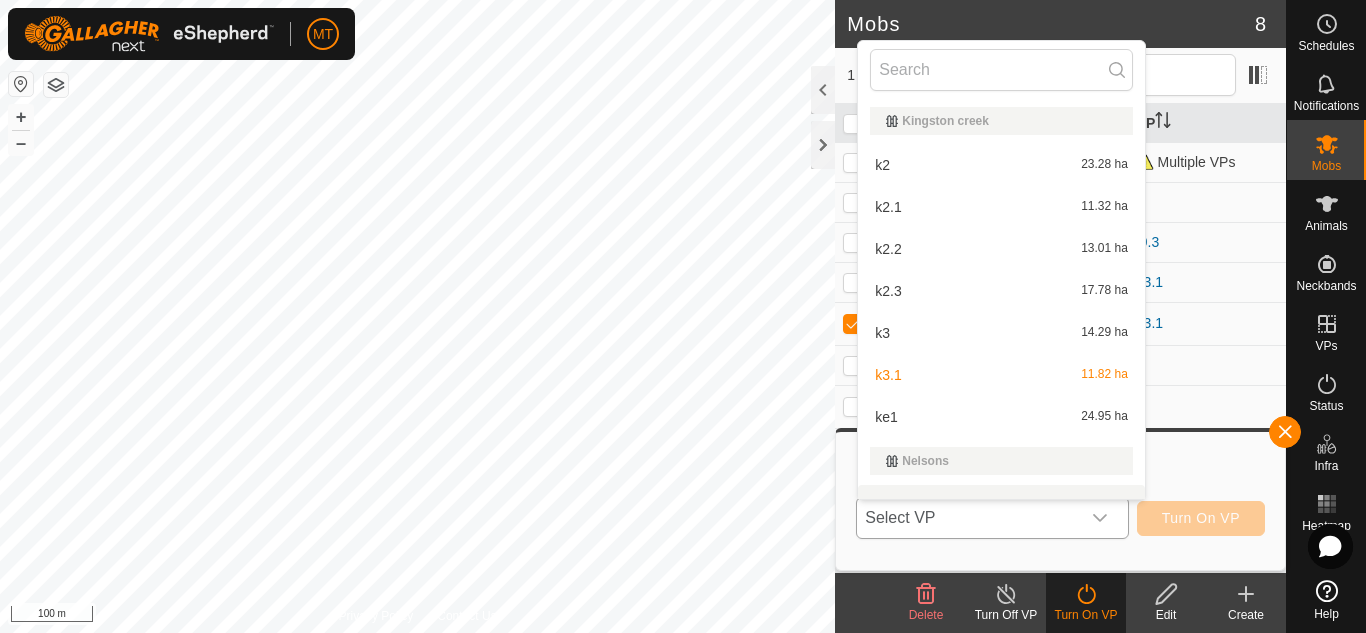 scroll, scrollTop: 26, scrollLeft: 0, axis: vertical 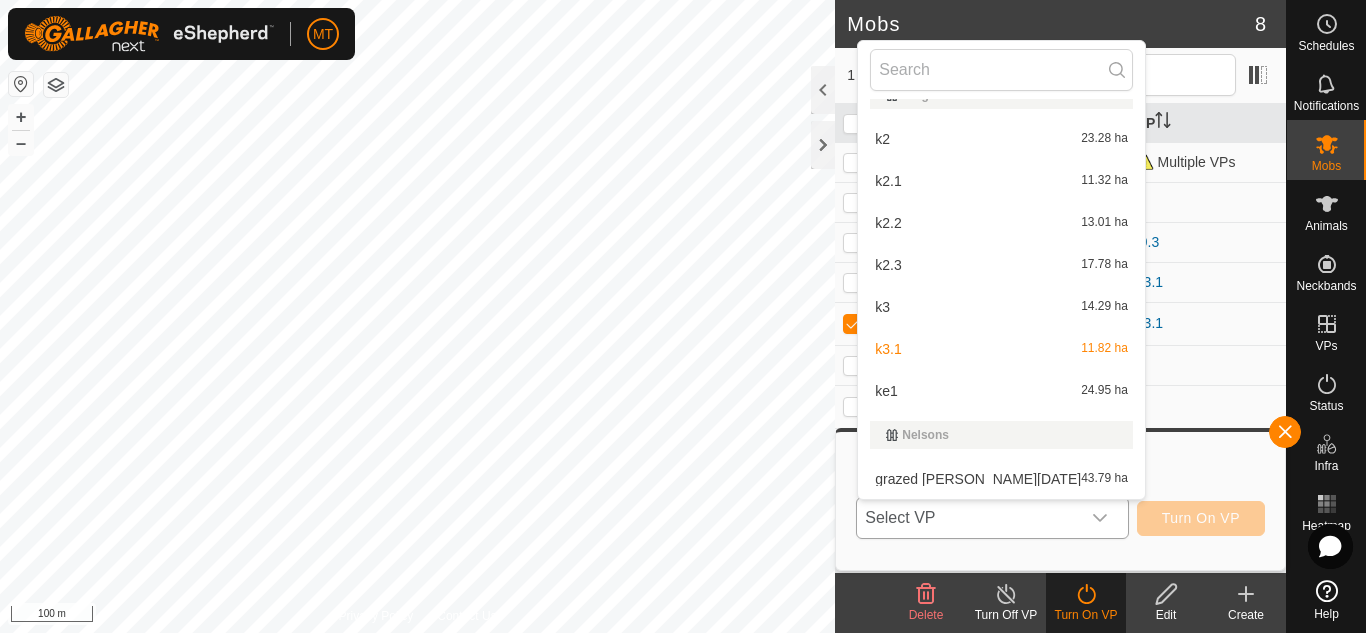 click on "ke1  24.95 ha" at bounding box center [1001, 391] 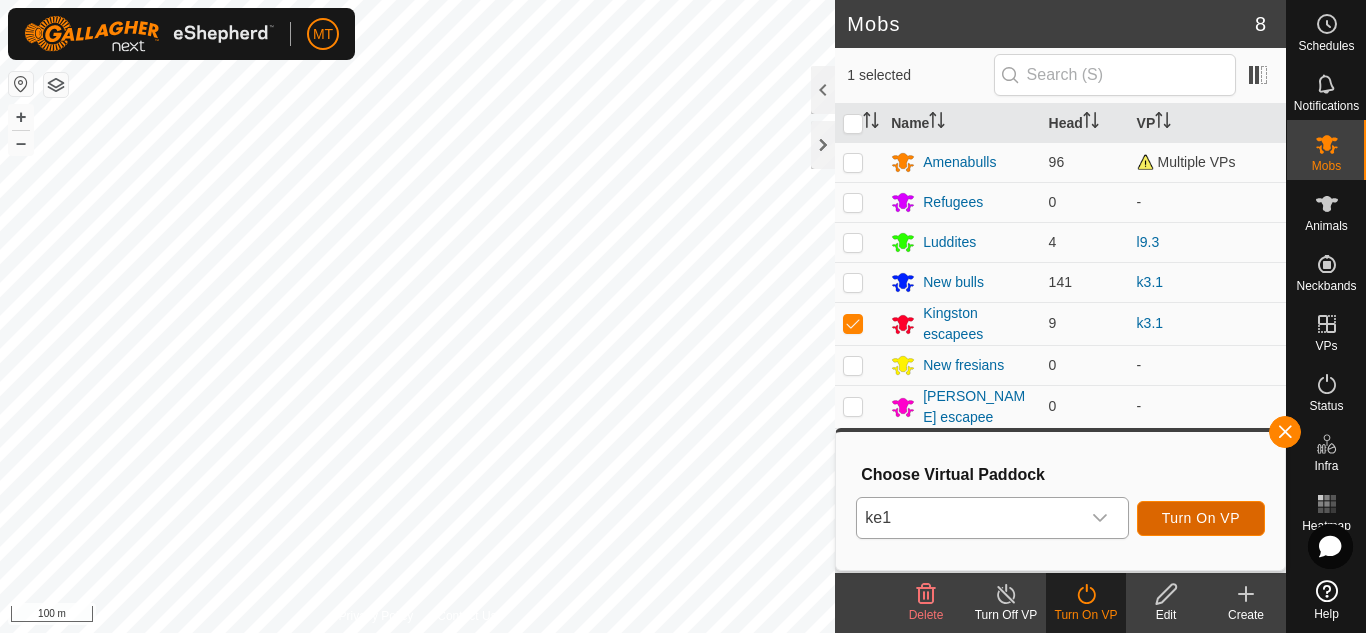 click on "Turn On VP" at bounding box center [1201, 518] 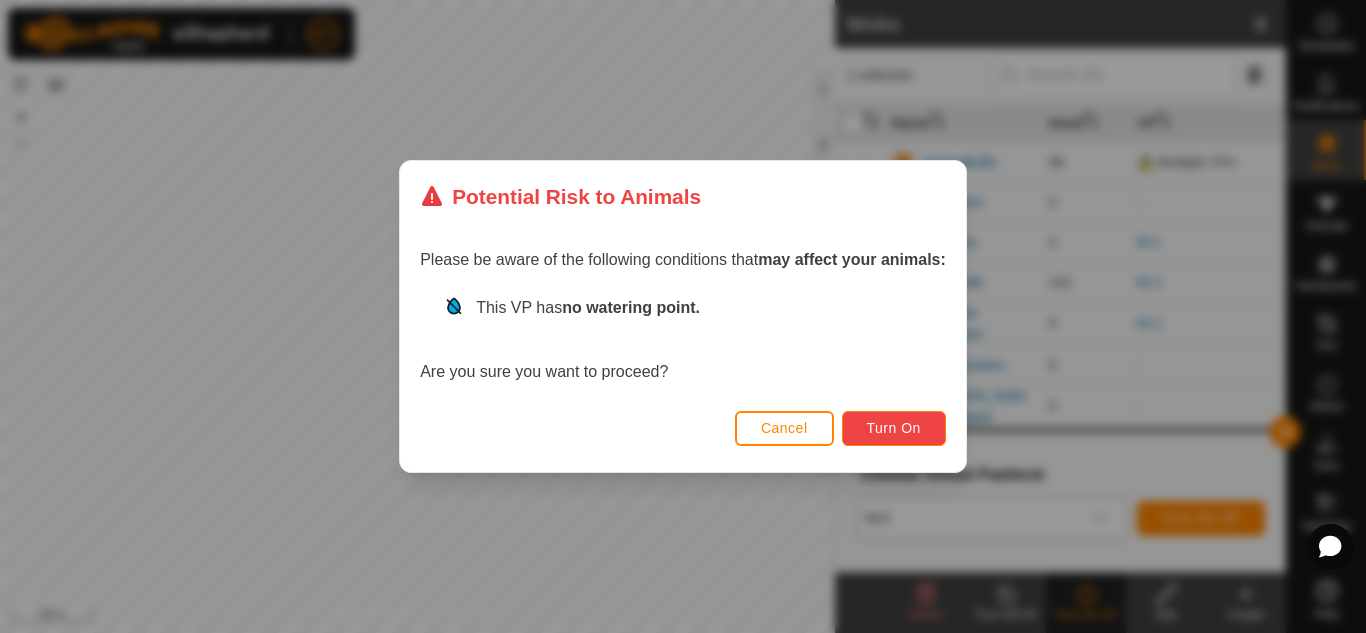click on "Turn On" at bounding box center (894, 428) 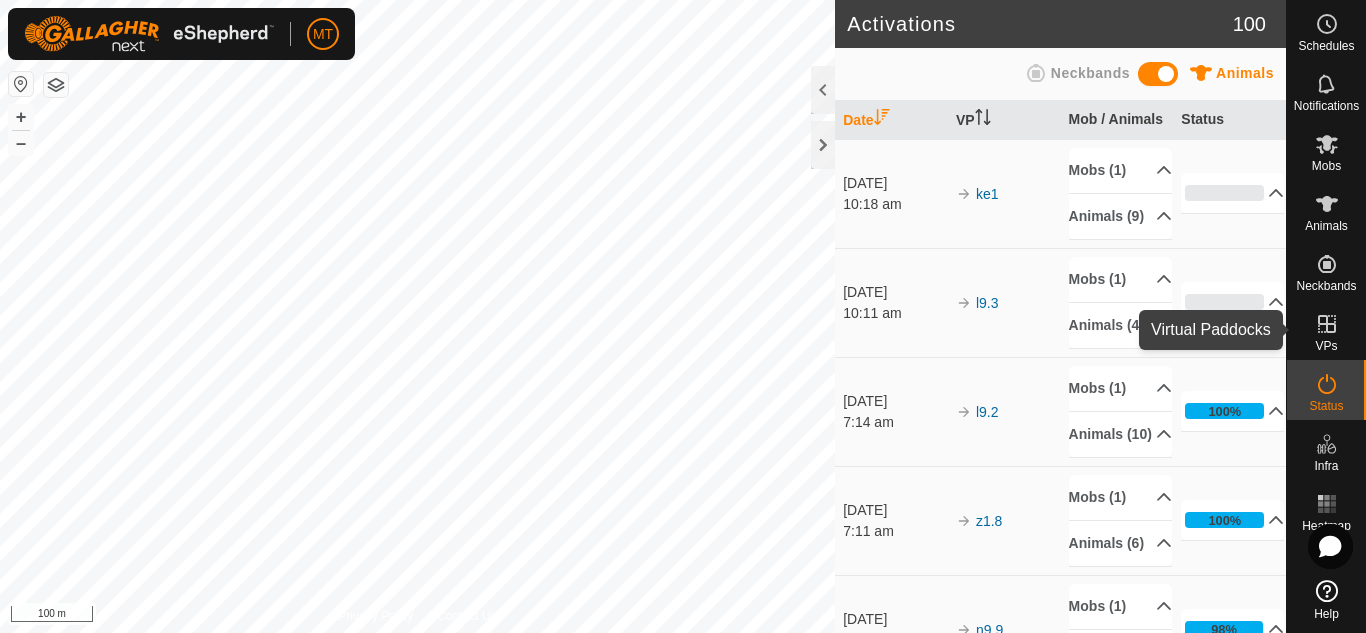 click 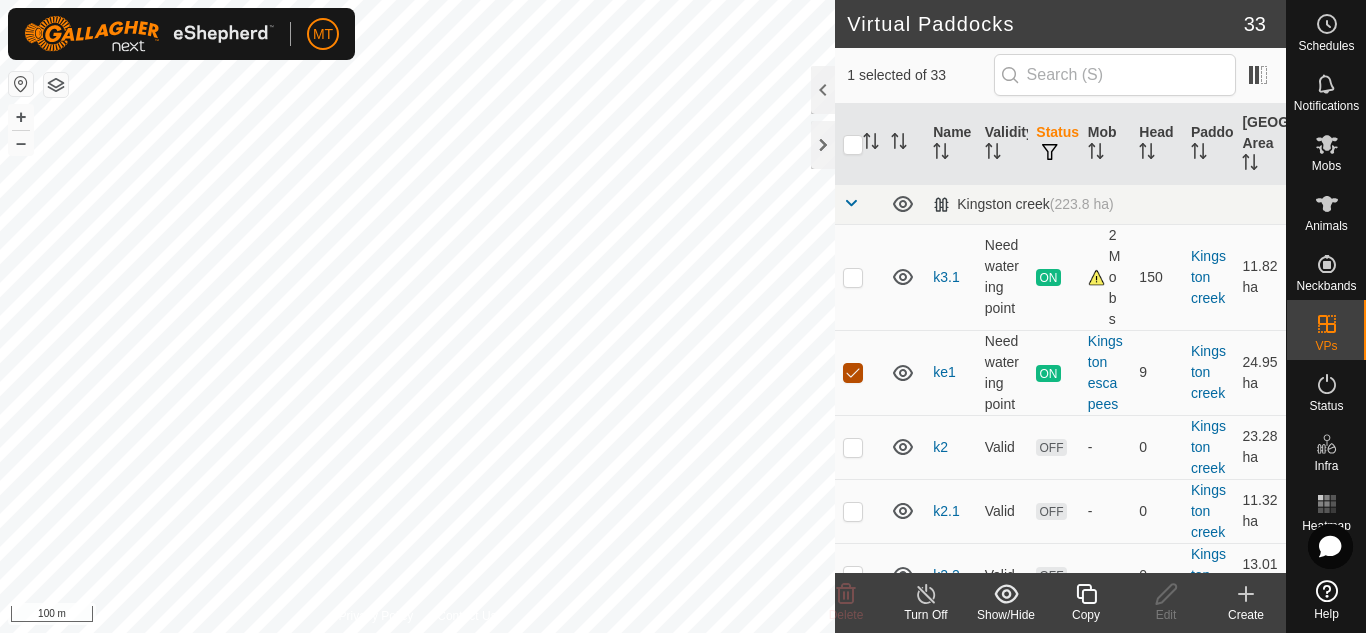 click at bounding box center (853, 373) 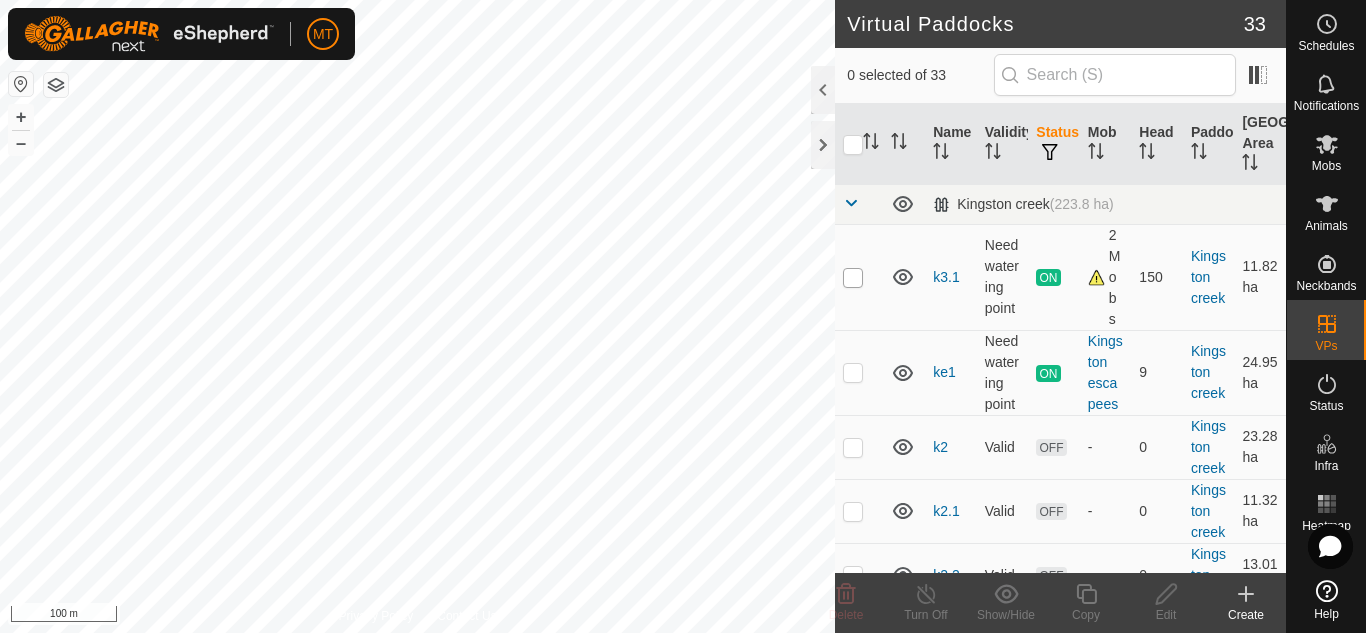 click at bounding box center (853, 278) 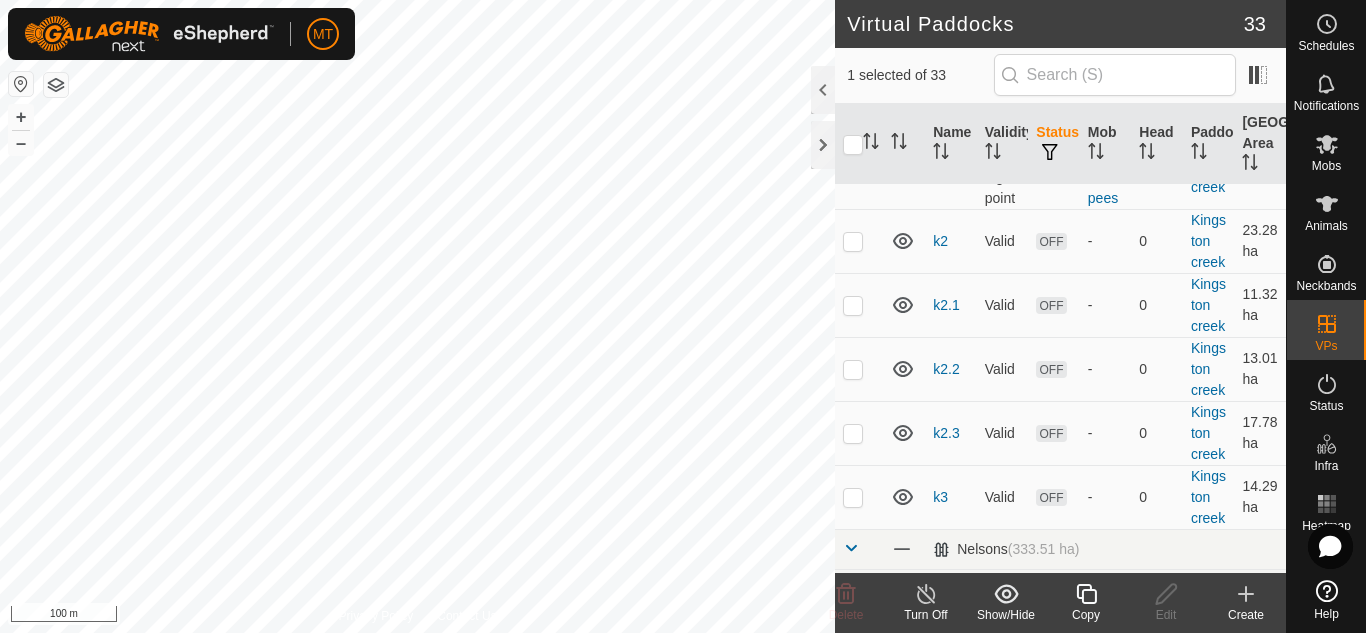 scroll, scrollTop: 233, scrollLeft: 0, axis: vertical 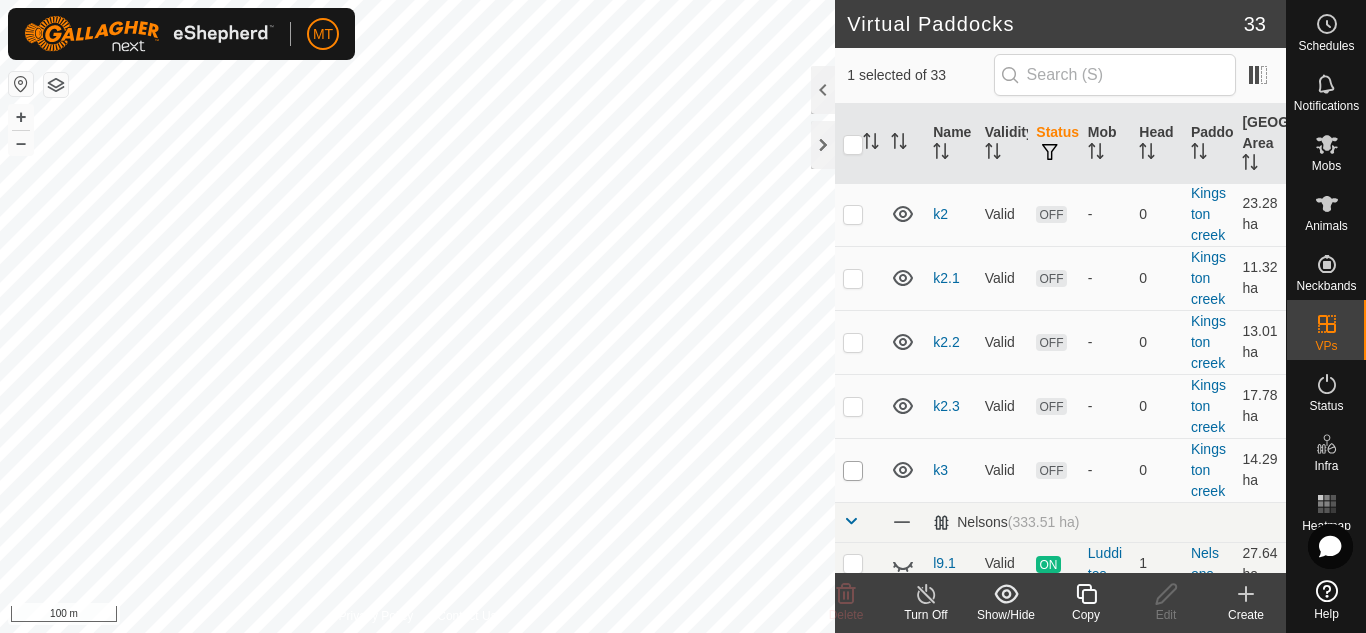 click at bounding box center (853, 471) 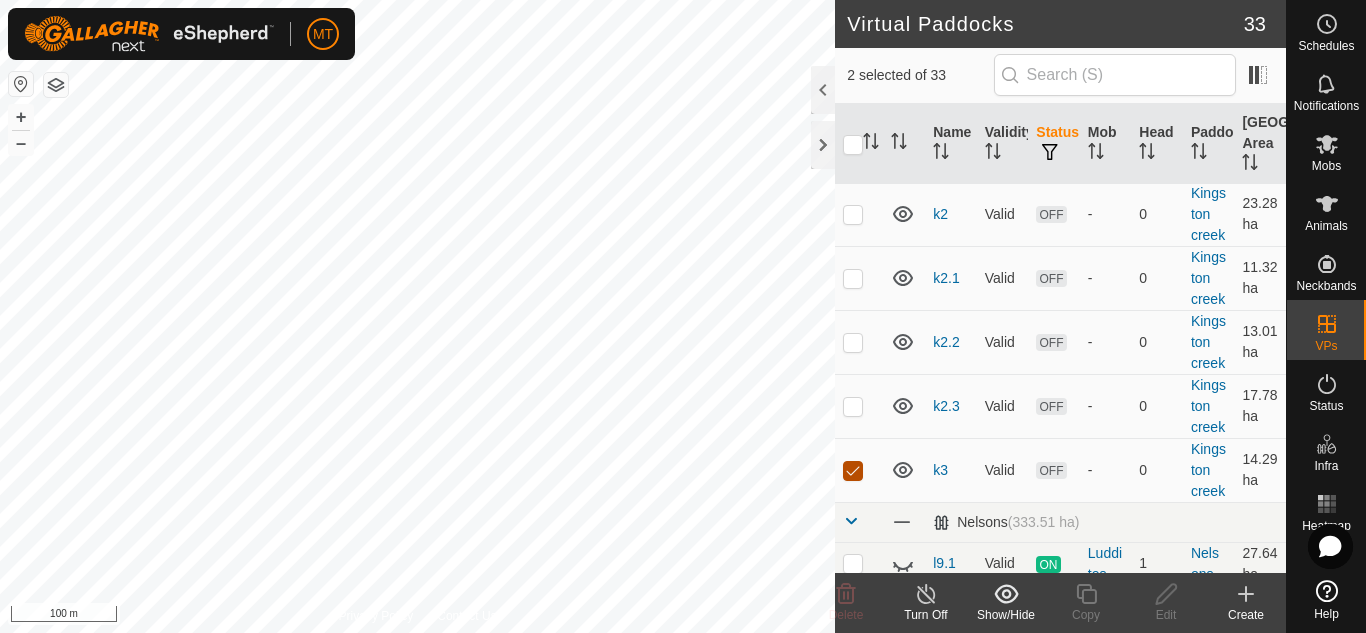 click at bounding box center [853, 471] 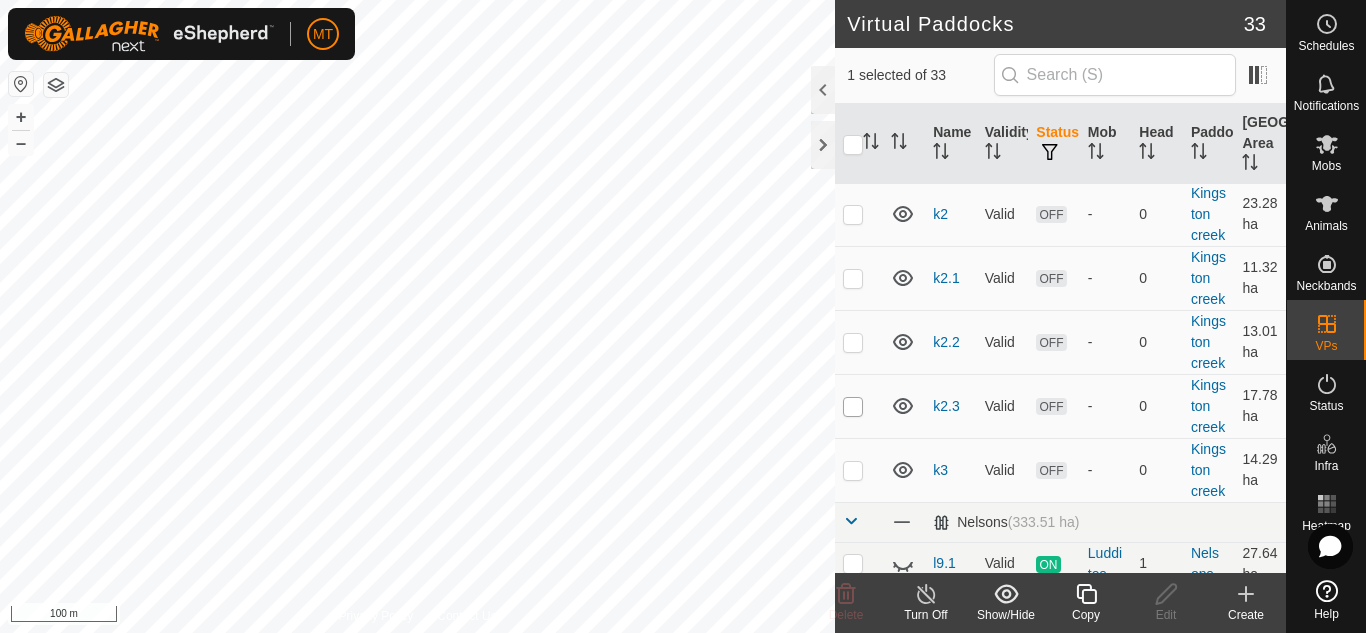 click at bounding box center (853, 407) 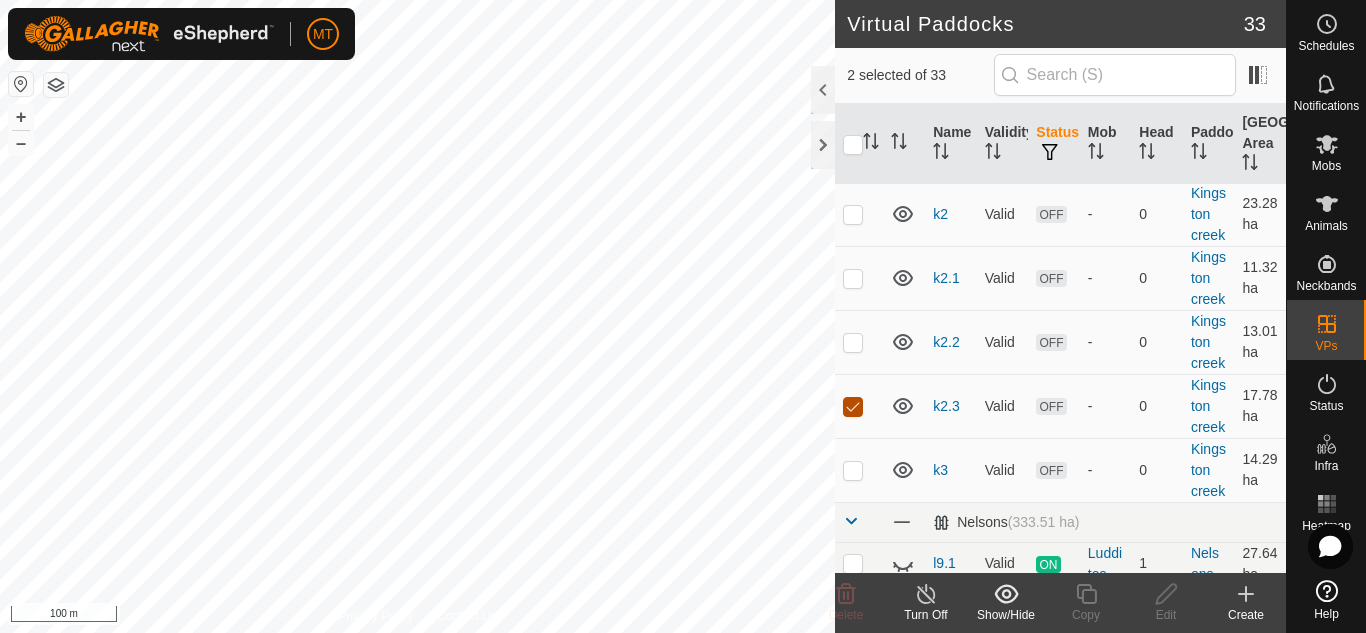 click at bounding box center (853, 407) 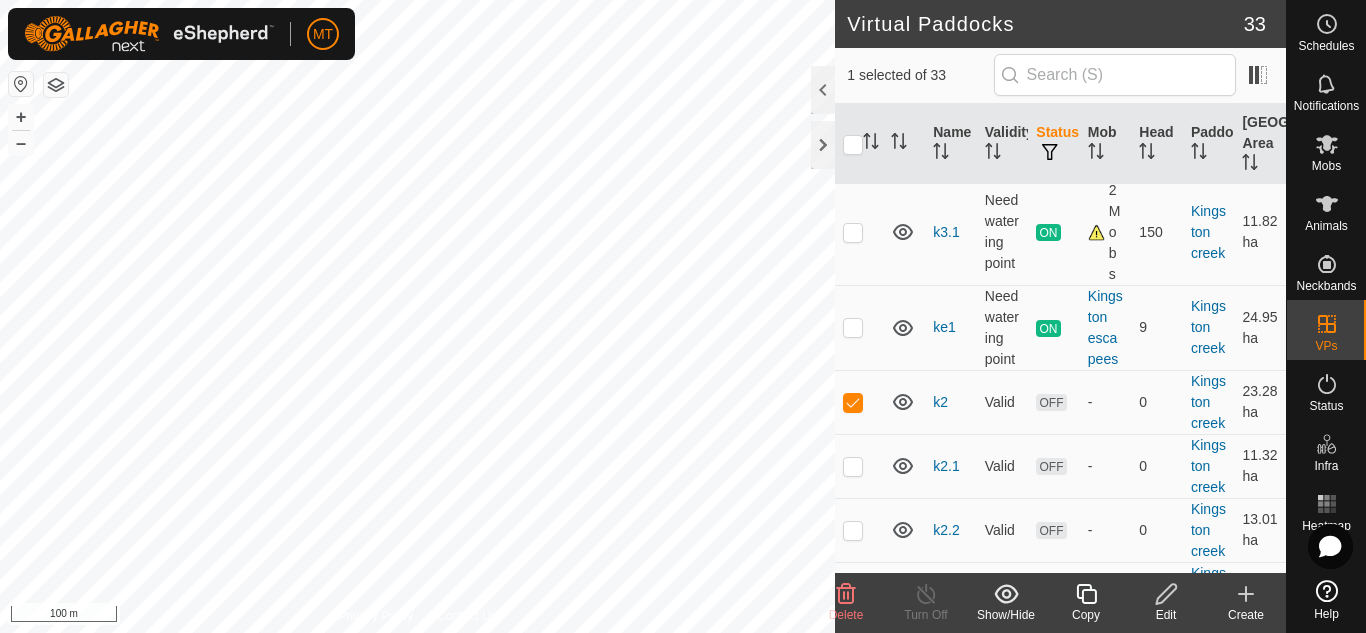 scroll, scrollTop: 50, scrollLeft: 0, axis: vertical 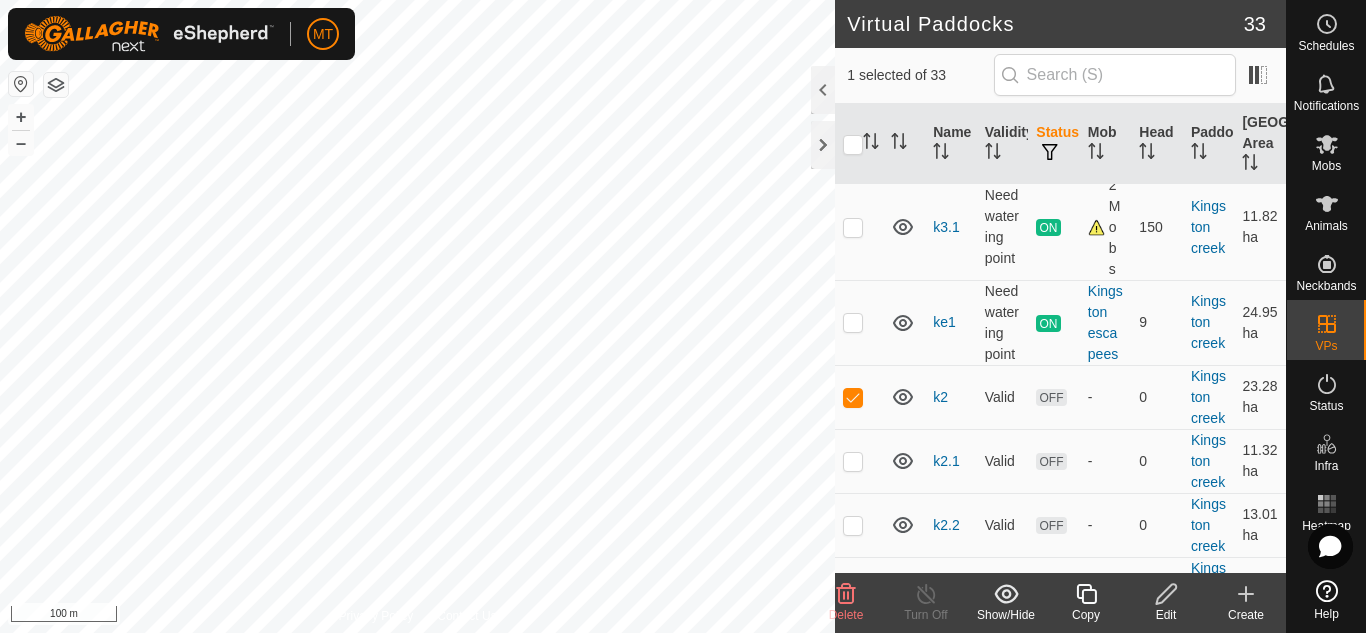 click 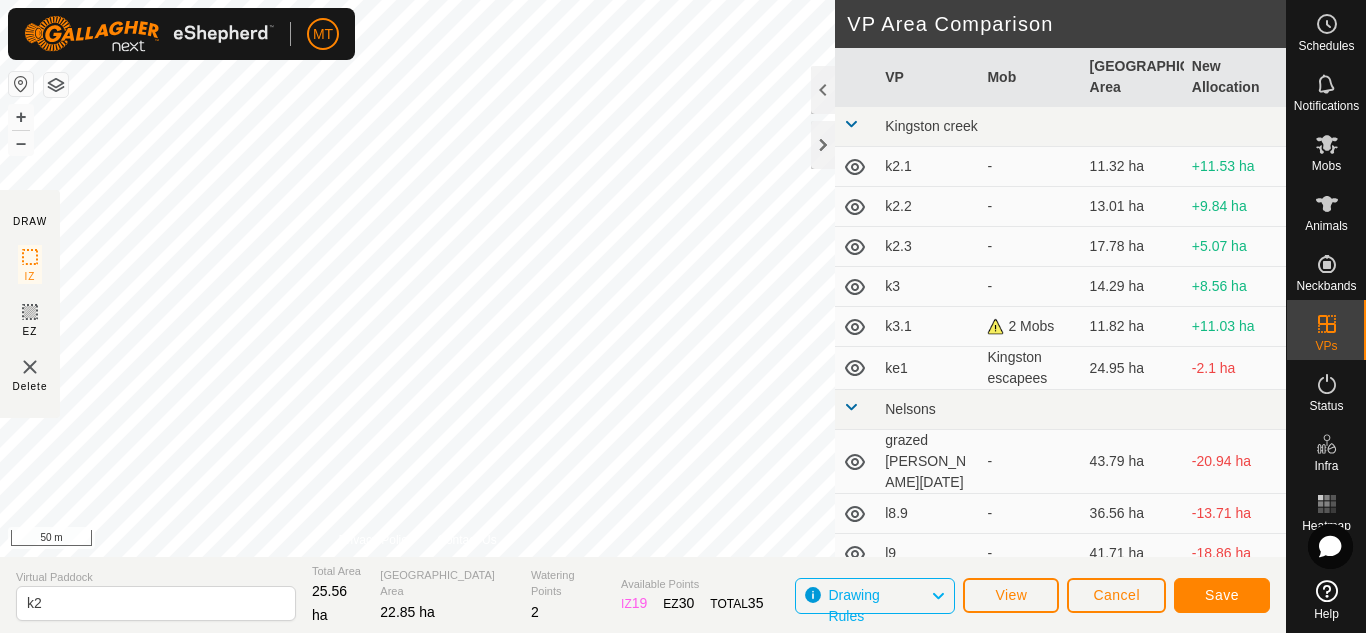 scroll, scrollTop: 0, scrollLeft: 0, axis: both 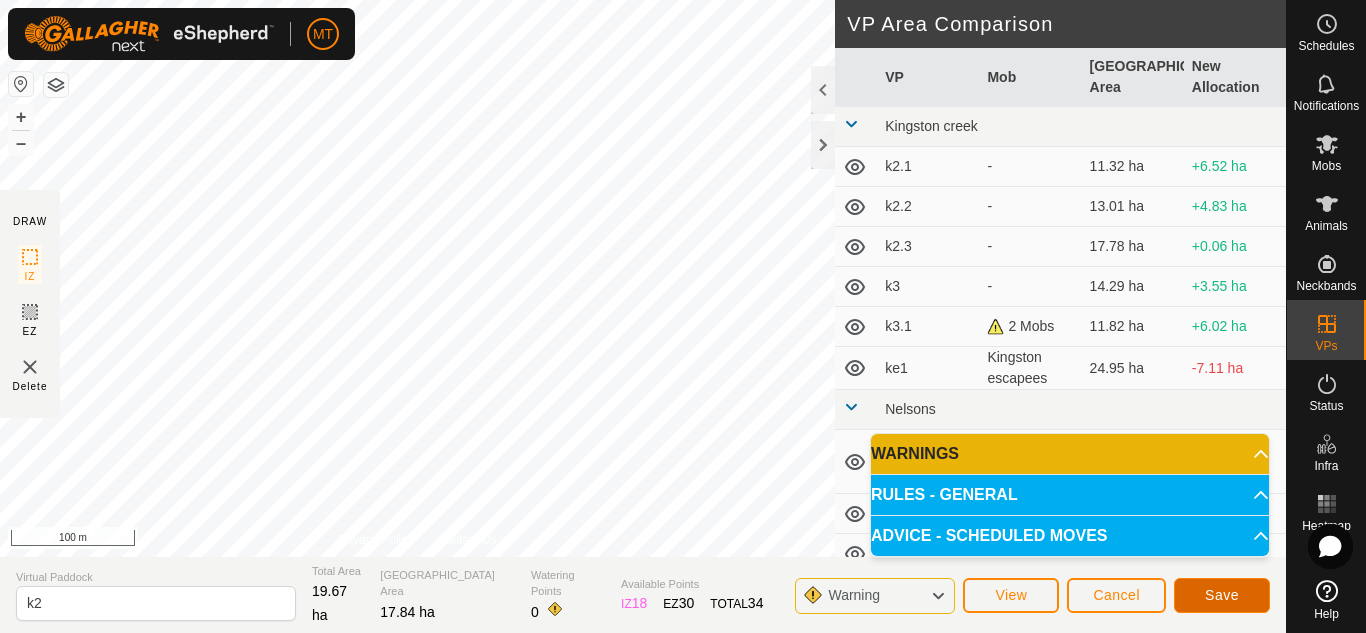 click on "Save" 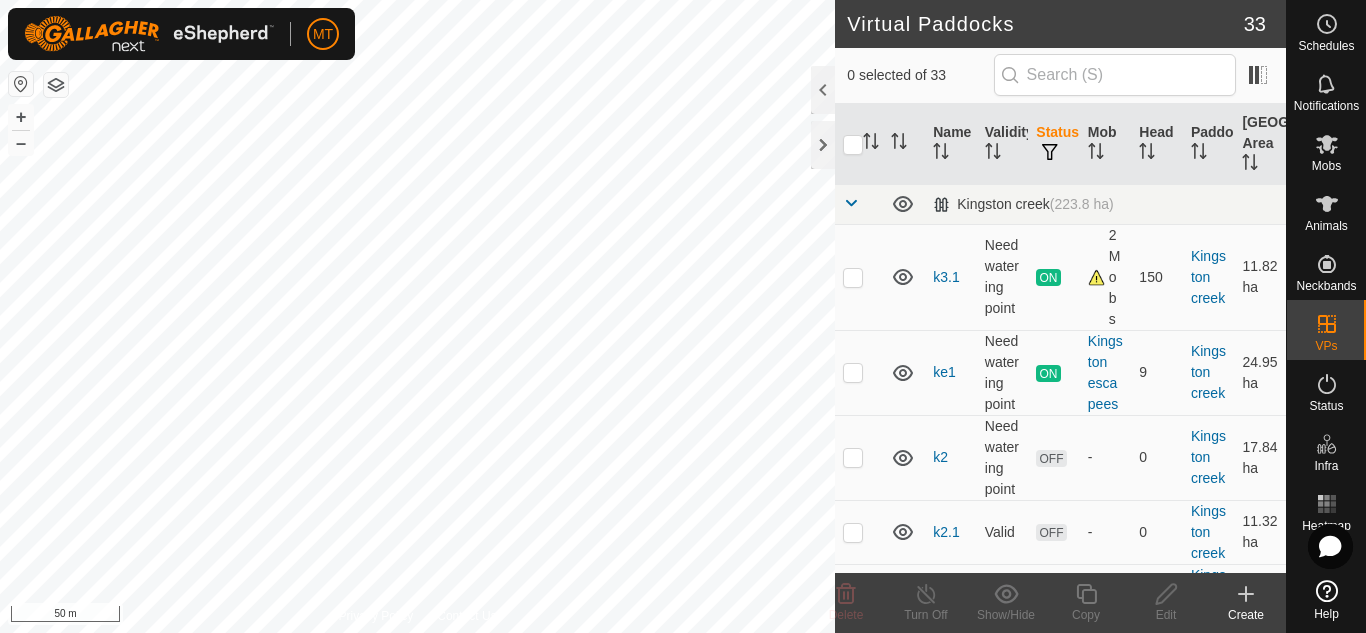 click on "MT Schedules Notifications Mobs Animals Neckbands VPs Status Infra Heatmap Help Virtual Paddocks 33 0 selected of 33     Name   Validity   Status   Mob   Head   Paddock   [GEOGRAPHIC_DATA] Area   [GEOGRAPHIC_DATA]   (223.8 ha) k3.1  Need watering point  ON  2 Mobs   150   [GEOGRAPHIC_DATA]   11.82 ha  ke1  Need watering point  ON  [GEOGRAPHIC_DATA] escapees   9   [GEOGRAPHIC_DATA]   24.95 ha  k2  Need watering point  OFF  -   0   [GEOGRAPHIC_DATA]   17.84 ha  k2.1  Valid  OFF  -   0   [GEOGRAPHIC_DATA]   11.32 ha  k2.2  Valid  OFF  -   0   [GEOGRAPHIC_DATA]   13.01 ha  k2.3  Valid  OFF  -   0   [GEOGRAPHIC_DATA]   17.78 ha  k3  Valid  OFF  -   0   [GEOGRAPHIC_DATA]   14.29 ha   Nelsons   (333.51 ha) l9.1  Valid  ON  Luddites   1   Nelsons   27.64 ha  l9.2  Valid  ON  2 Mobs   9   Nelsons   96.49 ha  l9.3  Valid  ON  Luddites   4   Nelsons   53.79 ha  n9.9  Valid  ON  Amenabulls   84   Nelsons   67.79 ha  r7.9  Valid  ON  Amenabulls   1   Nelsons   45.62 ha  z1.8  Valid  ON  Amenabulls   6   [PERSON_NAME]   64.03 ha  grazed [PERSON_NAME][DATE] OFF" at bounding box center [683, 316] 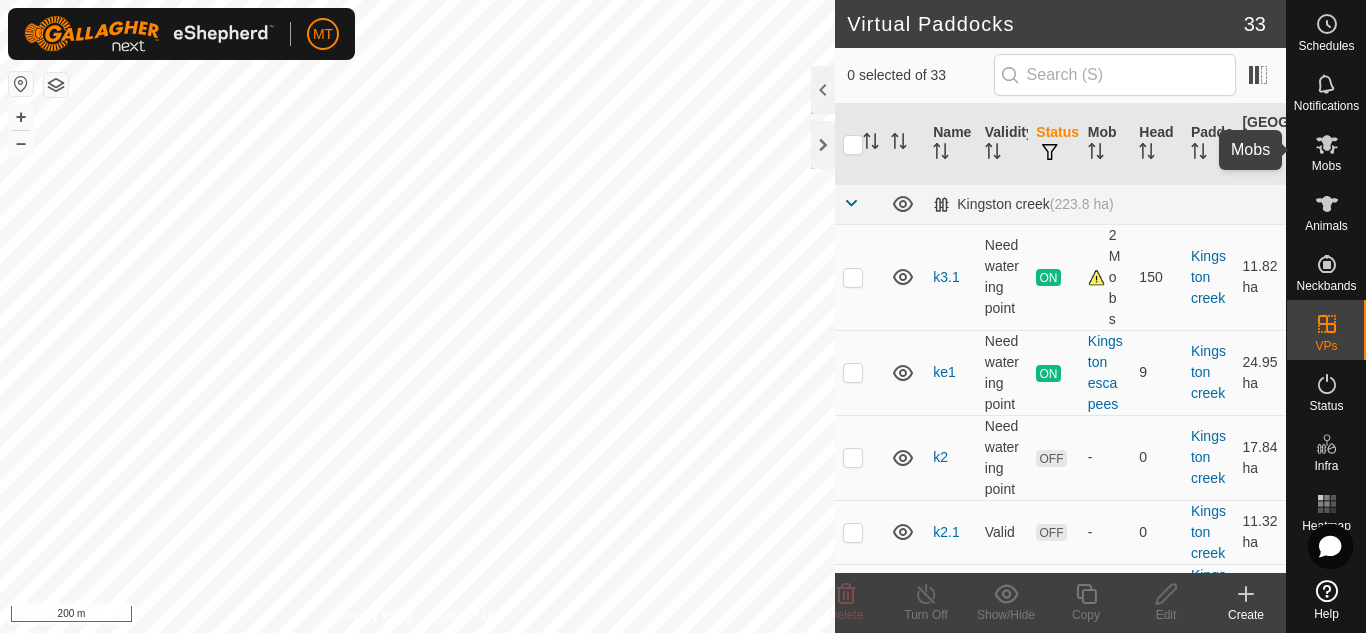 click at bounding box center (1327, 144) 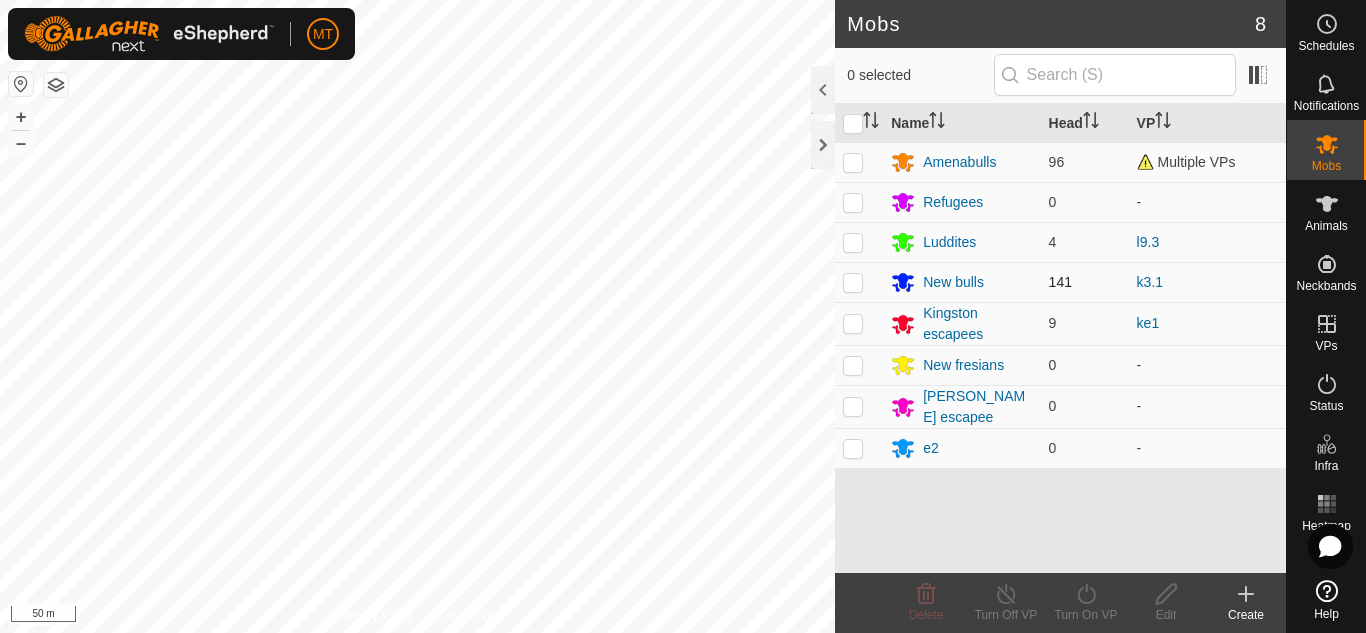 click at bounding box center [853, 282] 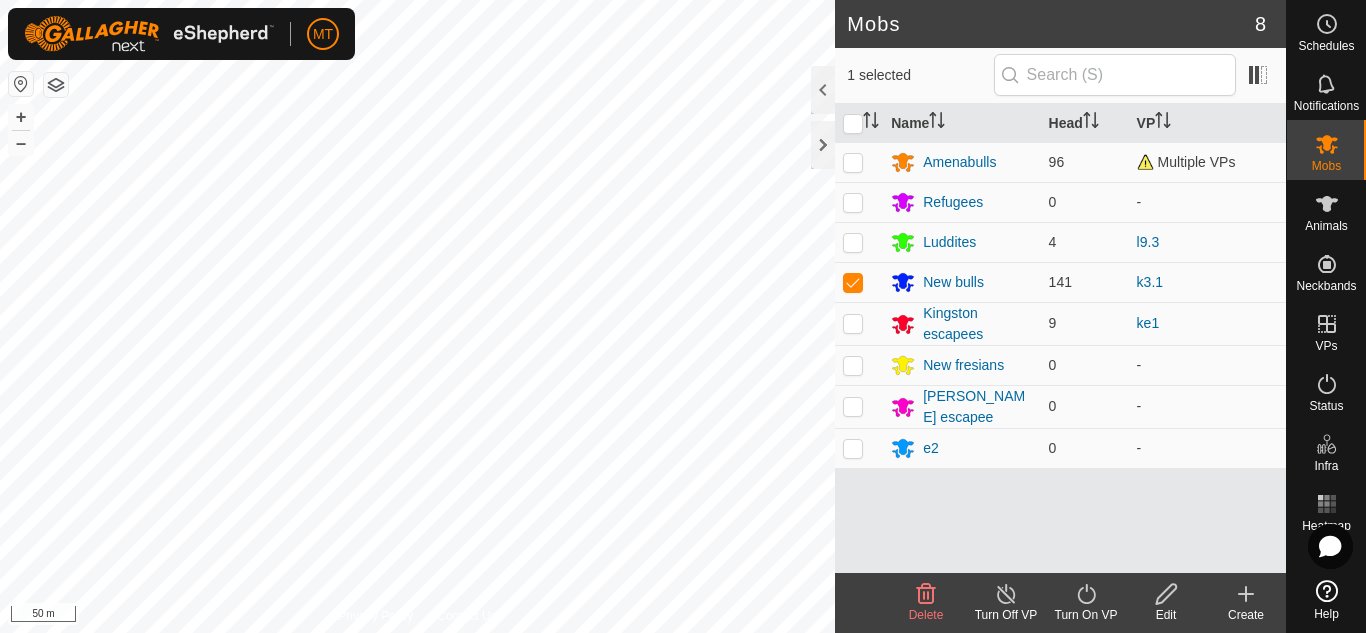 click 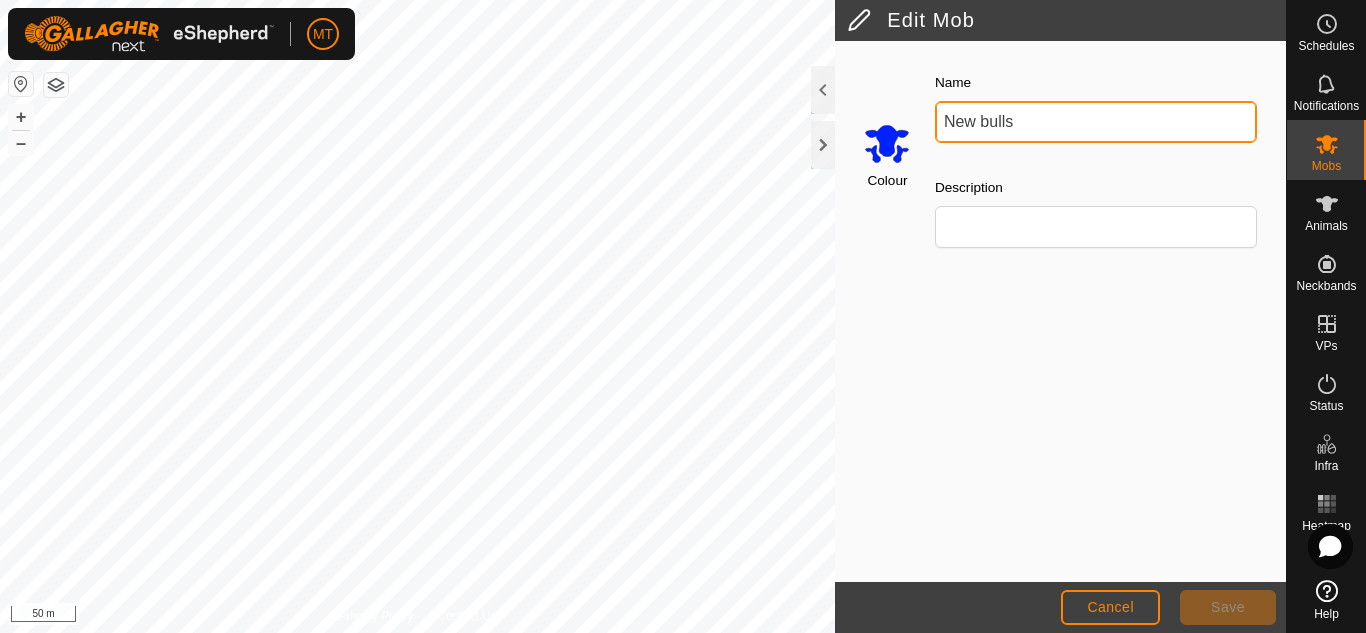 drag, startPoint x: 1021, startPoint y: 113, endPoint x: 947, endPoint y: 119, distance: 74.24284 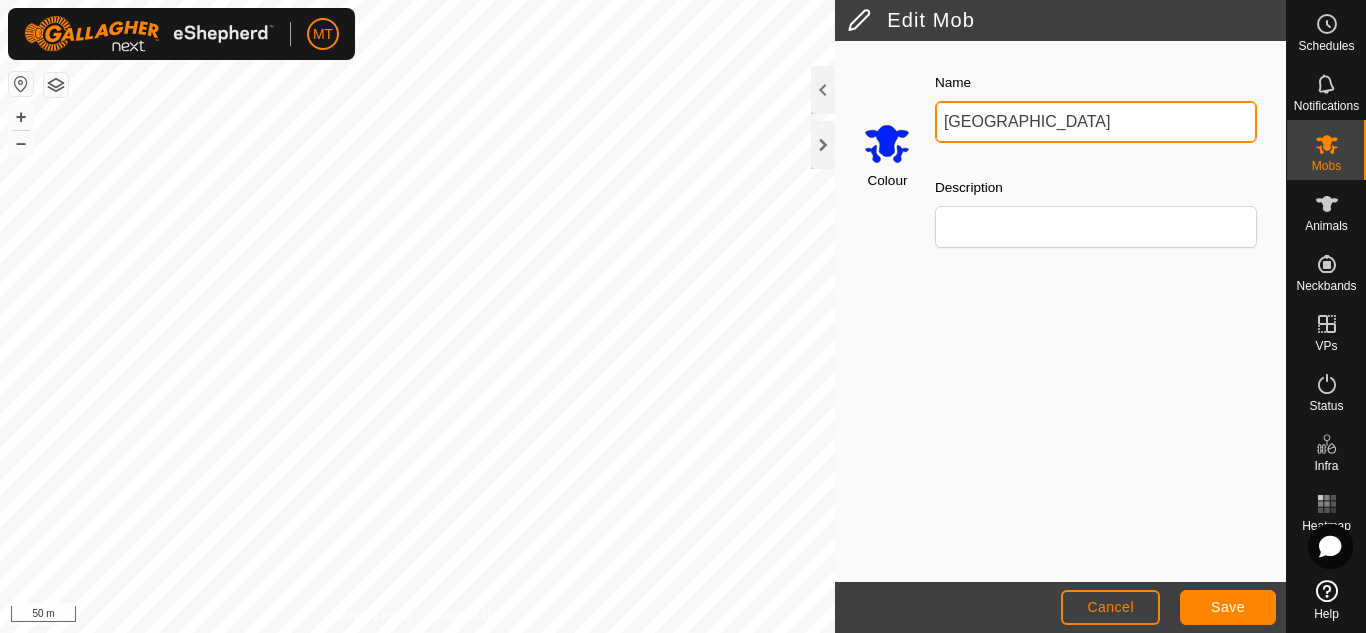 type on "[GEOGRAPHIC_DATA]" 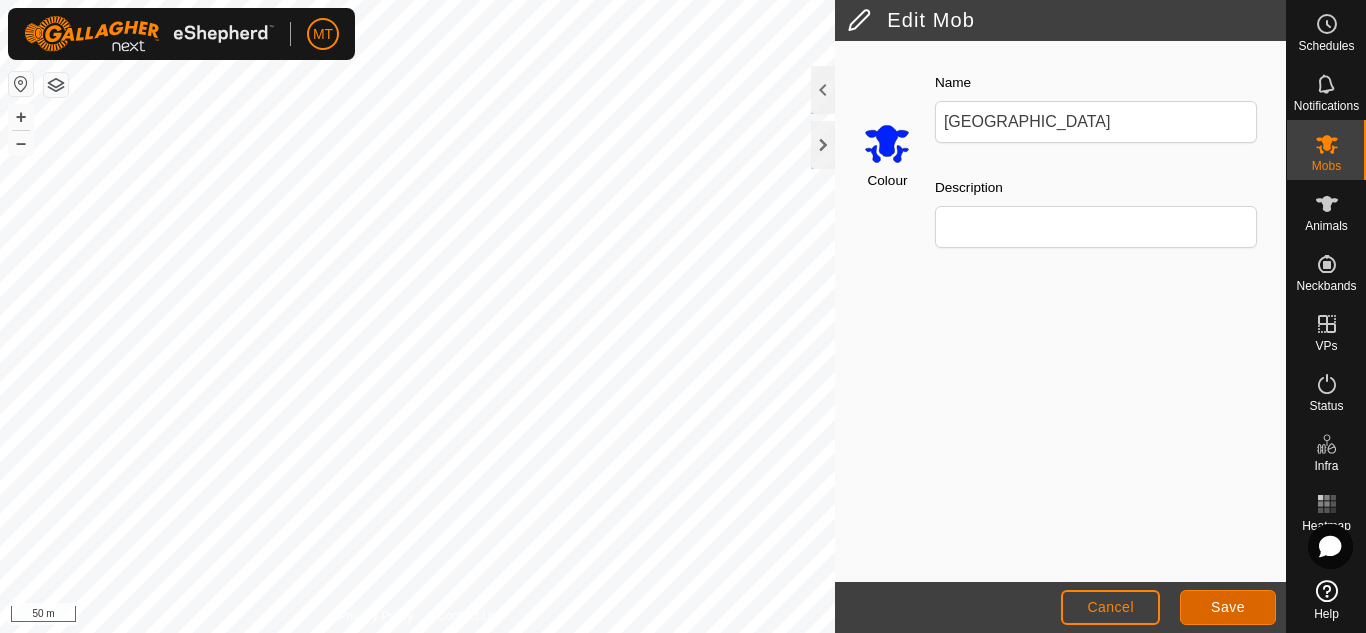 click on "Save" 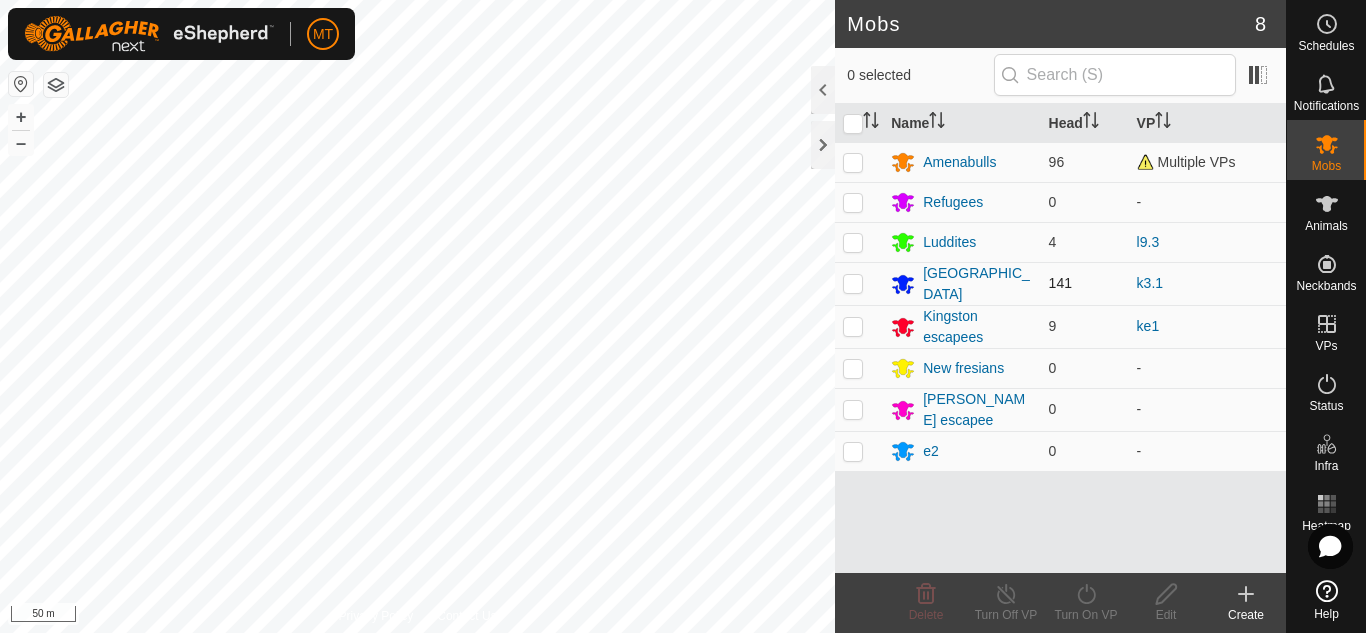 click at bounding box center (853, 283) 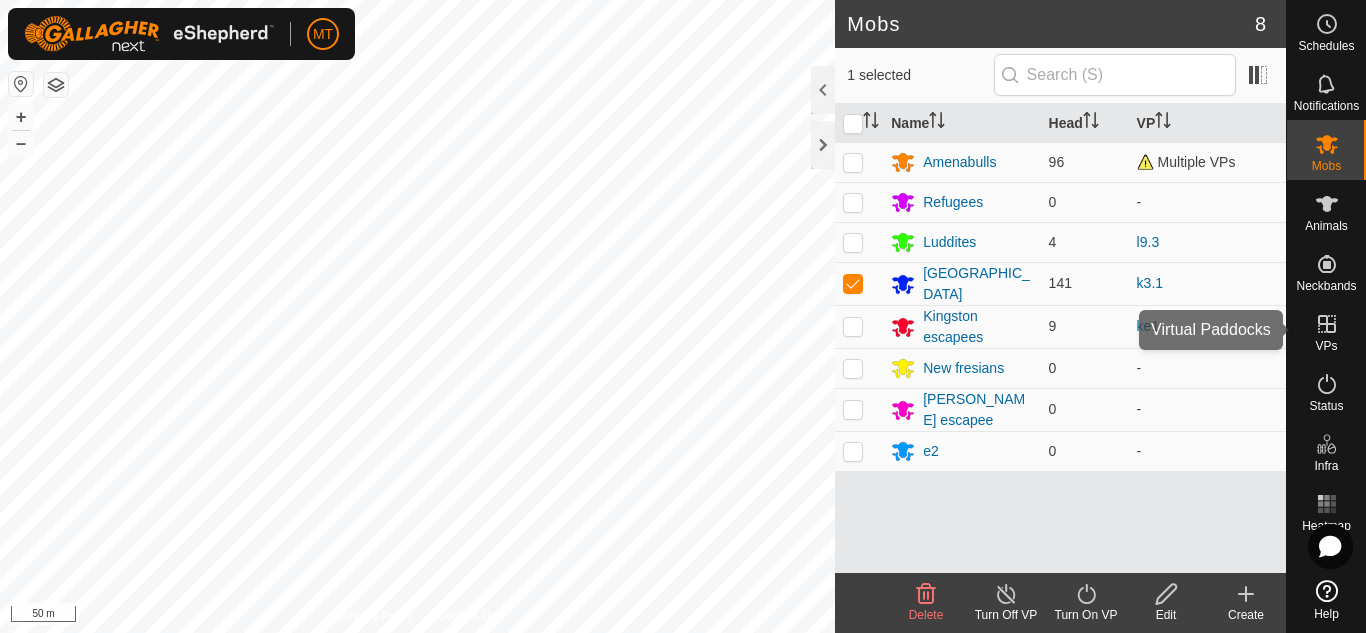 click 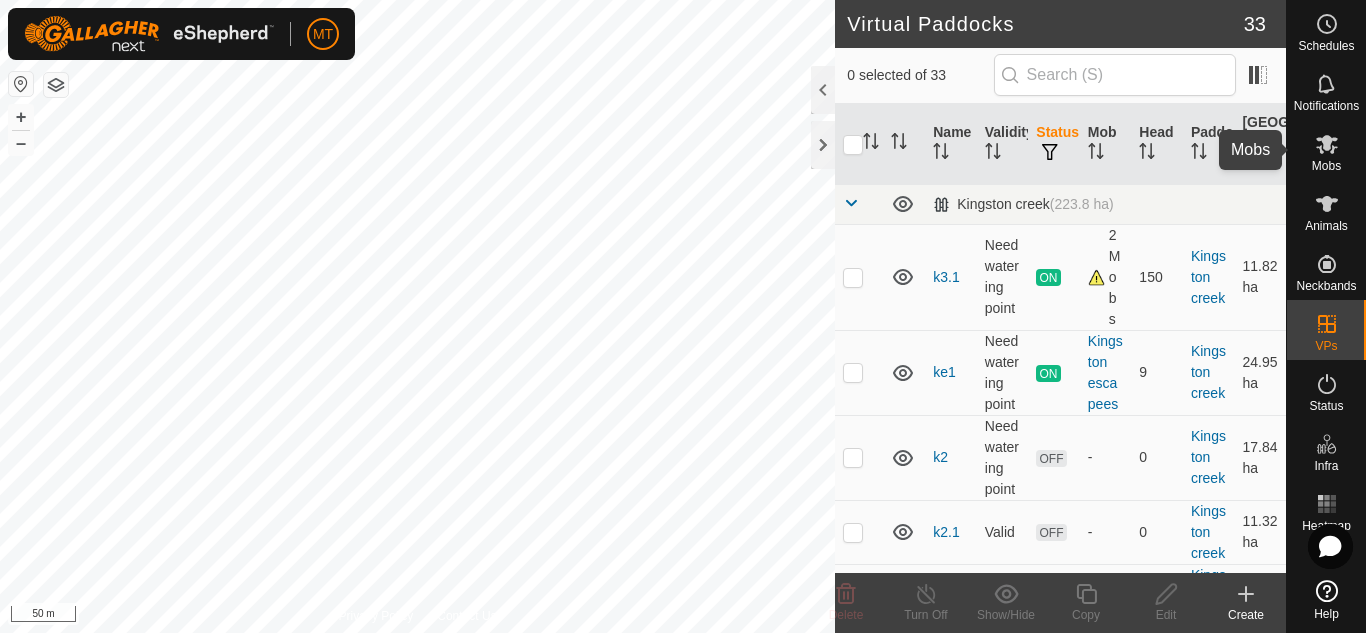 click 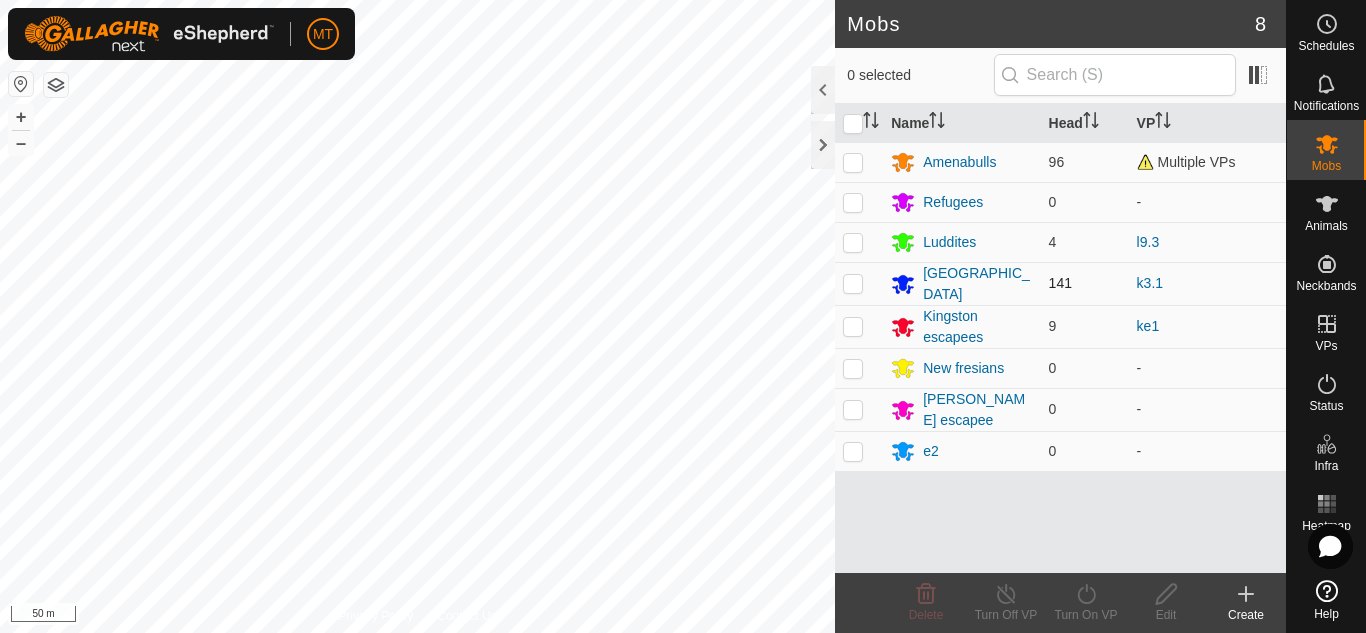 click at bounding box center [853, 283] 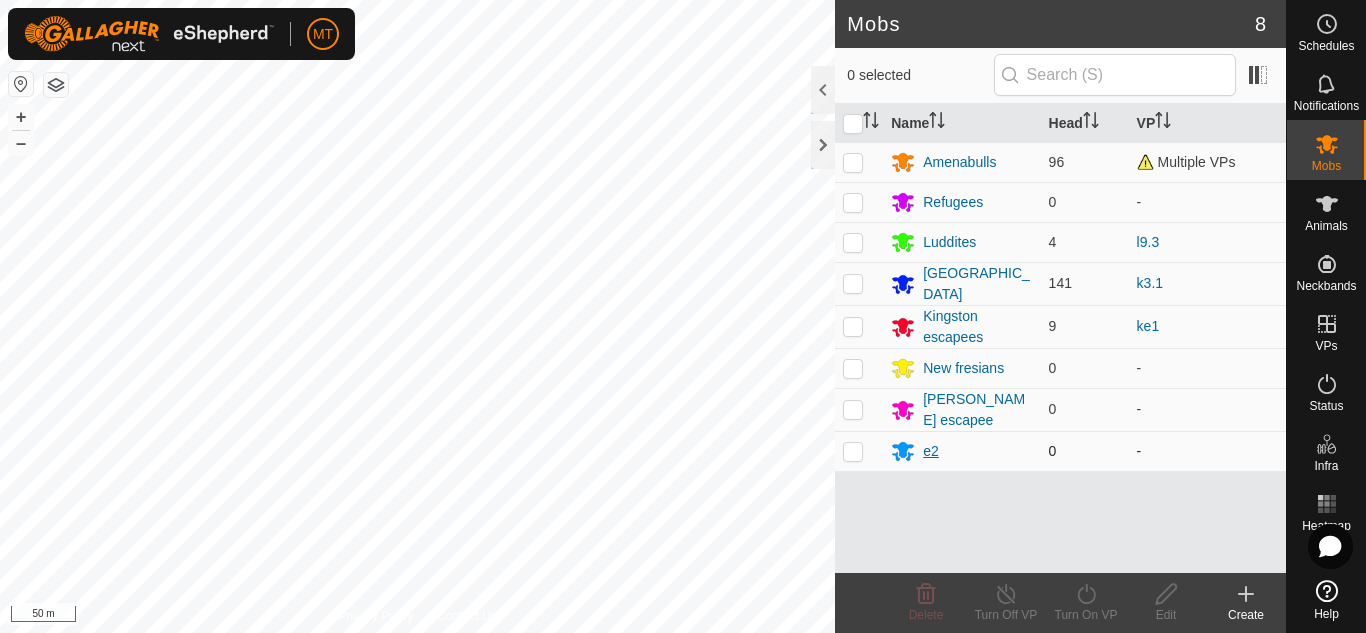 checkbox on "true" 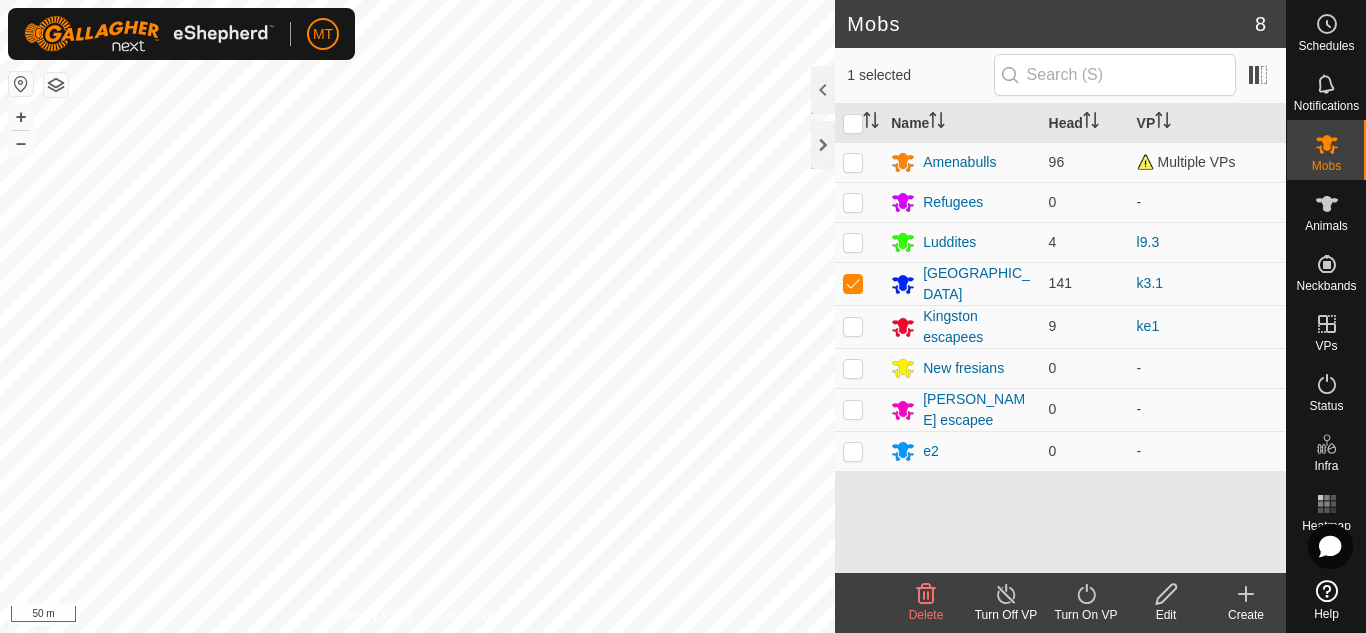 click on "Turn On VP" 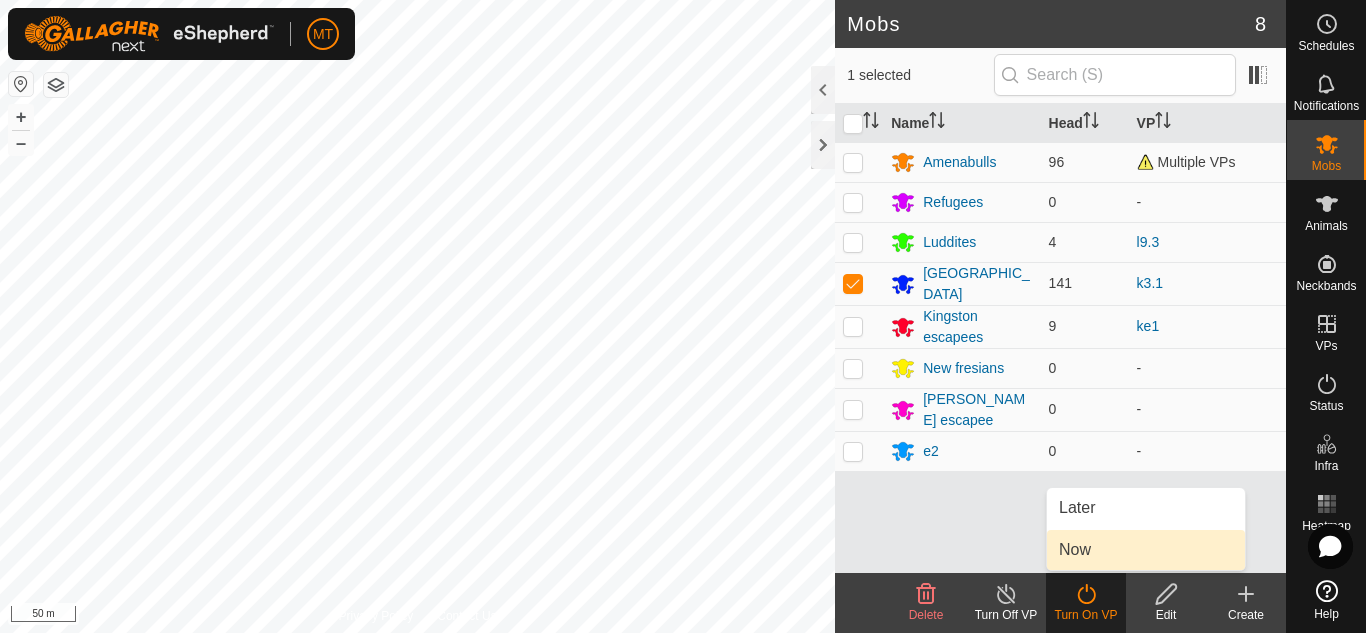 click on "Now" at bounding box center [1146, 550] 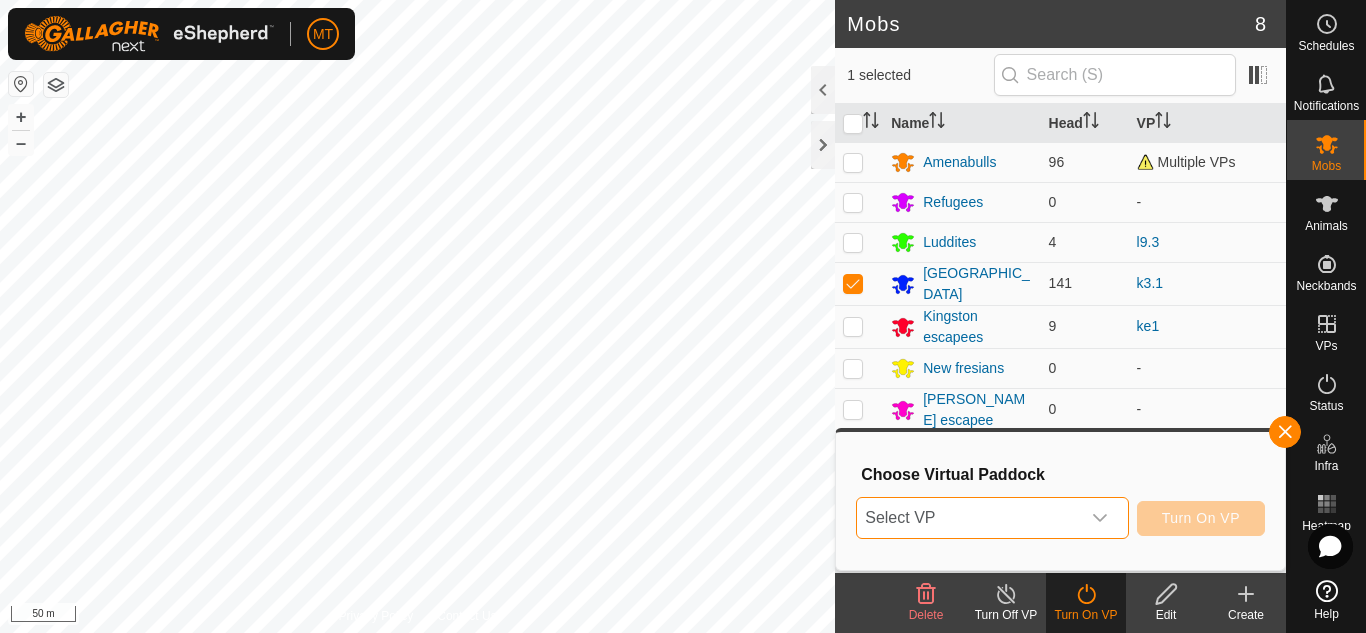 click on "Select VP" at bounding box center (968, 518) 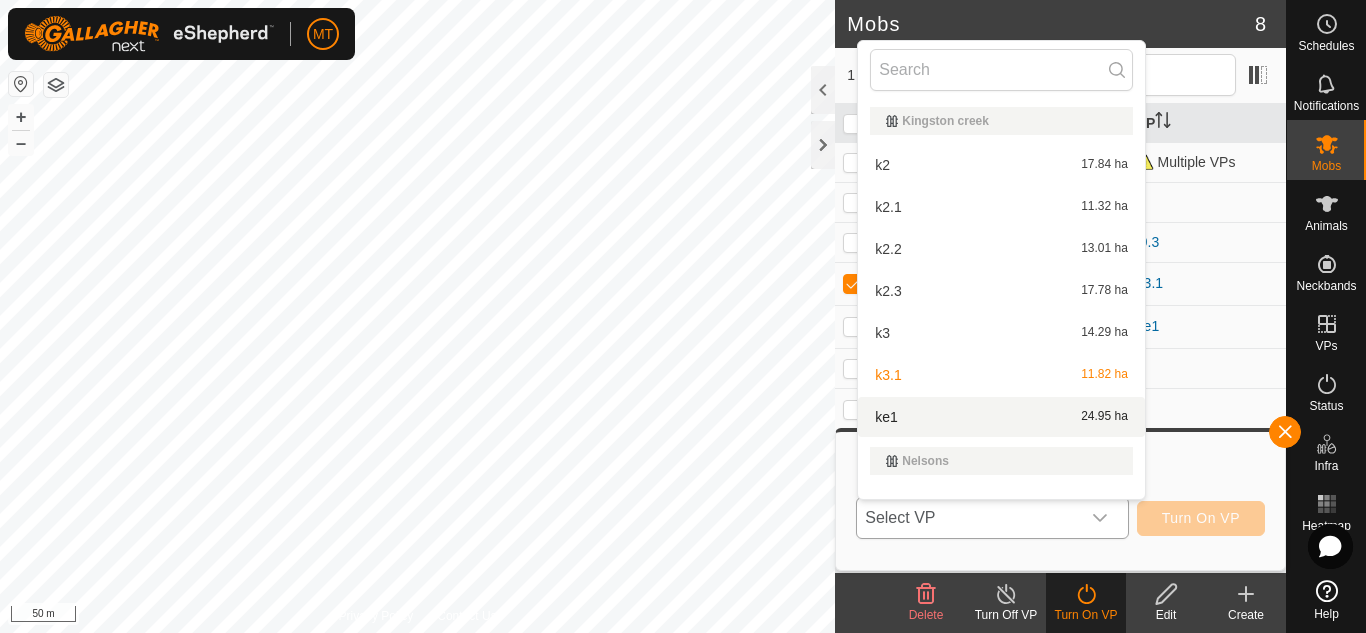 scroll, scrollTop: 26, scrollLeft: 0, axis: vertical 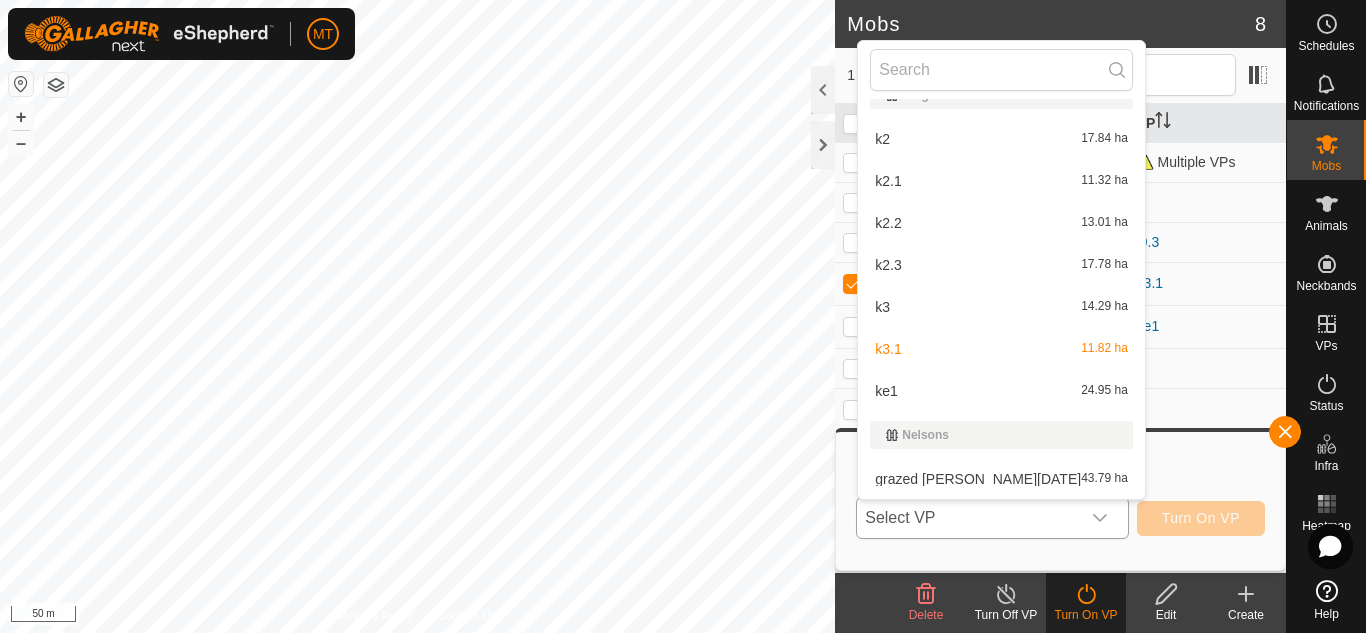 click on "k2  17.84 ha" at bounding box center (1001, 139) 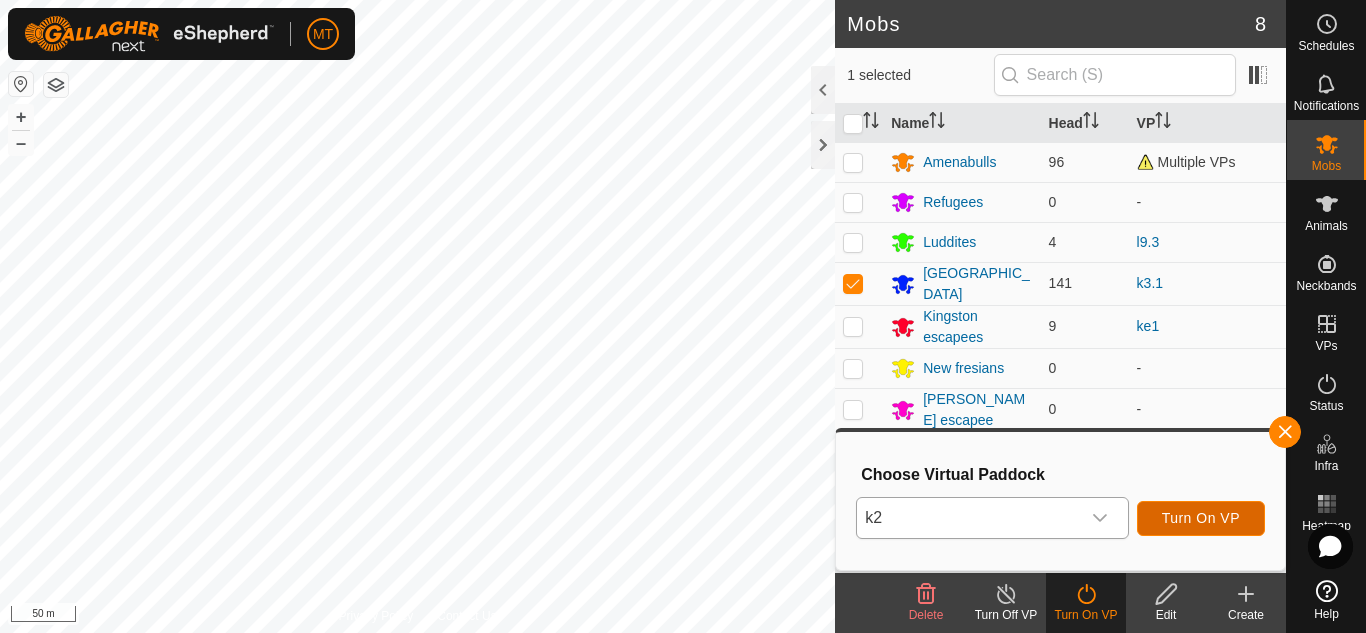 click on "Turn On VP" at bounding box center (1201, 518) 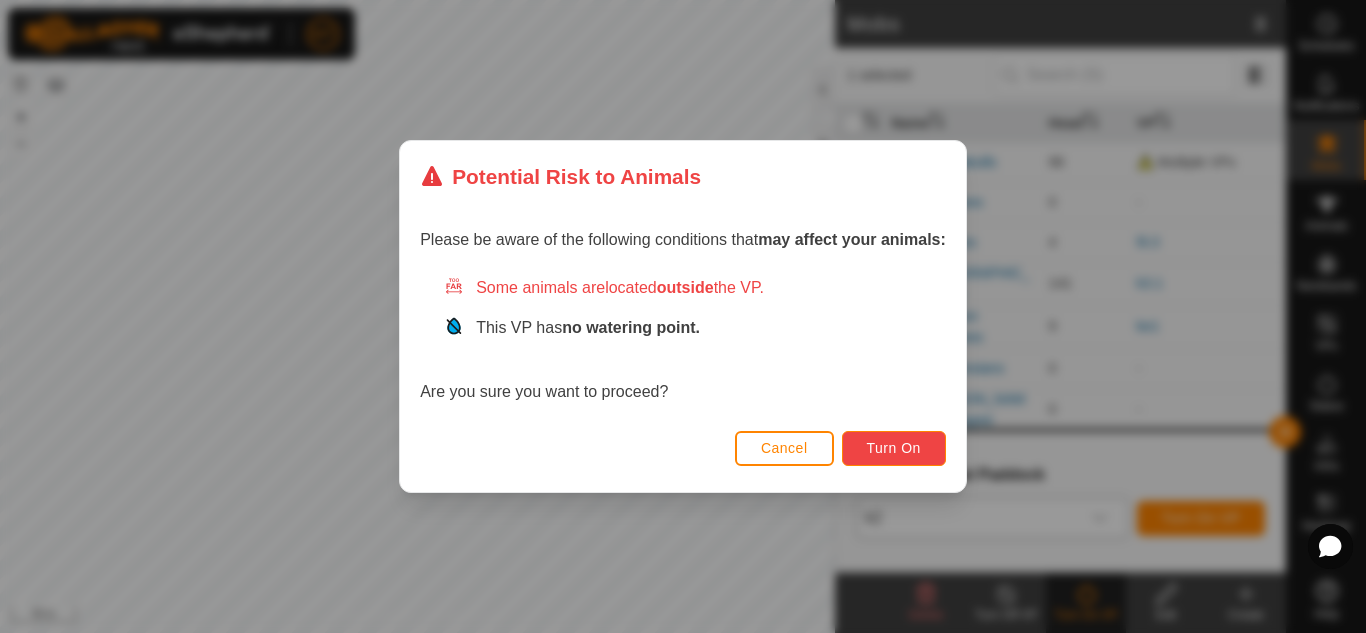 click on "Turn On" at bounding box center (894, 448) 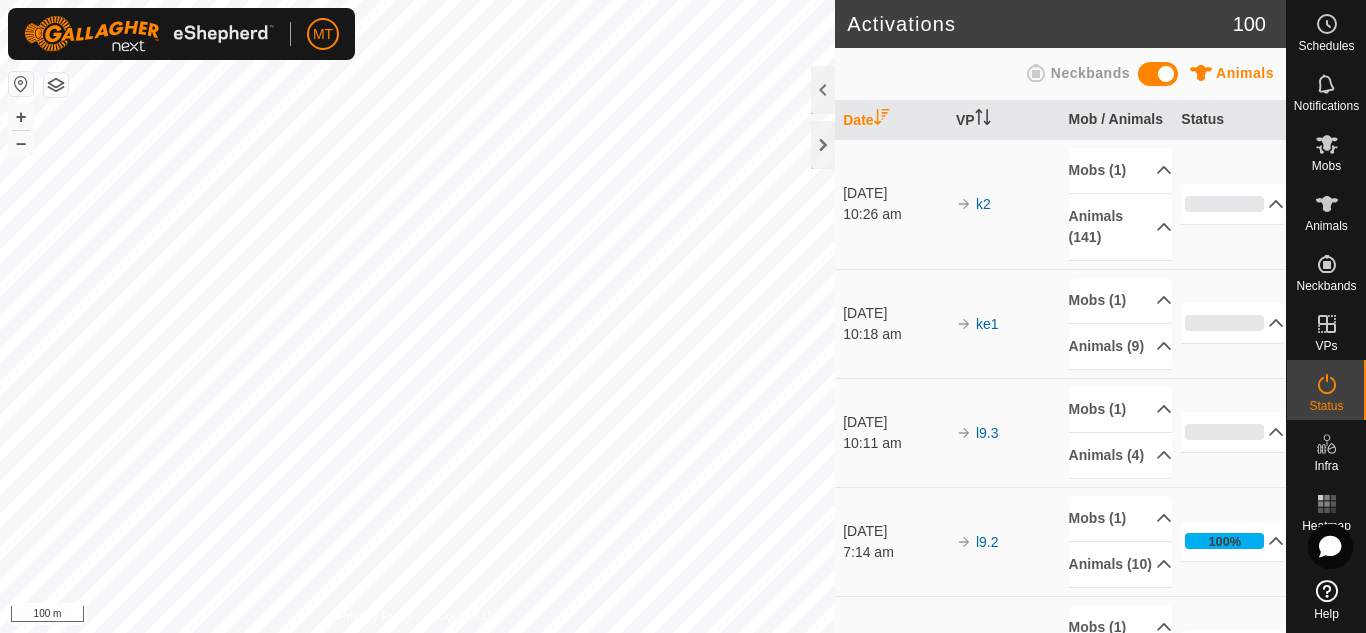 click 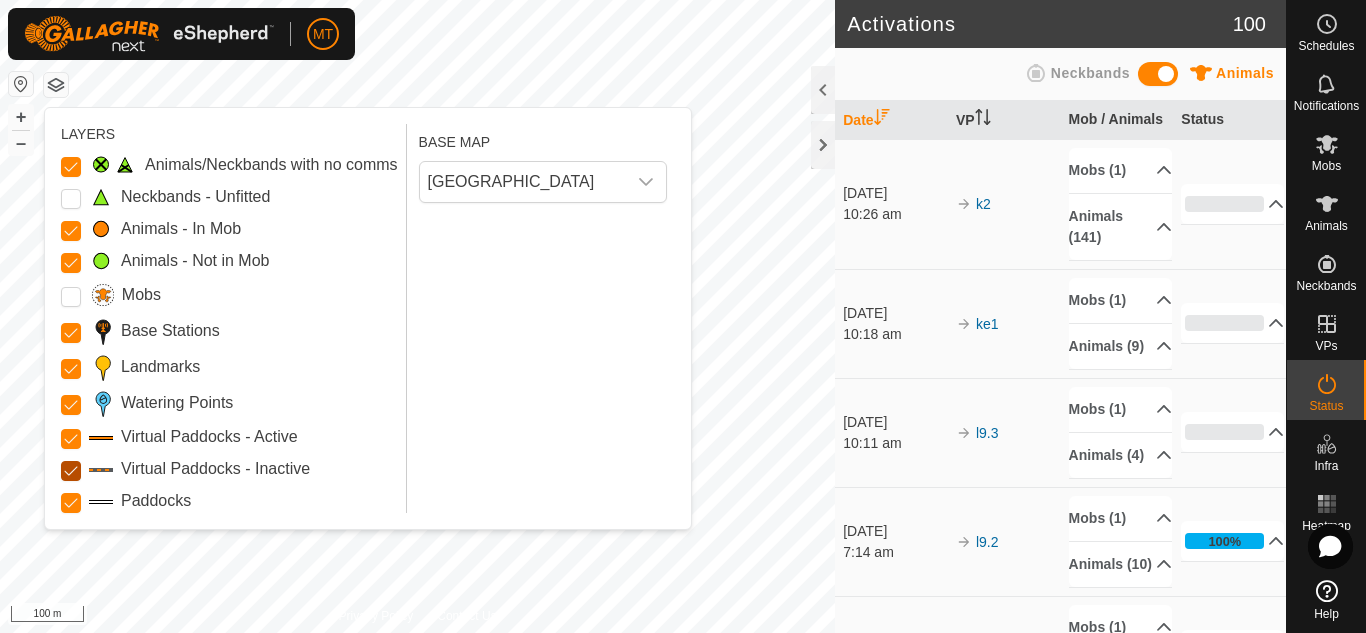 click on "Virtual Paddocks - Inactive" at bounding box center [71, 471] 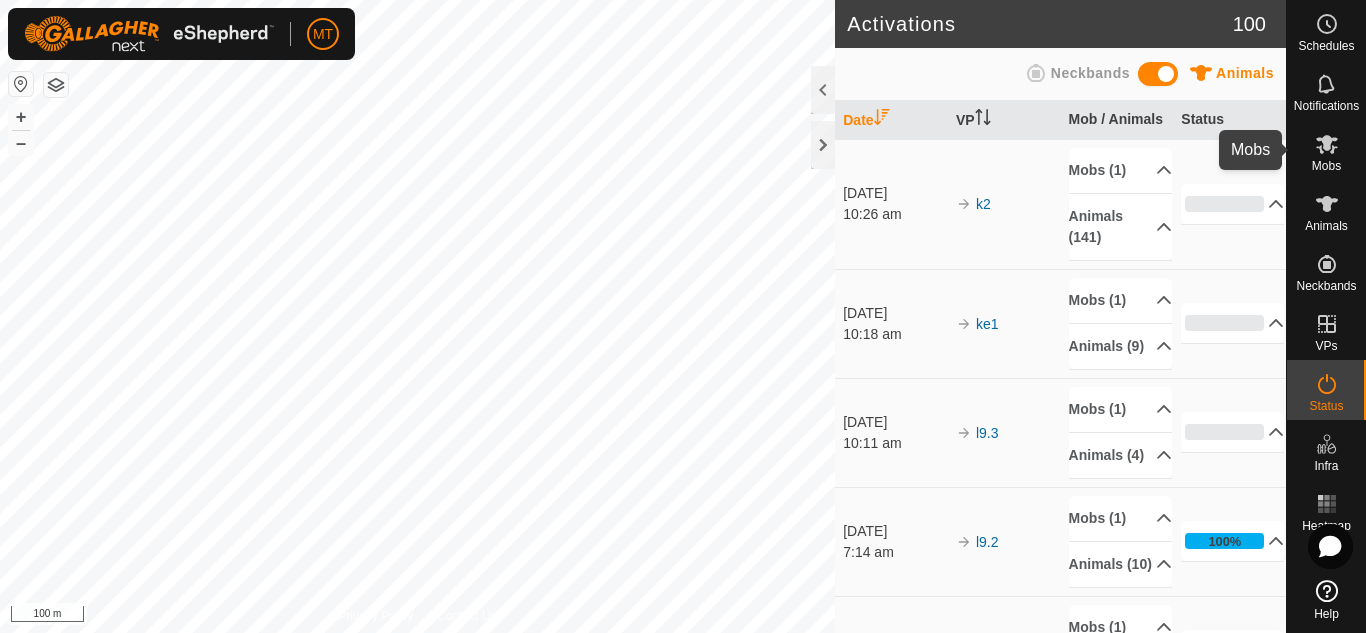 click at bounding box center [1327, 144] 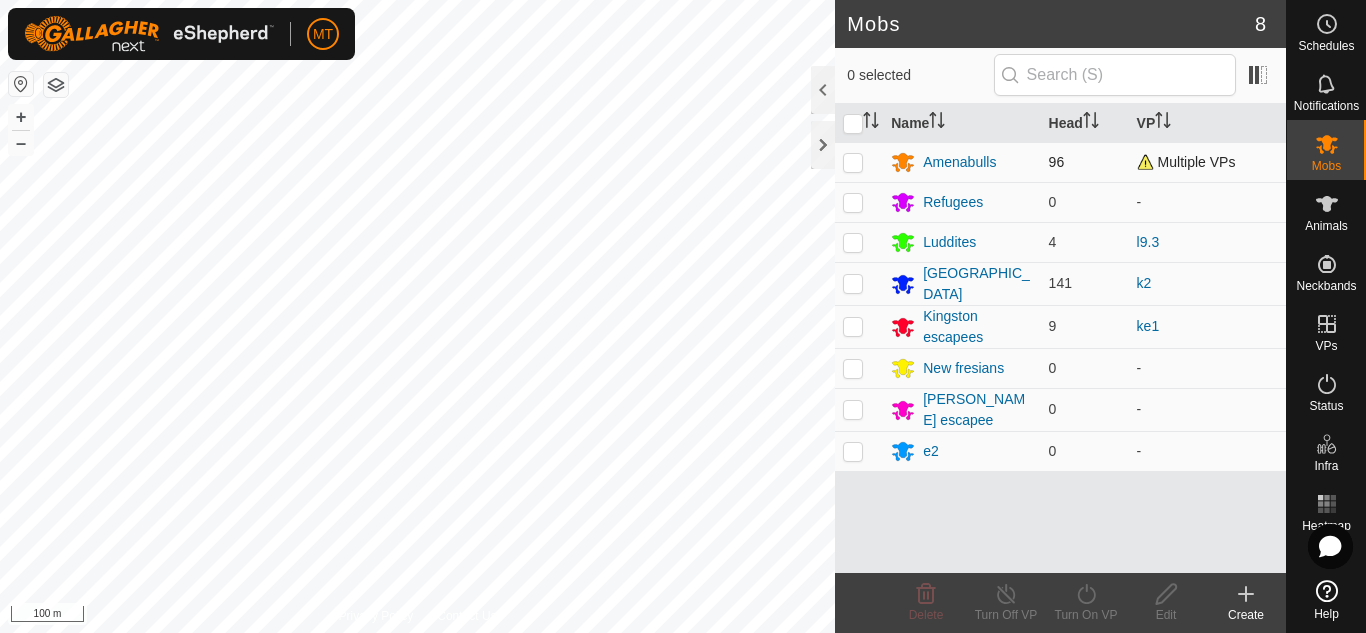click at bounding box center (853, 162) 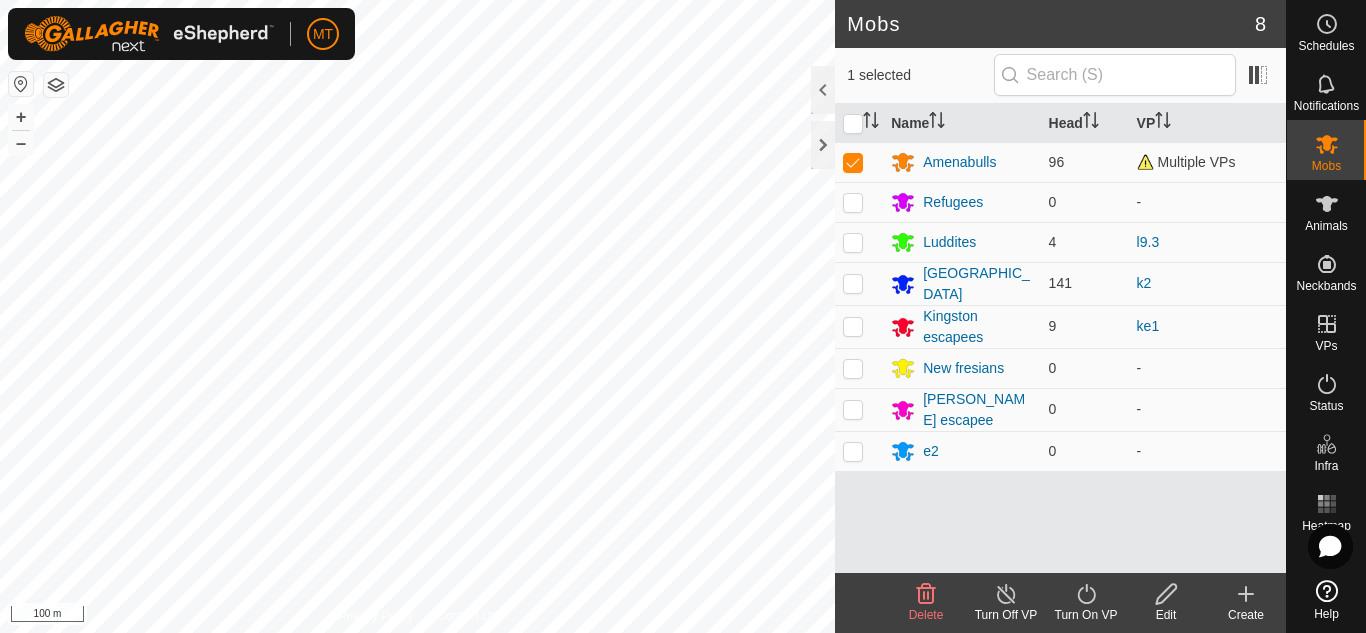 click 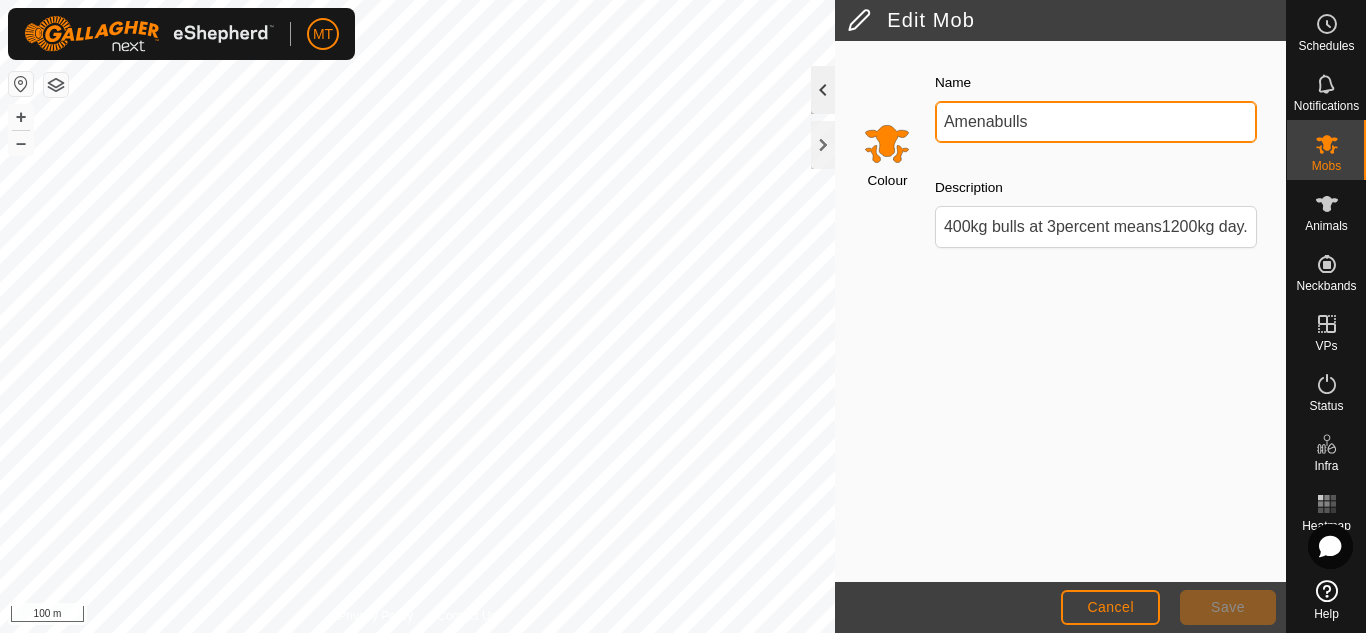 click on "Edit Mob Colour Name Amenabulls Description 400kg bulls at 3percent means1200kg day. Pre 2200 post 1200 means 1000kg available so 2.5ha per 2 day shift Cancel Save Privacy Policy Contact Us + – ⇧ i 100 m" 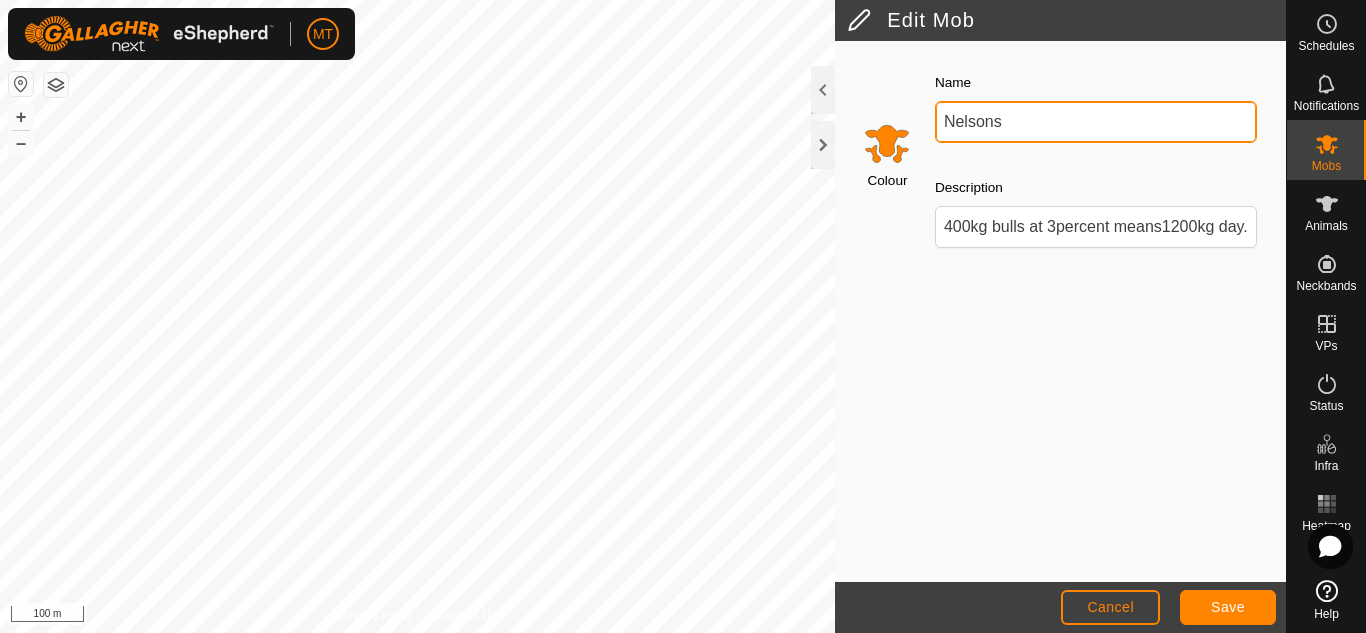 type on "Nelsons" 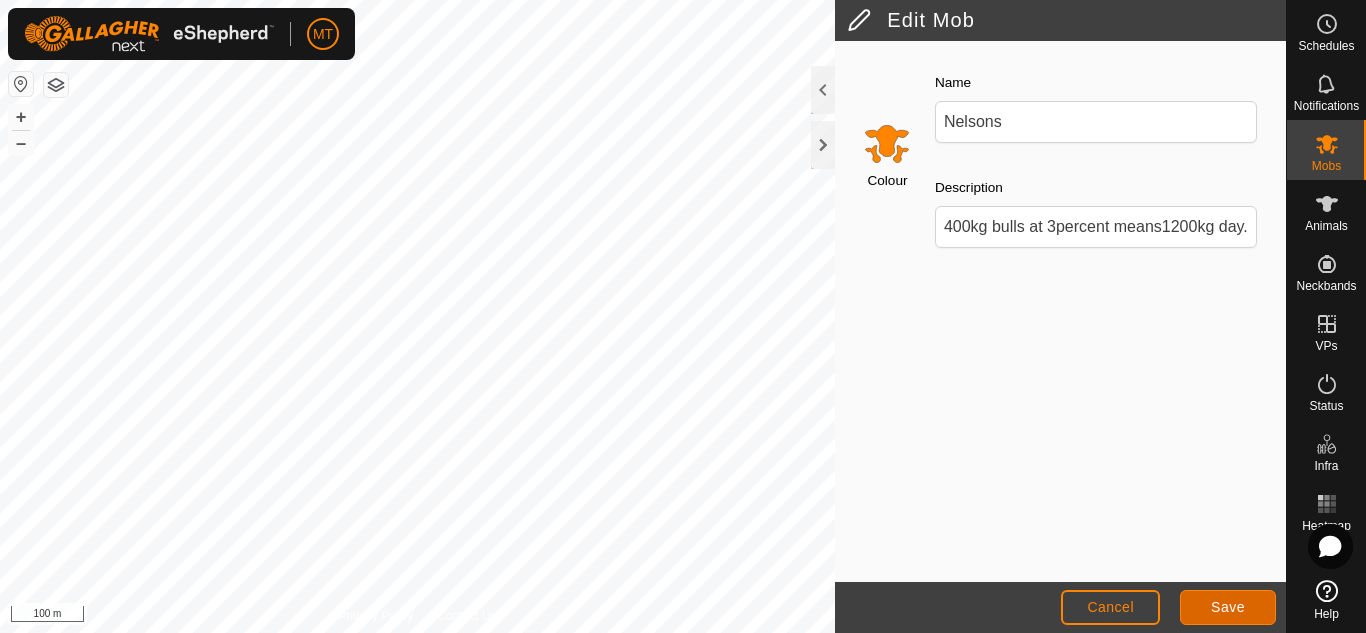 click on "Save" 